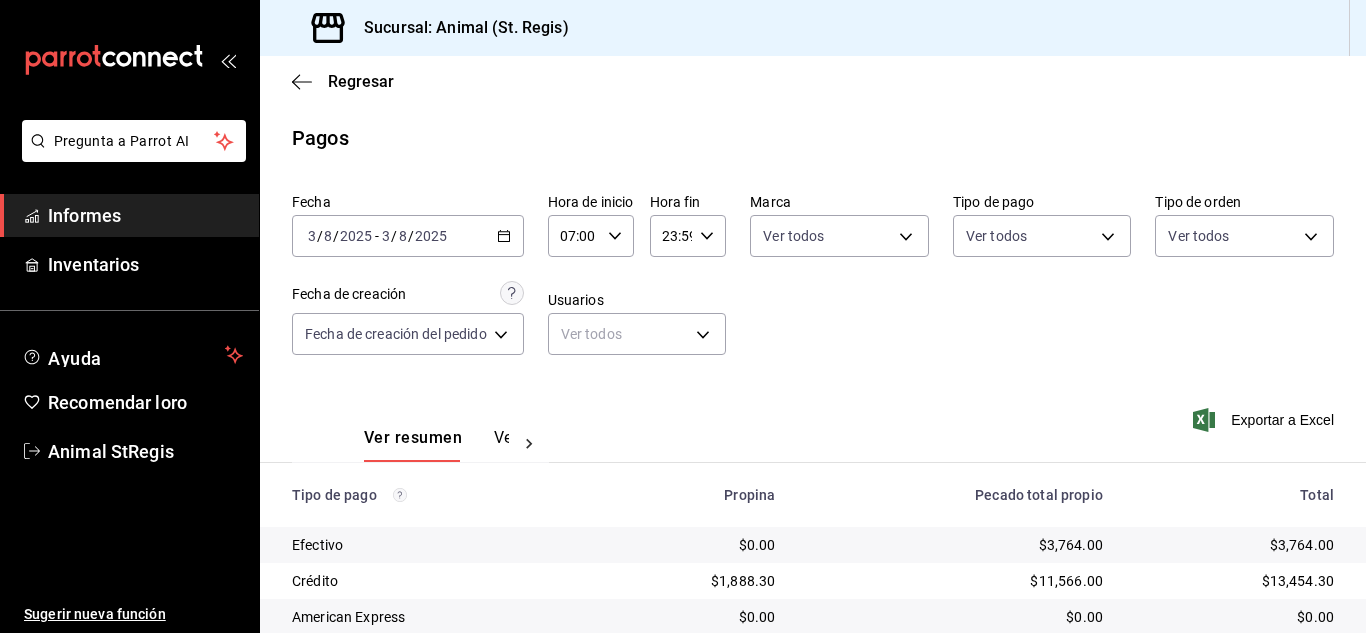 scroll, scrollTop: 0, scrollLeft: 0, axis: both 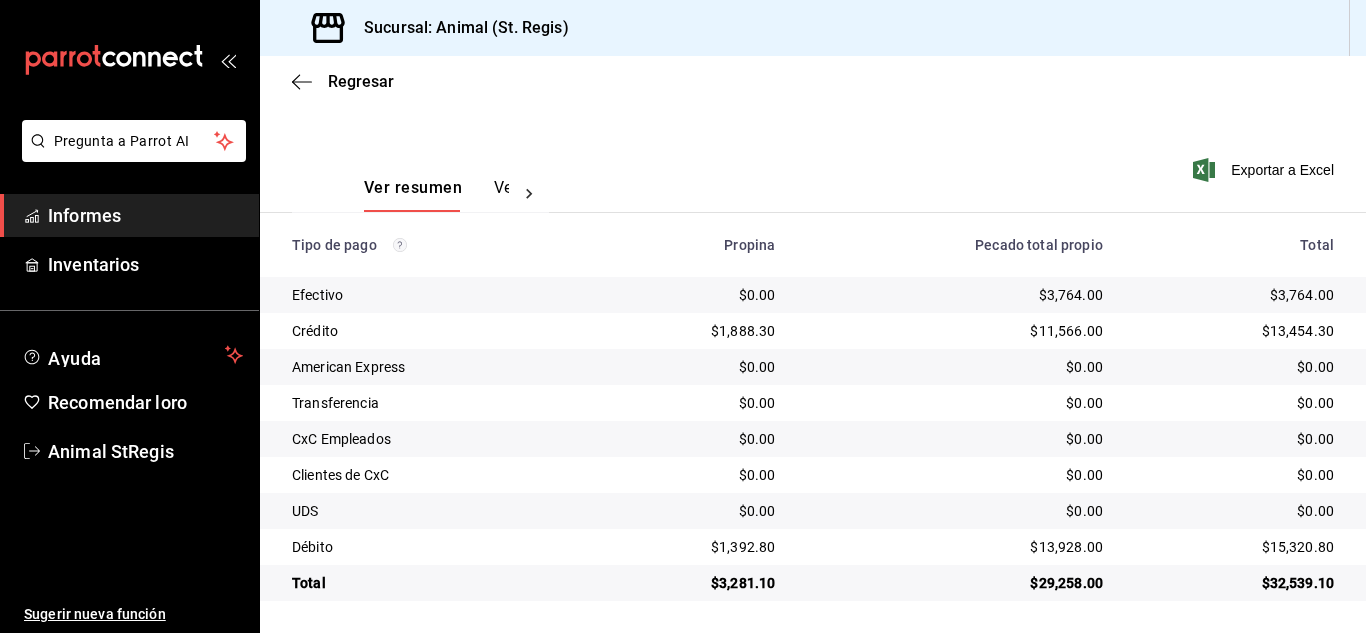 click on "Regresar" at bounding box center (813, 81) 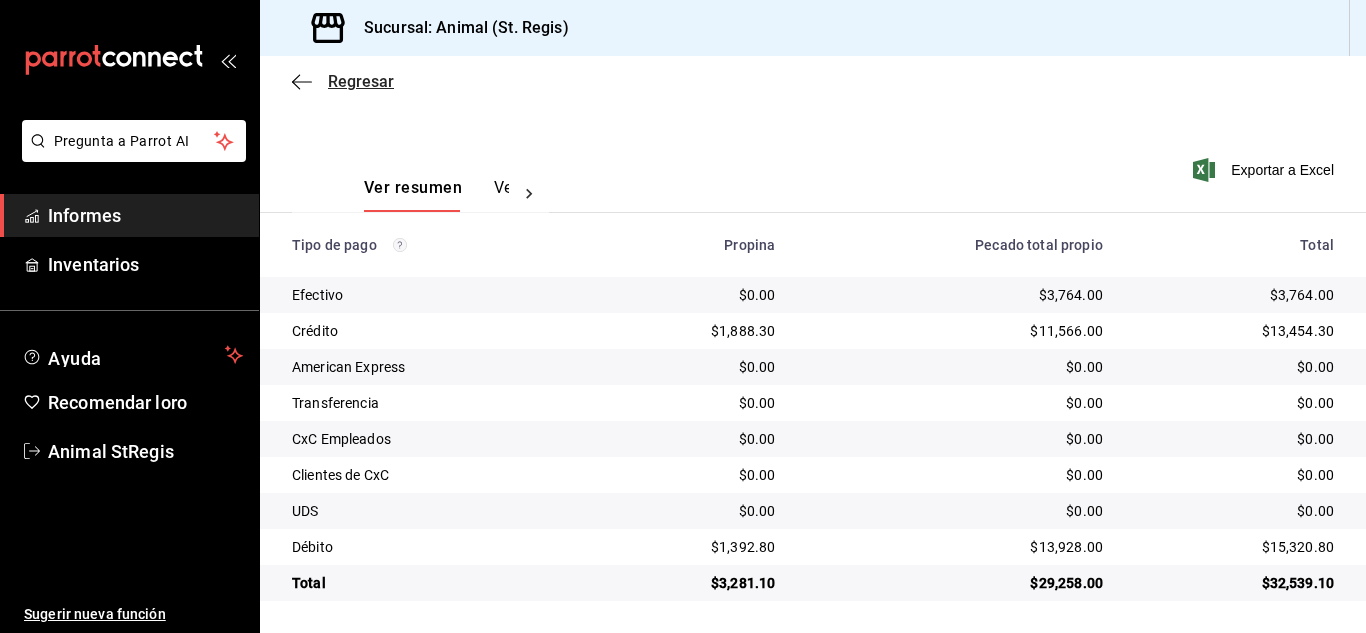 click on "Regresar" at bounding box center (361, 81) 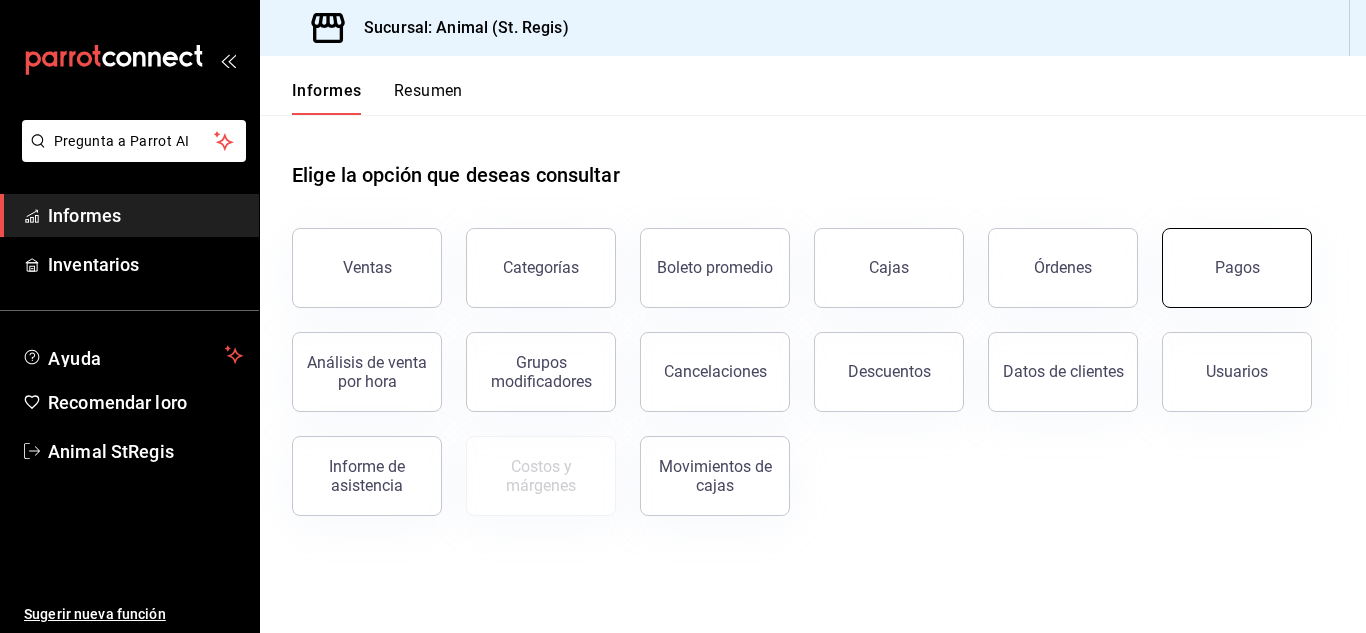 click on "Pagos" at bounding box center [1237, 268] 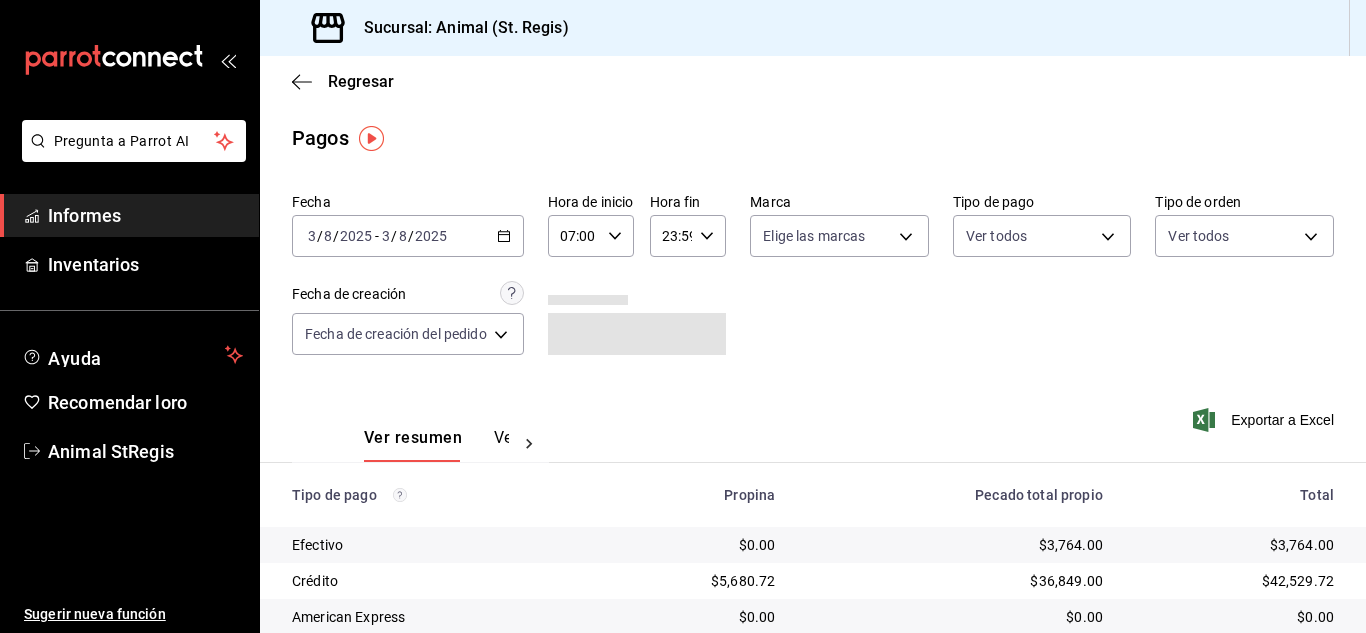 click 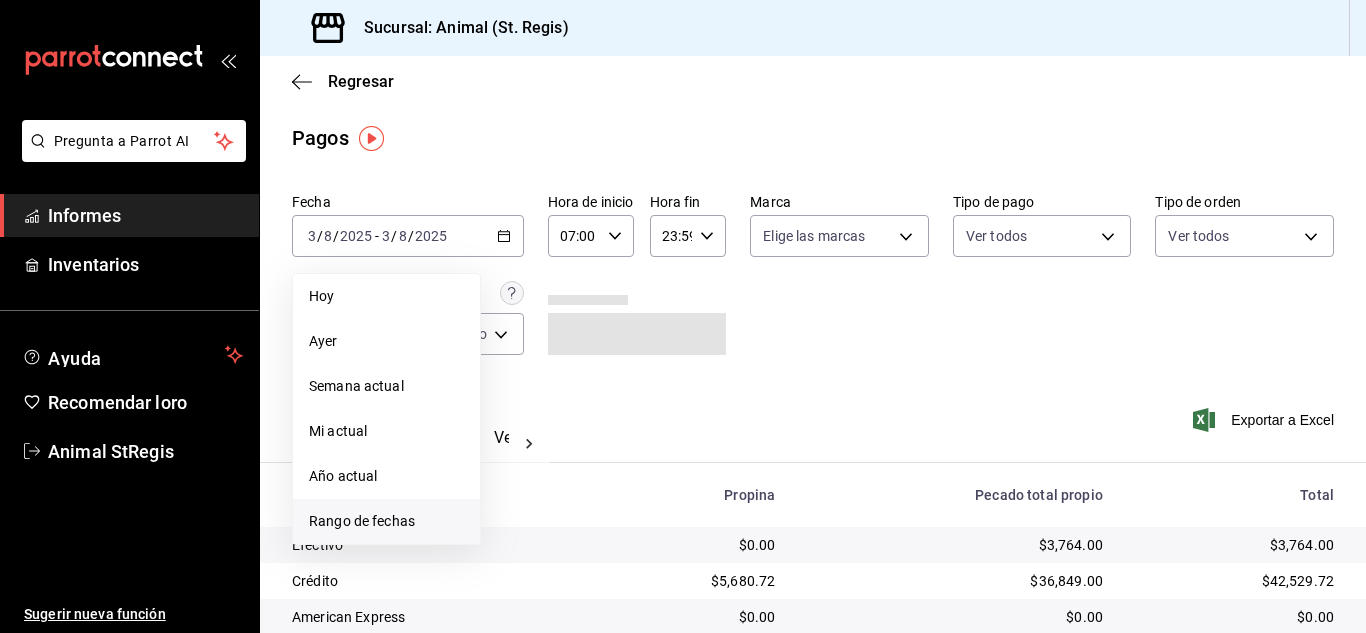 click on "Rango de fechas" at bounding box center (362, 521) 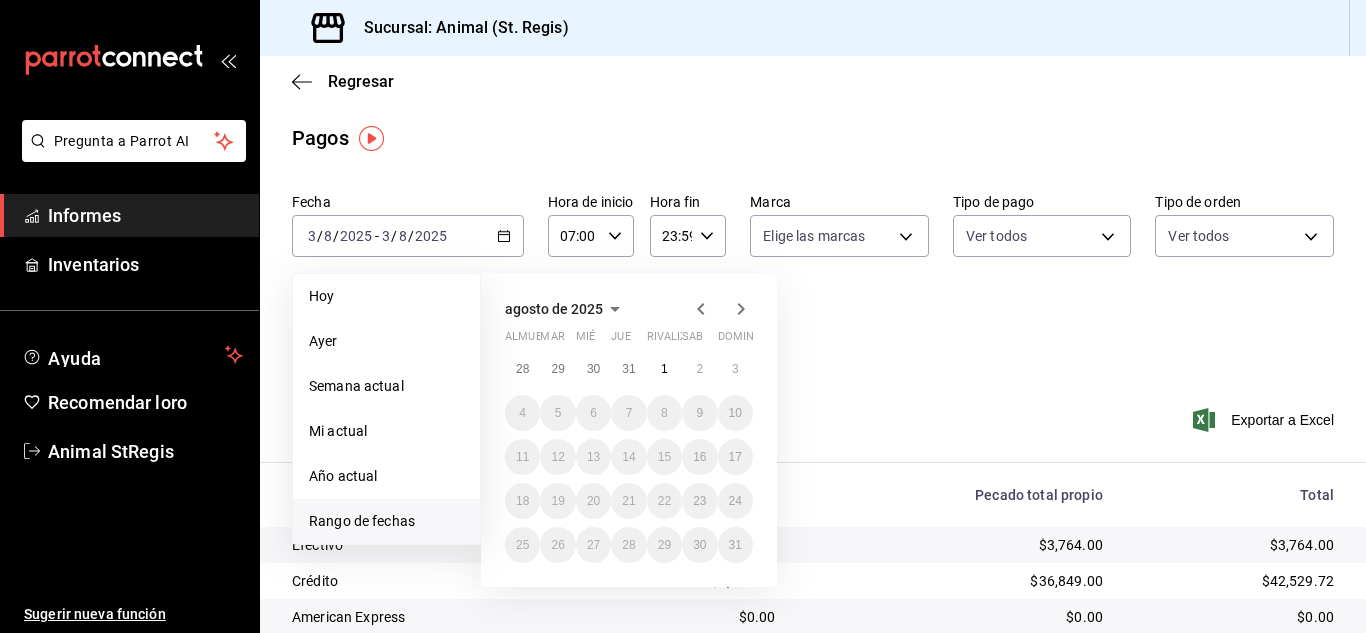 click 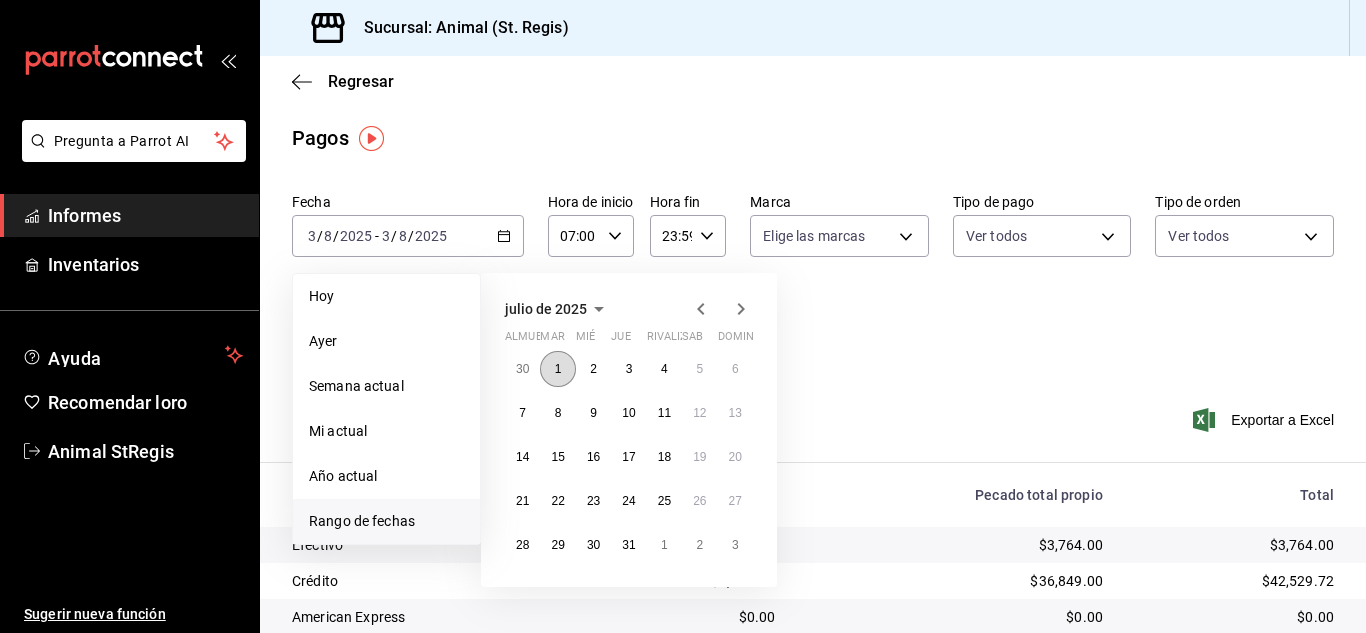click on "1" at bounding box center [557, 369] 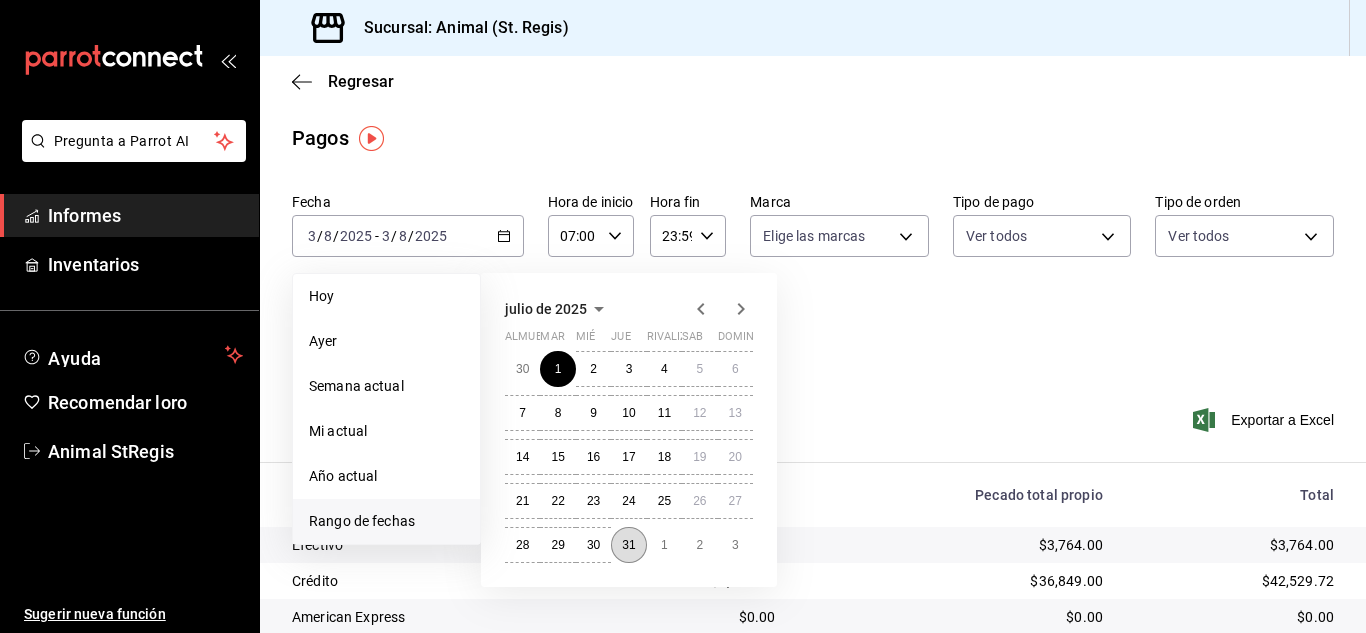 click on "31" at bounding box center [628, 545] 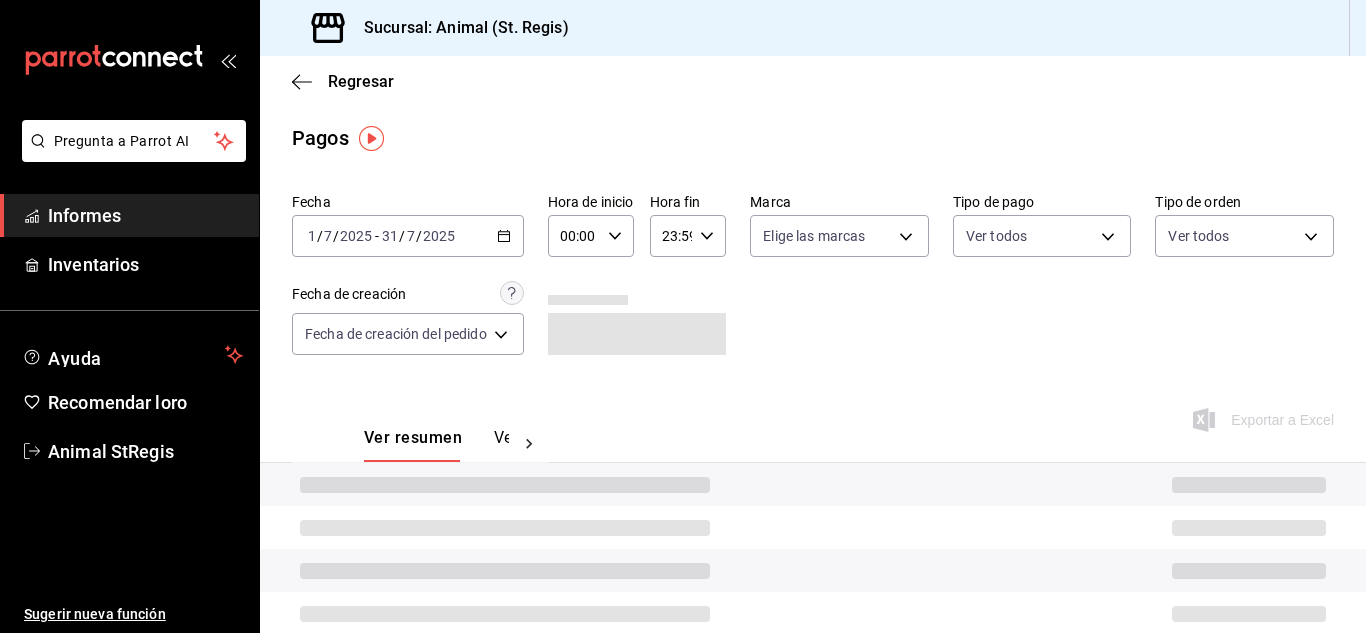 click on "00:00 Hora de inicio" at bounding box center (591, 236) 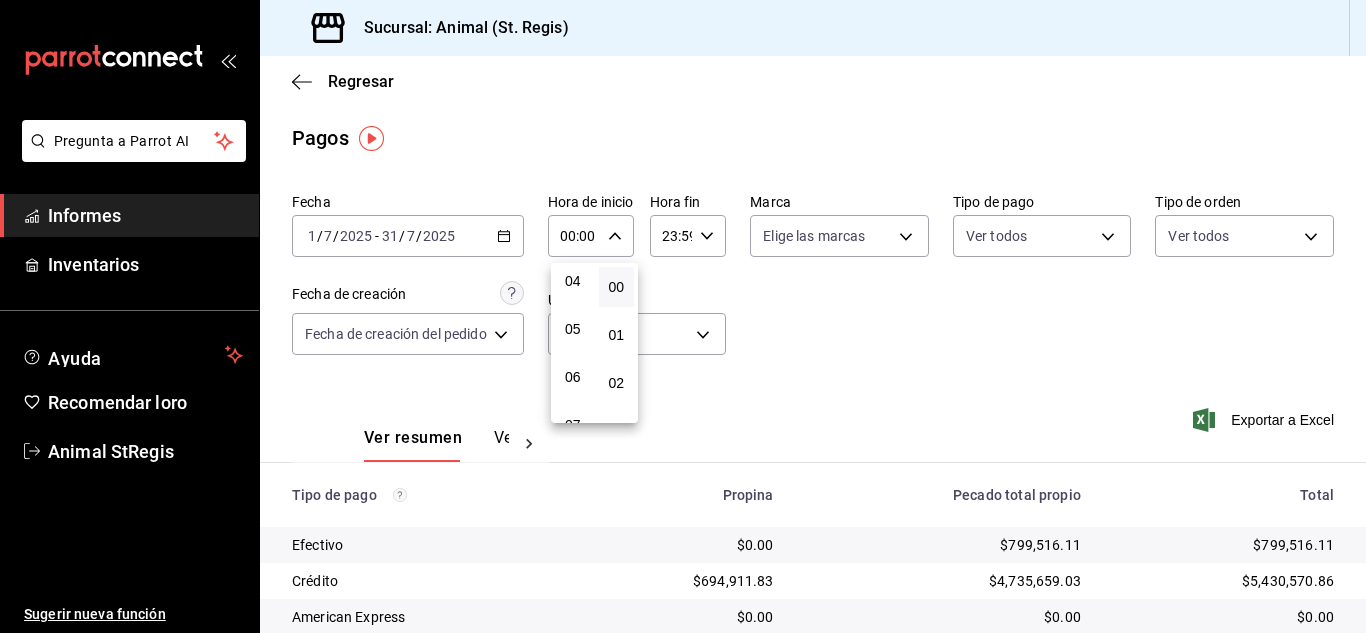 scroll, scrollTop: 300, scrollLeft: 0, axis: vertical 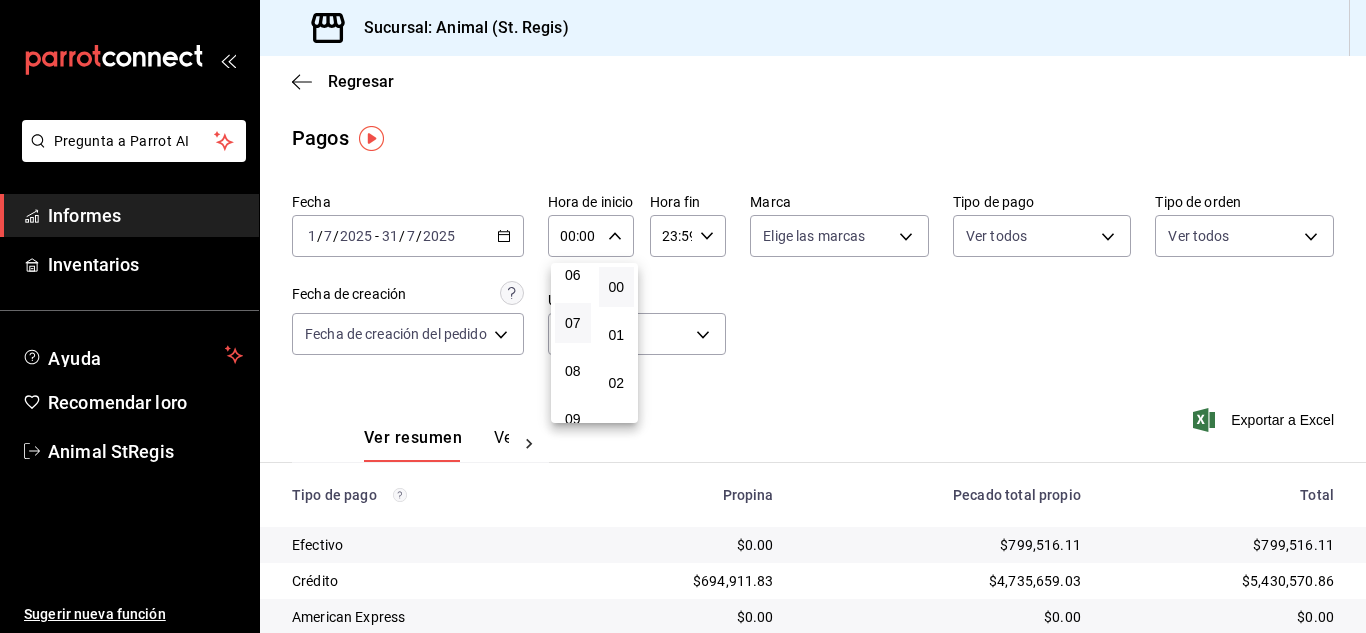 click on "07" at bounding box center [573, 323] 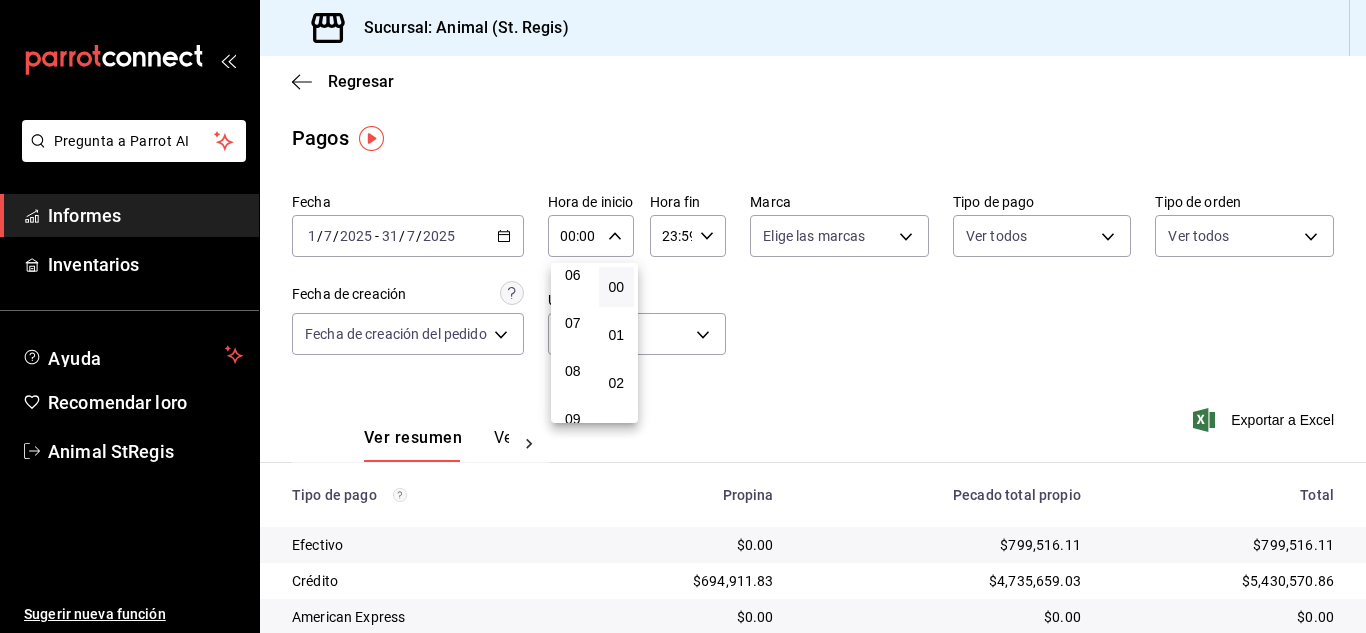 type on "07:00" 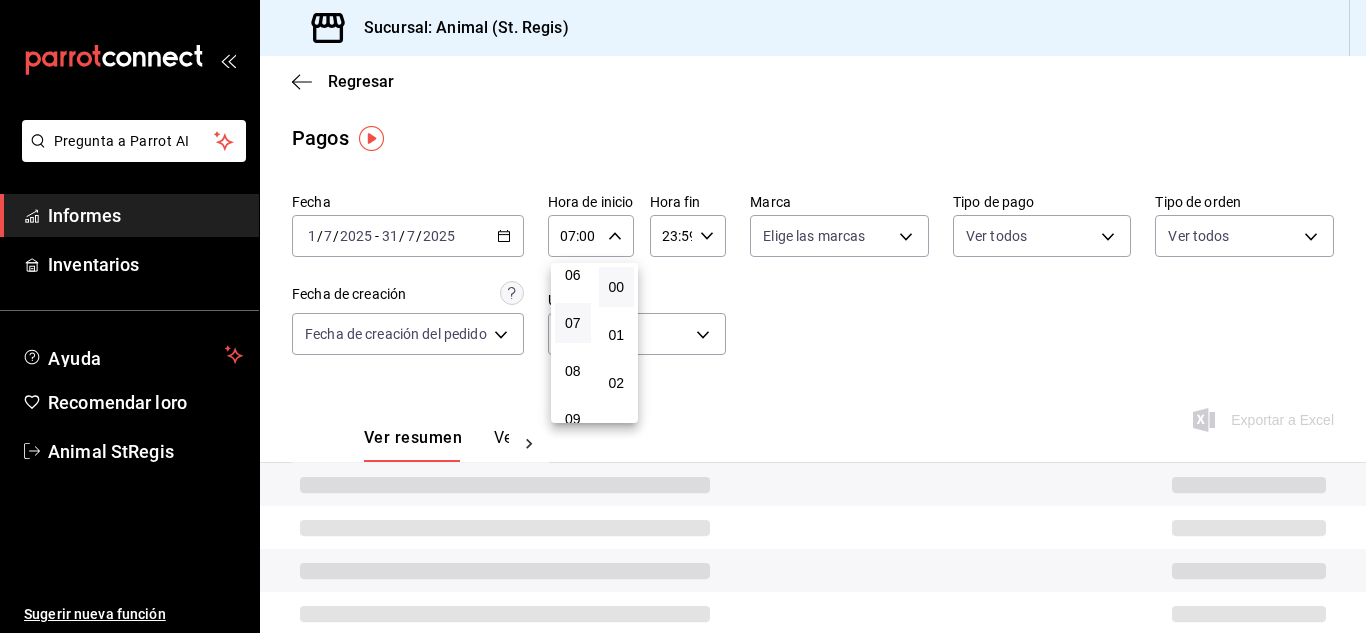 click at bounding box center (683, 316) 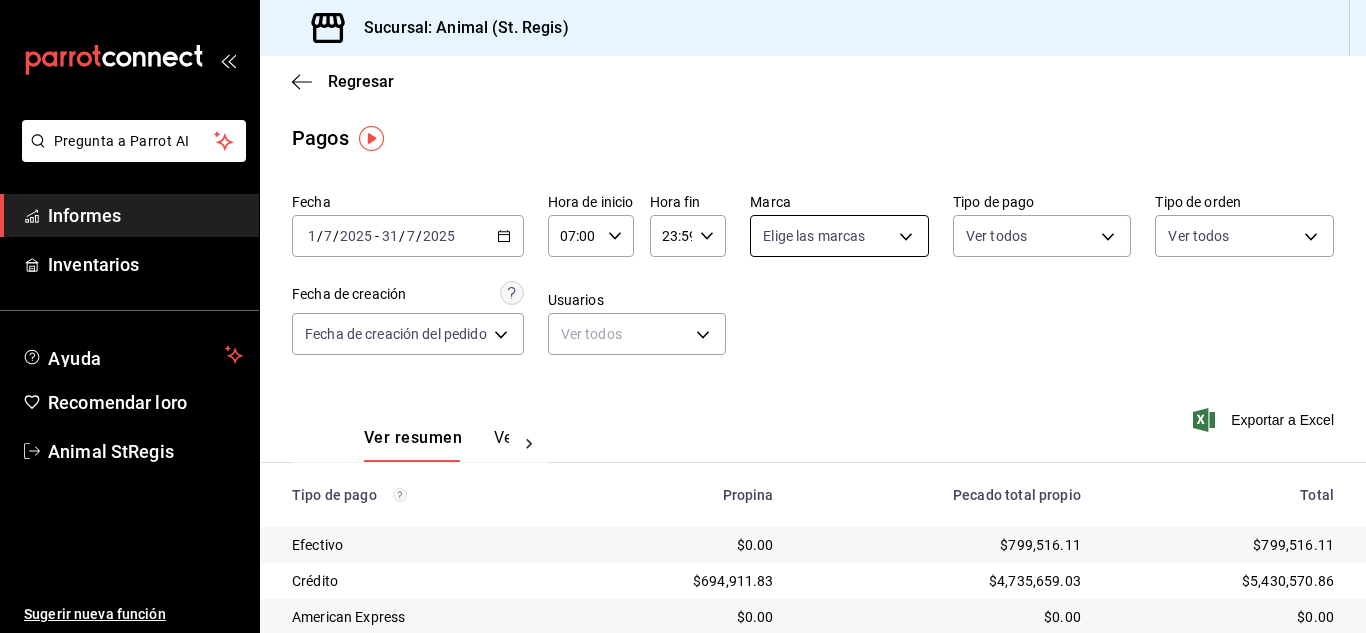 click on "Pregunta a Parrot AI Informes   Inventarios   Ayuda Recomendar loro   Animal StRegis   Sugerir nueva función   Sucursal: Animal (St. Regis) Regresar Pagos Fecha [DATE] [DATE] - [DATE] [DATE] Hora de inicio 07:00 Hora de inicio Hora fin 23:59 Hora fin Marca Elige las marcas Tipo de pago Ver todos Tipo de orden Ver todos Fecha de creación   Fecha de creación del pedido ORDER Usuarios Ver todos null Ver resumen Ver pagos Exportar a Excel Tipo de pago   Propina Pecado total propio Total Efectivo $0.00 $[AMOUNT] $[AMOUNT] Crédito $[AMOUNT] $[AMOUNT] $[AMOUNT] American Express $0.00 $0.00 $0.00 Transferencia $[AMOUNT] $[AMOUNT] $[AMOUNT] CxC Empleados $0.00 $0.00 $0.00 Clientes de CxC $0.00 $0.00 $0.00 UDS $0.00 $0.00 $0.00 Débito $[AMOUNT] $[AMOUNT] $[AMOUNT] Total $[AMOUNT] $[AMOUNT] $[AMOUNT] Texto original Valora esta traducción Tu opinión servirá para ayudar a mejorar el Traductor de Google Pregunta a Parrot AI Informes   Inventarios   Ayuda" at bounding box center (683, 316) 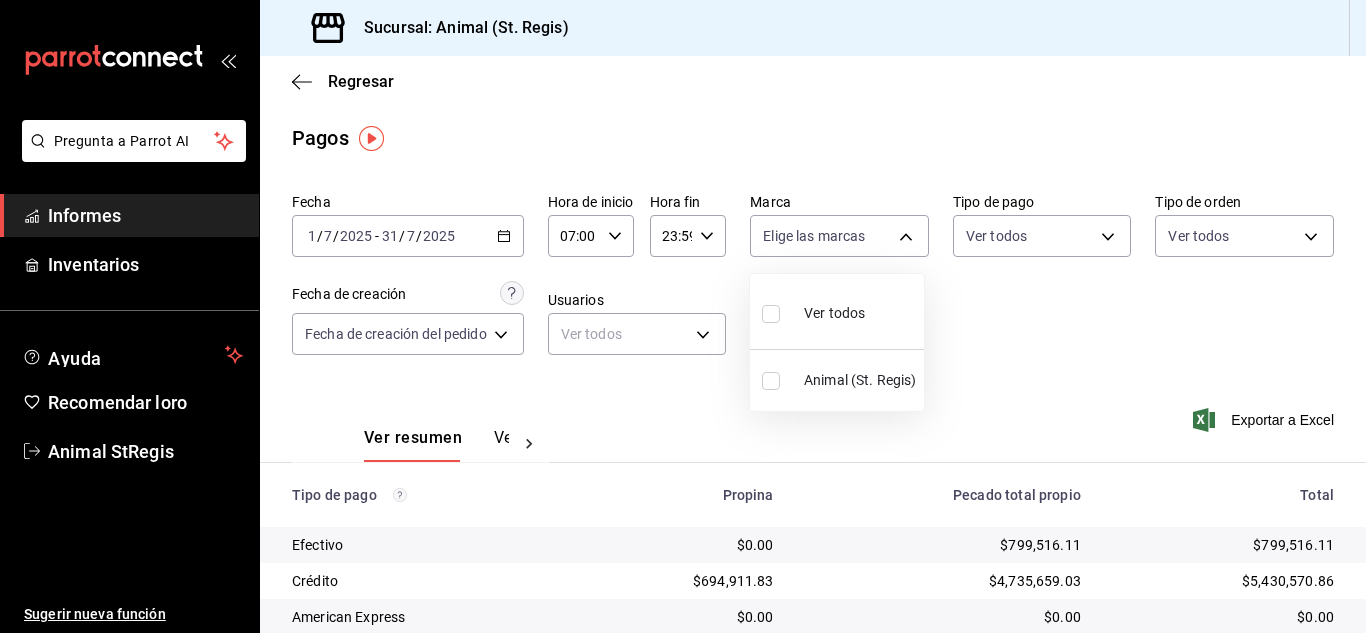 click at bounding box center [771, 381] 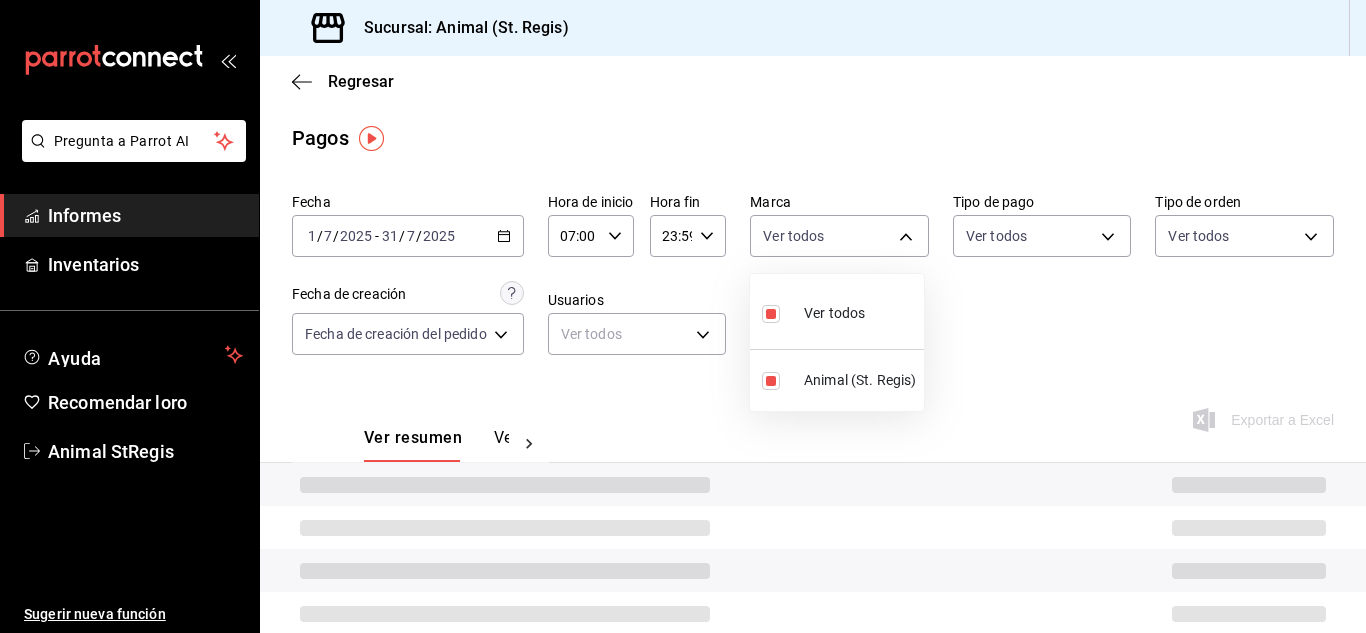 click at bounding box center (683, 316) 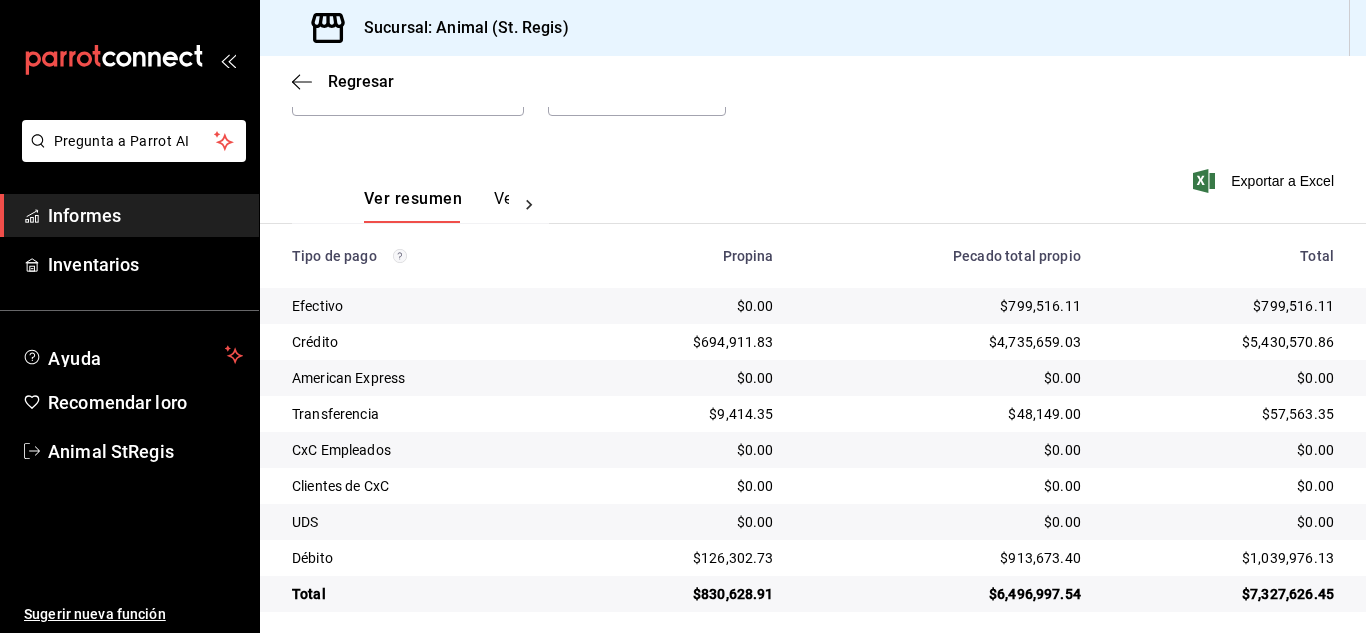 scroll, scrollTop: 251, scrollLeft: 0, axis: vertical 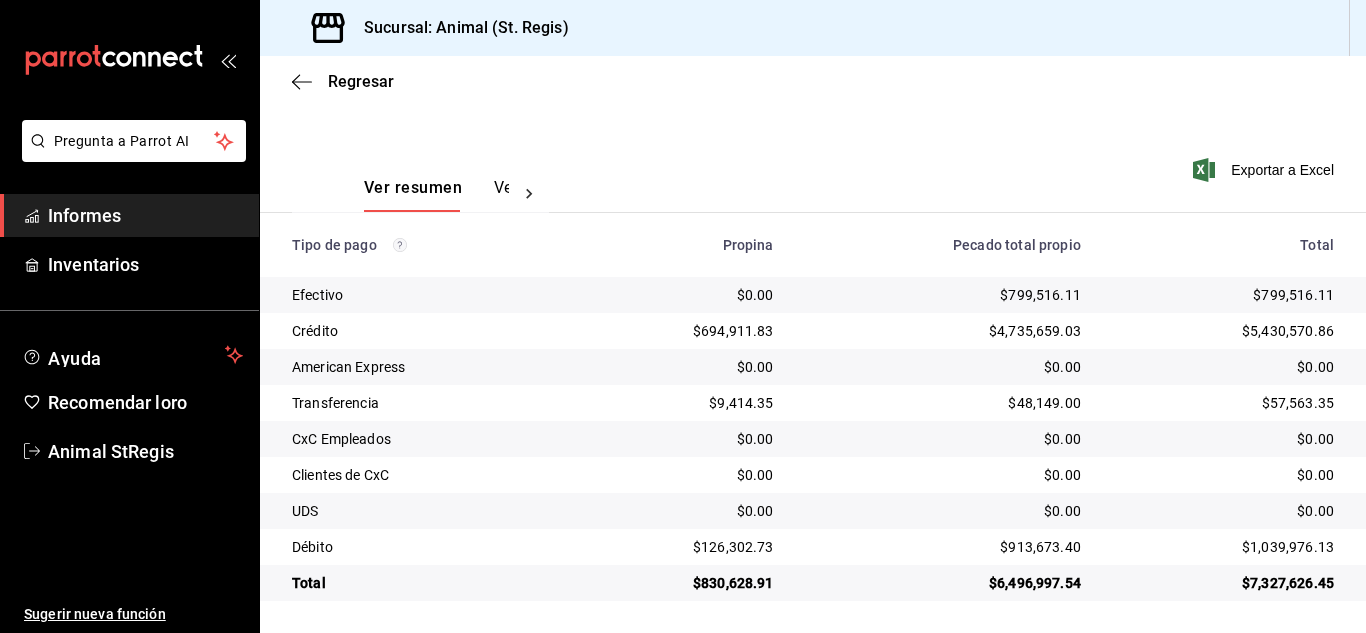 click on "Fecha [DATE] [DATE] / [DATE] - [DATE] [DATE] / [DATE] Hora de inicio [TIME] Hora de inicio Hora fin [TIME] Hora fin Marca Ver todos [UUID] Tipo de pago Ver todos Tipo de orden Ver todos Fecha de creación   Fecha de creación del pedido ORDER Usuarios Ver todos null" at bounding box center [813, 32] 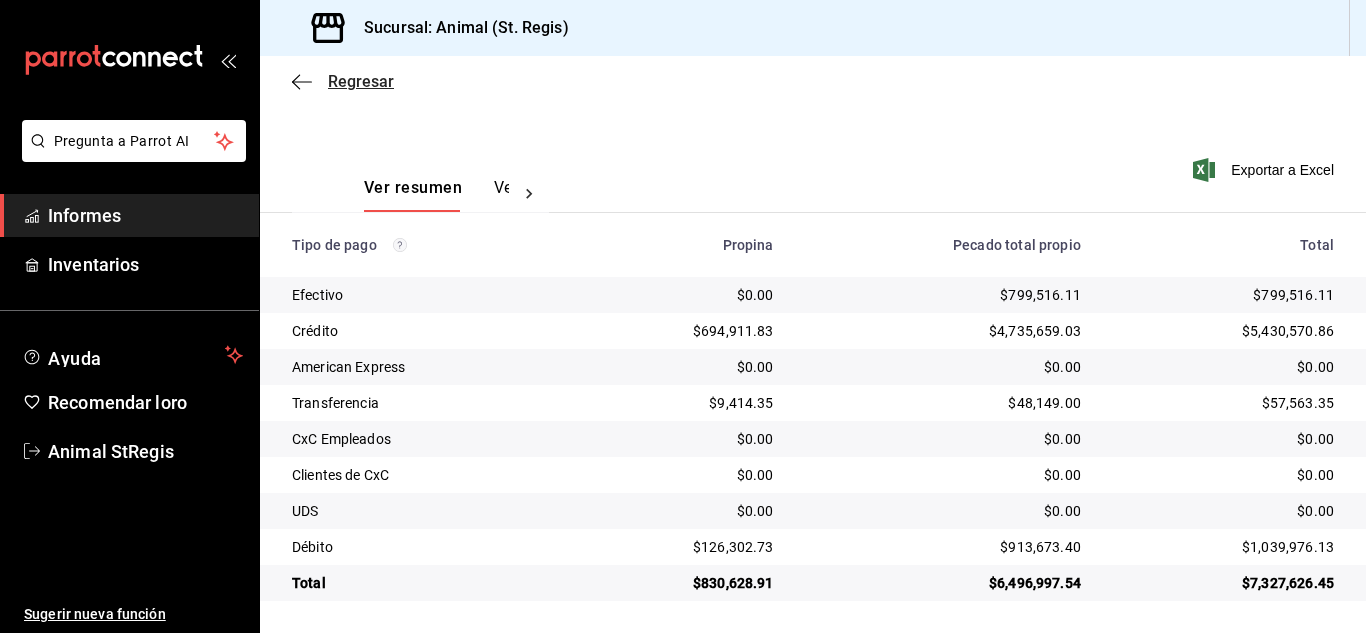 click on "Regresar" at bounding box center [361, 81] 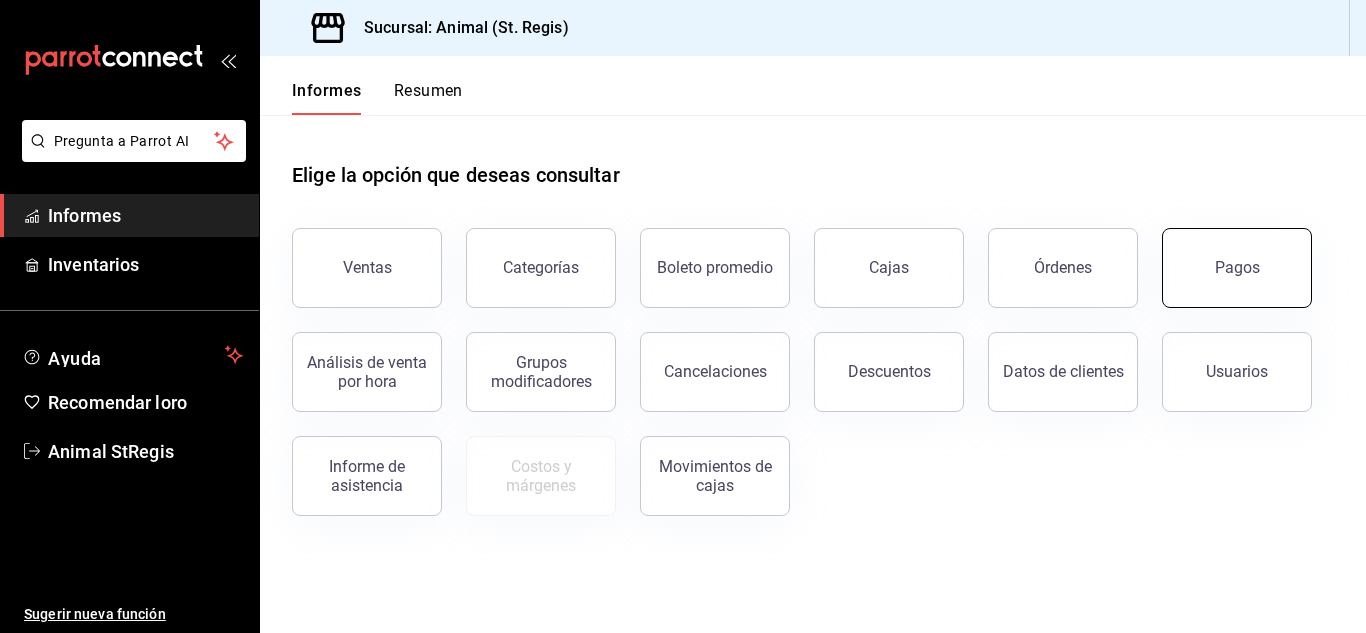 click on "Pagos" at bounding box center [1237, 268] 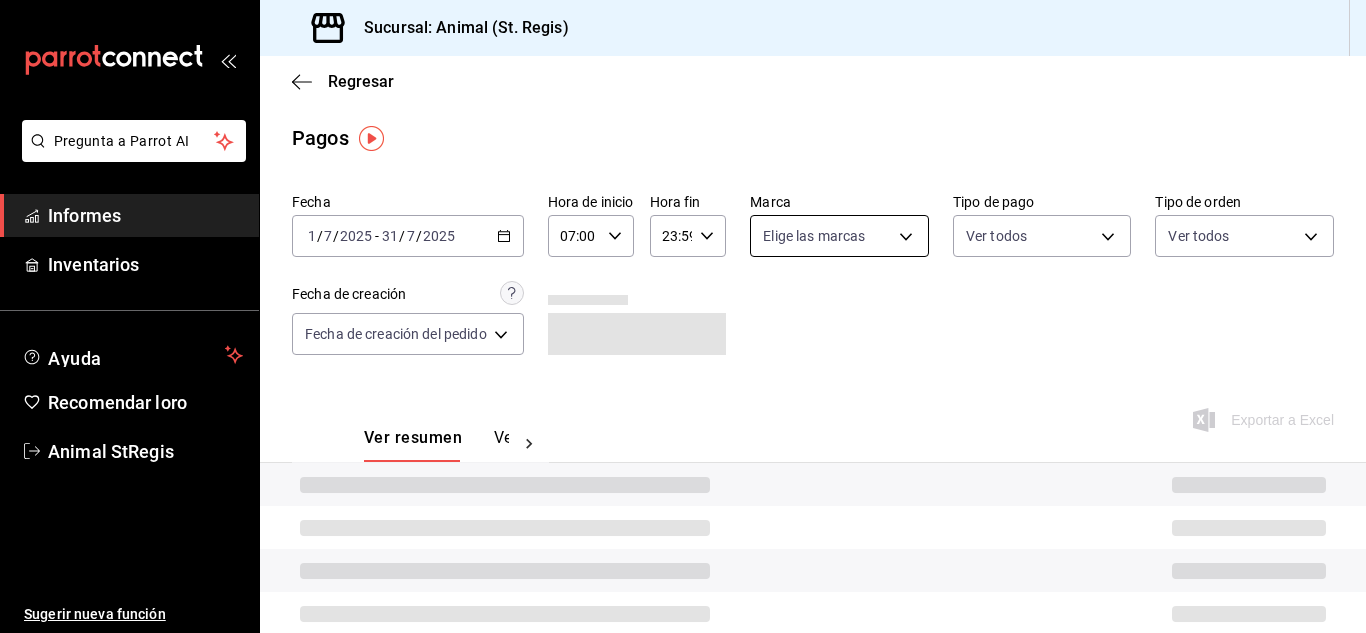 click on "Pregunta a Parrot AI Informes   Inventarios   Ayuda Recomendar loro   Animal StRegis   Sugerir nueva función   Sucursal: Animal (St. Regis) Regresar Pagos Fecha [DATE] [DATE] - [DATE] [DATE] Hora de inicio 07:00 Hora de inicio Hora fin 23:59 Hora fin Marca Elige las marcas Tipo de pago Ver todos Tipo de orden Ver todos Fecha de creación   Fecha de creación del pedido ORDER Ver resumen Ver pagos Exportar a Excel Tipo de pago   Propina Pecado total propio Total Efectivo $0.00 $[AMOUNT] $[AMOUNT] Crédito $[AMOUNT] $[AMOUNT] $[AMOUNT] American Express $0.00 $0.00 $0.00 Transferencia $0.00 $0.00 $0.00 CxC Empleados $0.00 $0.00 $0.00 Clientes de CxC $0.00 $0.00 $0.00 UDS $0.00 $0.00 $0.00 Débito $[AMOUNT] $[AMOUNT] $[AMOUNT] Total $[AMOUNT] $[AMOUNT] $[AMOUNT] Texto original Valora esta traducción Tu opinión servirá para ayudar a mejorar el Traductor de Google Pregunta a Parrot AI Informes   Inventarios   Ayuda Recomendar loro   Animal StRegis   Sugerir nueva función   GANA 1 MES GRATIS EN TU SUSCRIPCIÓN AQUÍ ¿Recuerdas cómo empezó tu restaurante? Hoy puedes ayudar a un colega a tener el mismo cambio que tú viviste. Recomienda Parrot directamente desde tu Portal Administrador. Es fácil y rápido. 🎁 Por cada restaurante que se una, ganas 1 mes gratis. Ver video tutorial Ir a un video Visitar centro de ayuda ([PHONE])" at bounding box center (683, 316) 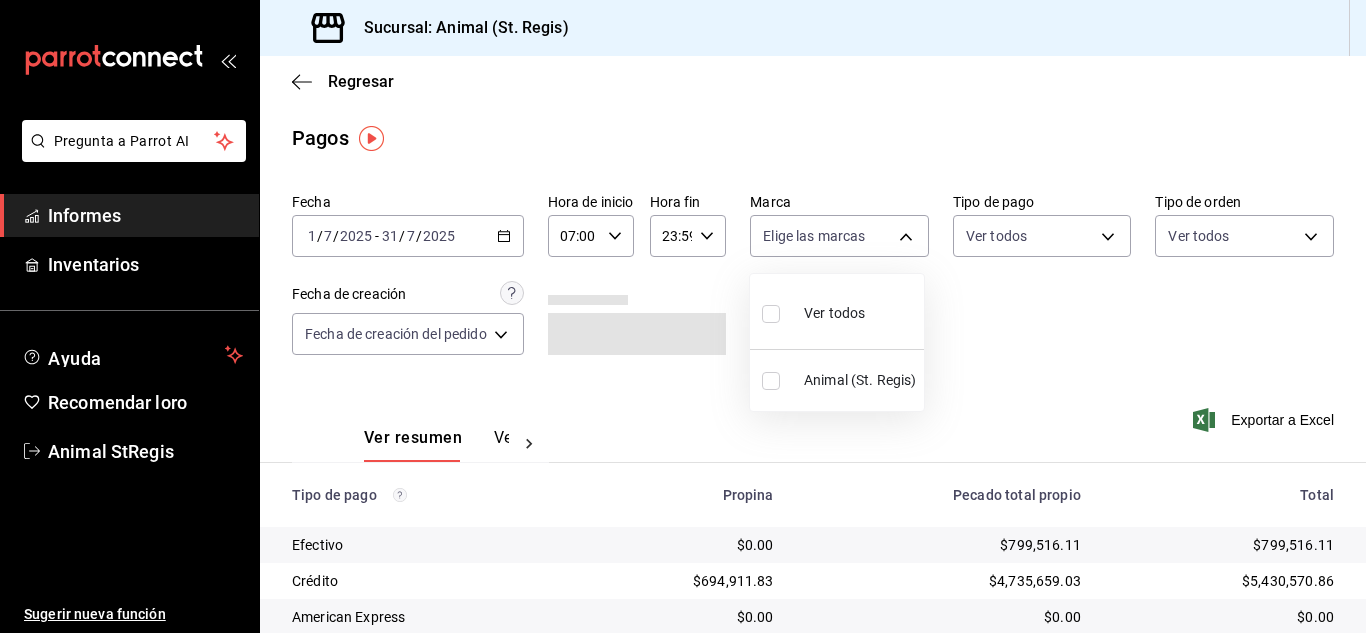 click at bounding box center [771, 314] 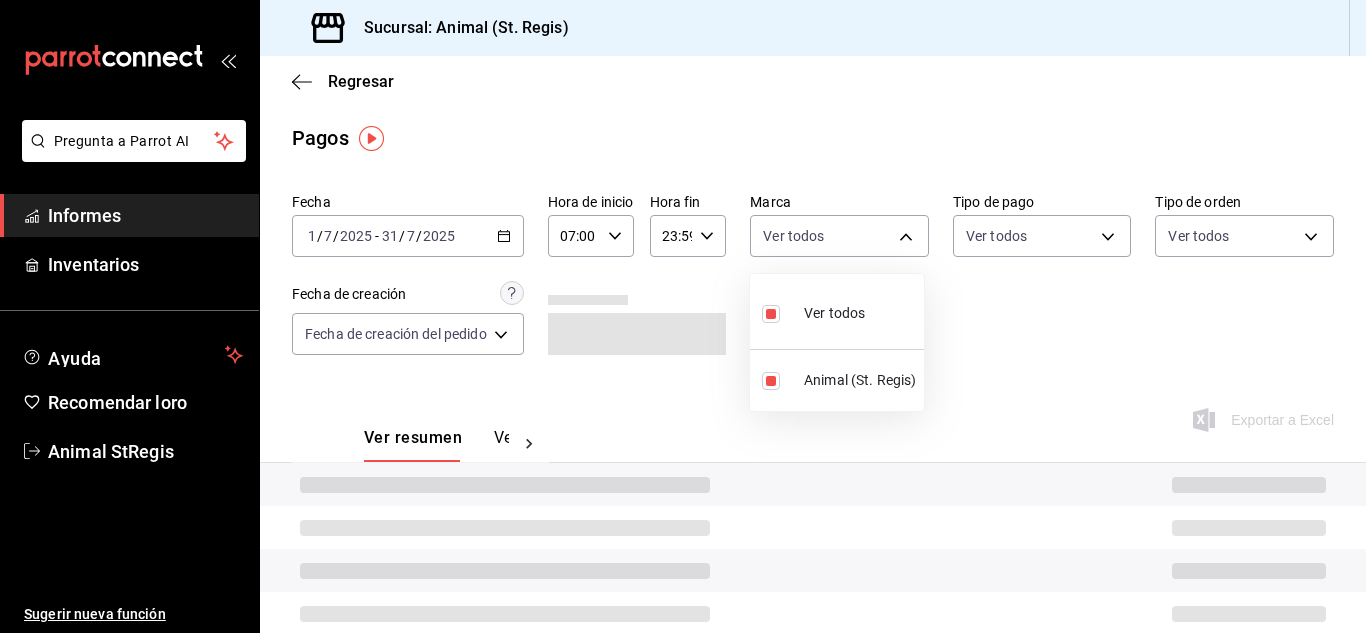 click at bounding box center (683, 316) 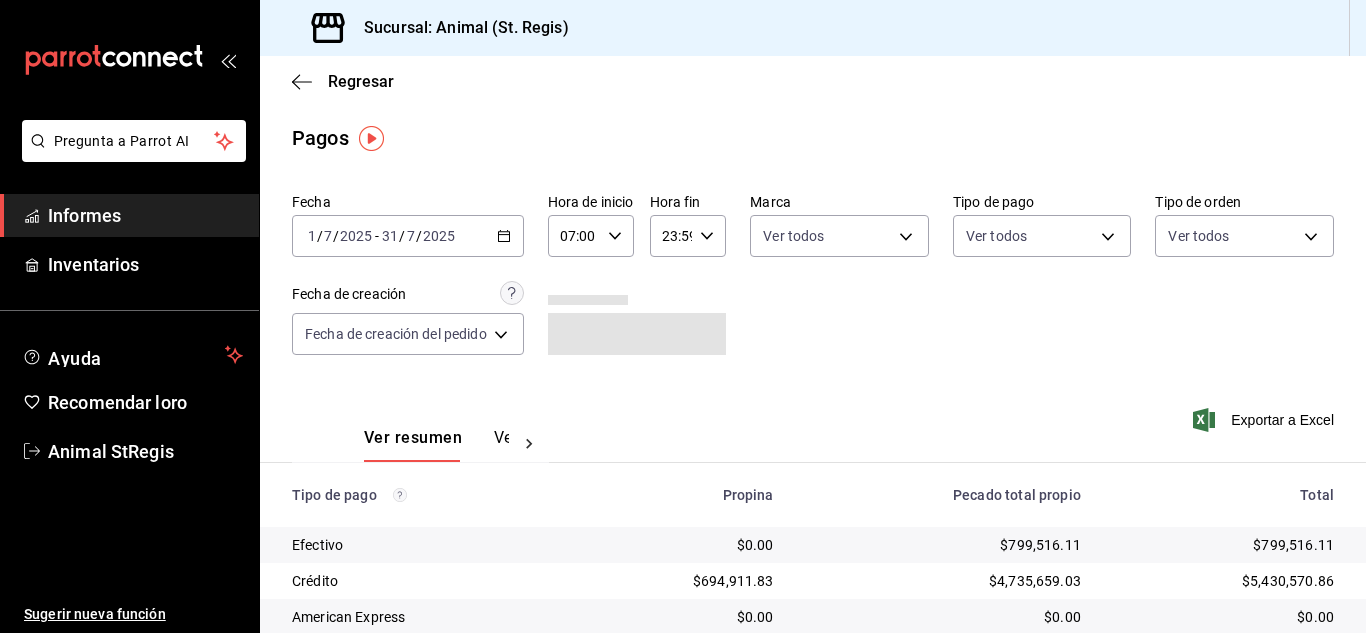 click 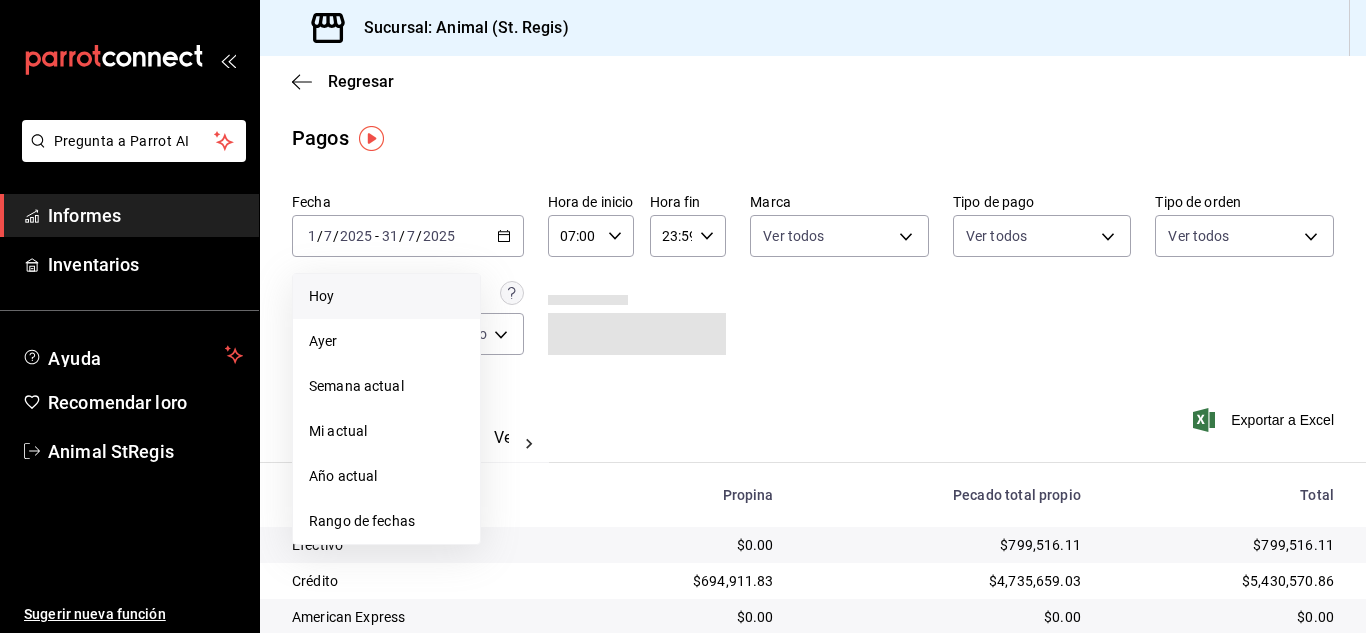 click on "Hoy" at bounding box center (386, 296) 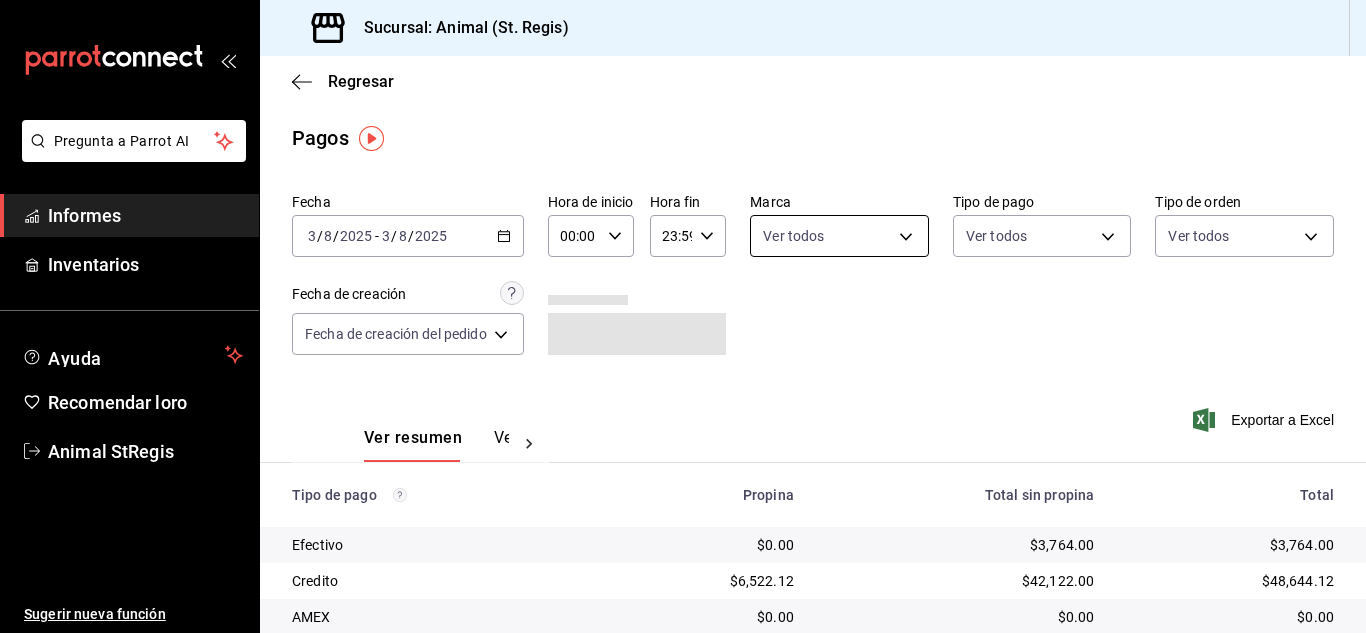 drag, startPoint x: 861, startPoint y: 325, endPoint x: 801, endPoint y: 252, distance: 94.493385 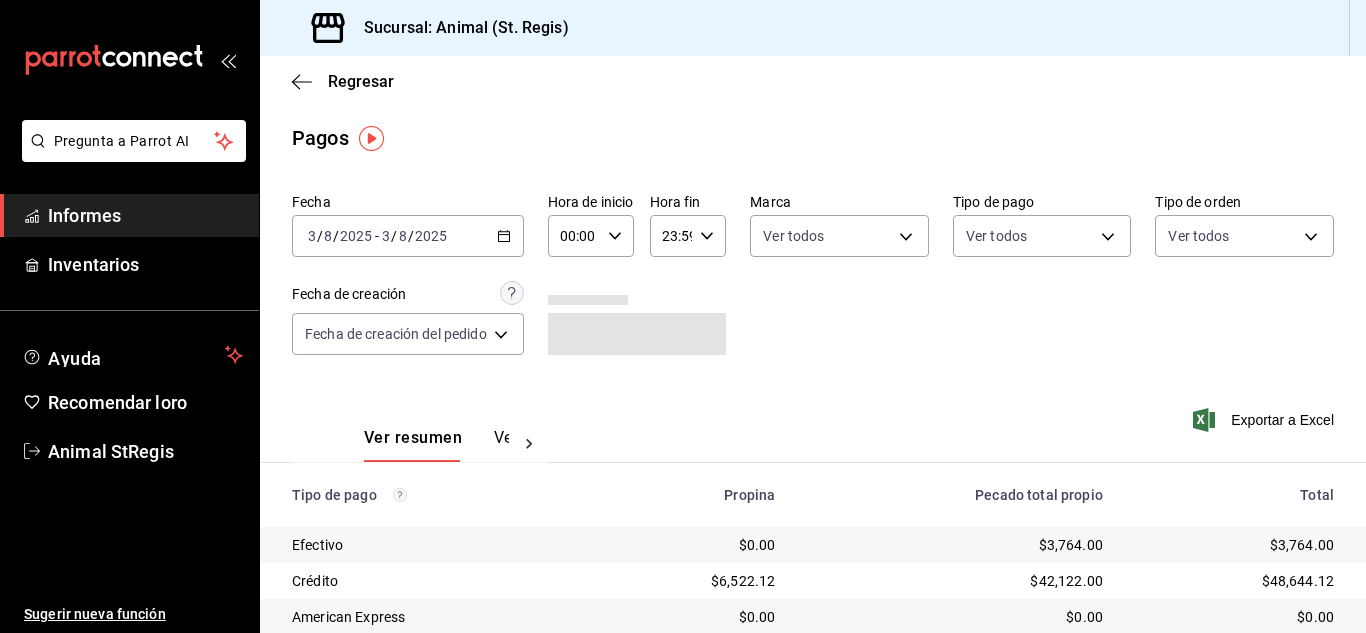click on "00:00 Hora de inicio" at bounding box center [591, 236] 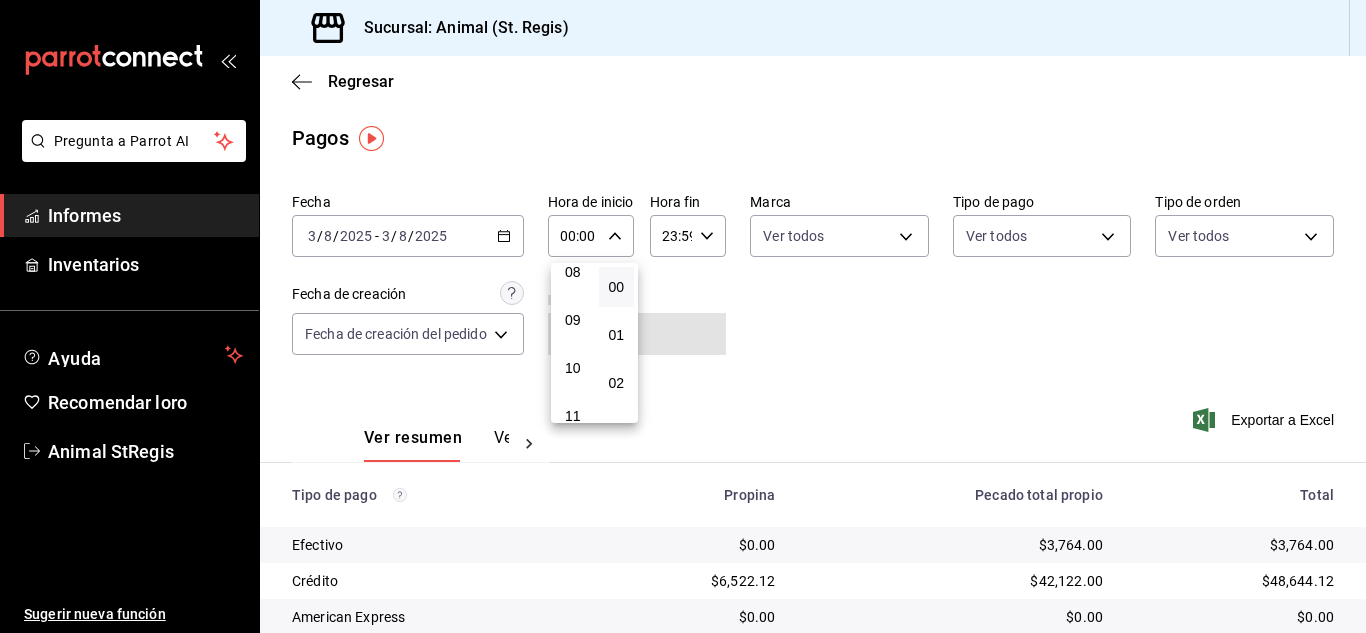 scroll, scrollTop: 400, scrollLeft: 0, axis: vertical 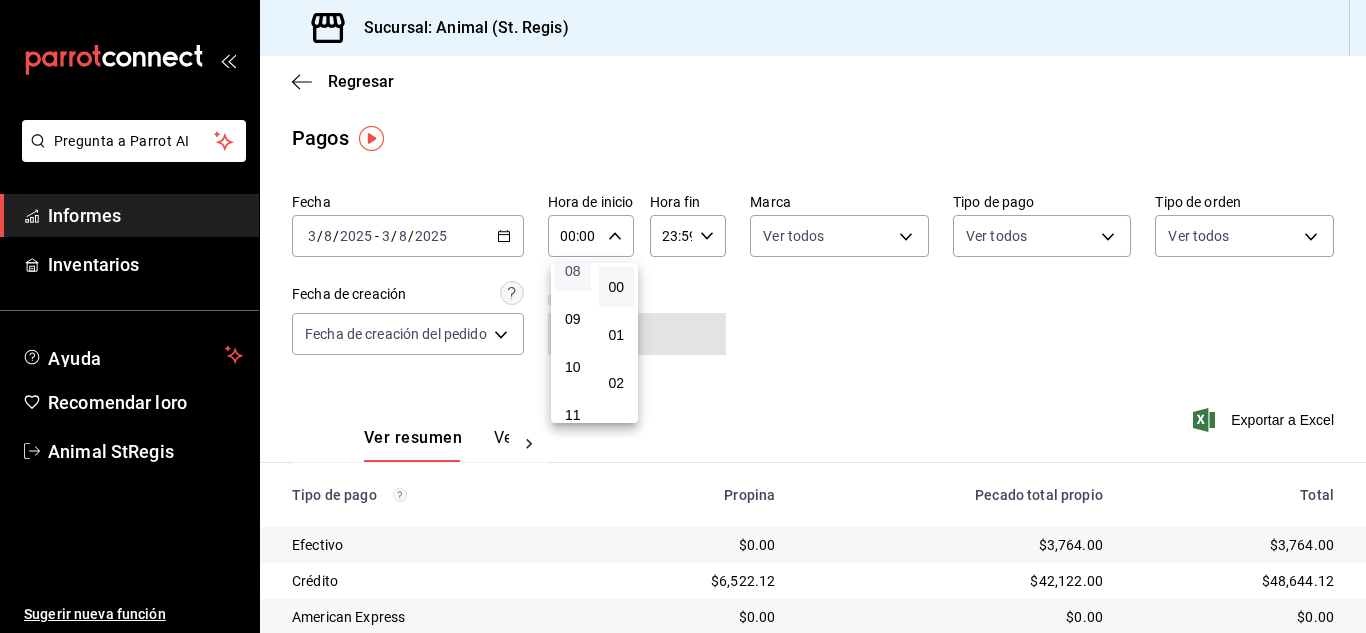 click on "08" at bounding box center [573, 271] 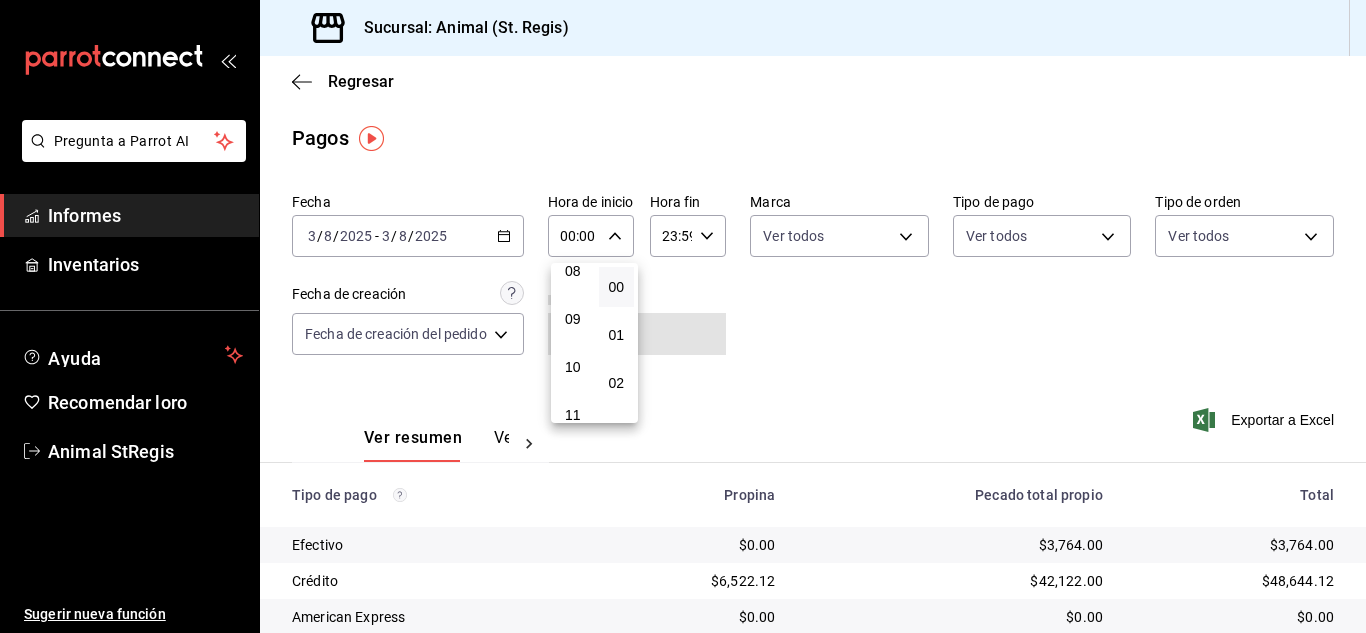 type on "08:00" 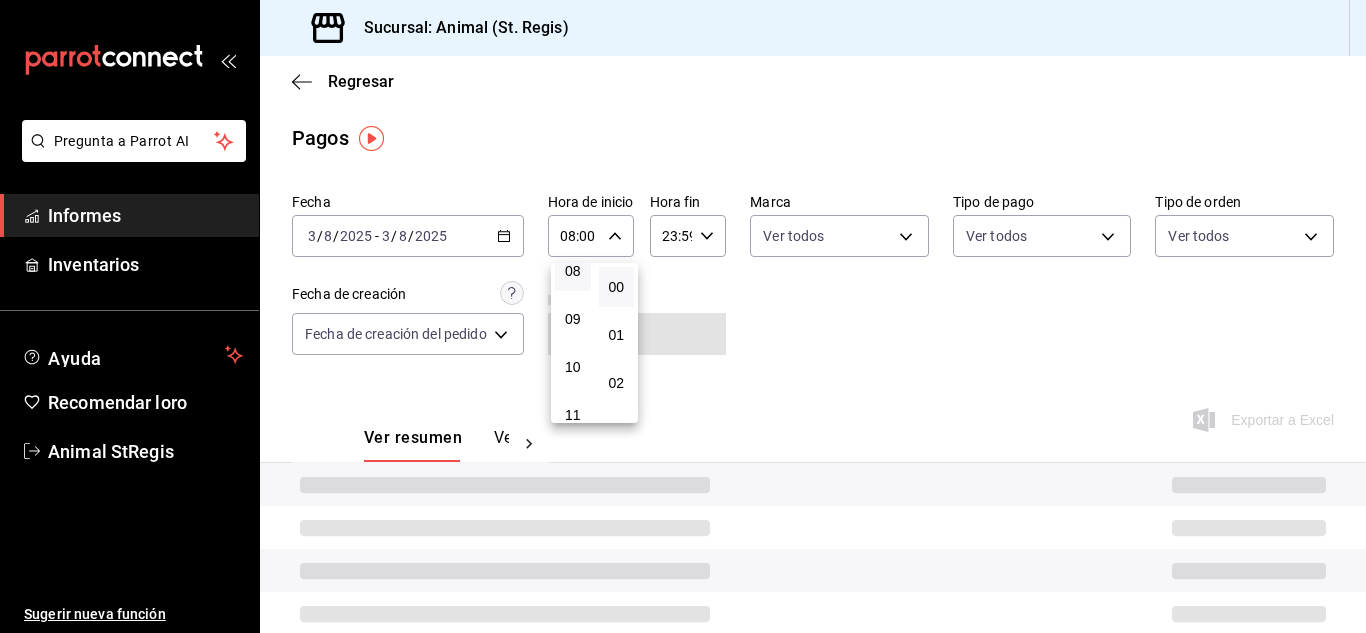 click at bounding box center [683, 316] 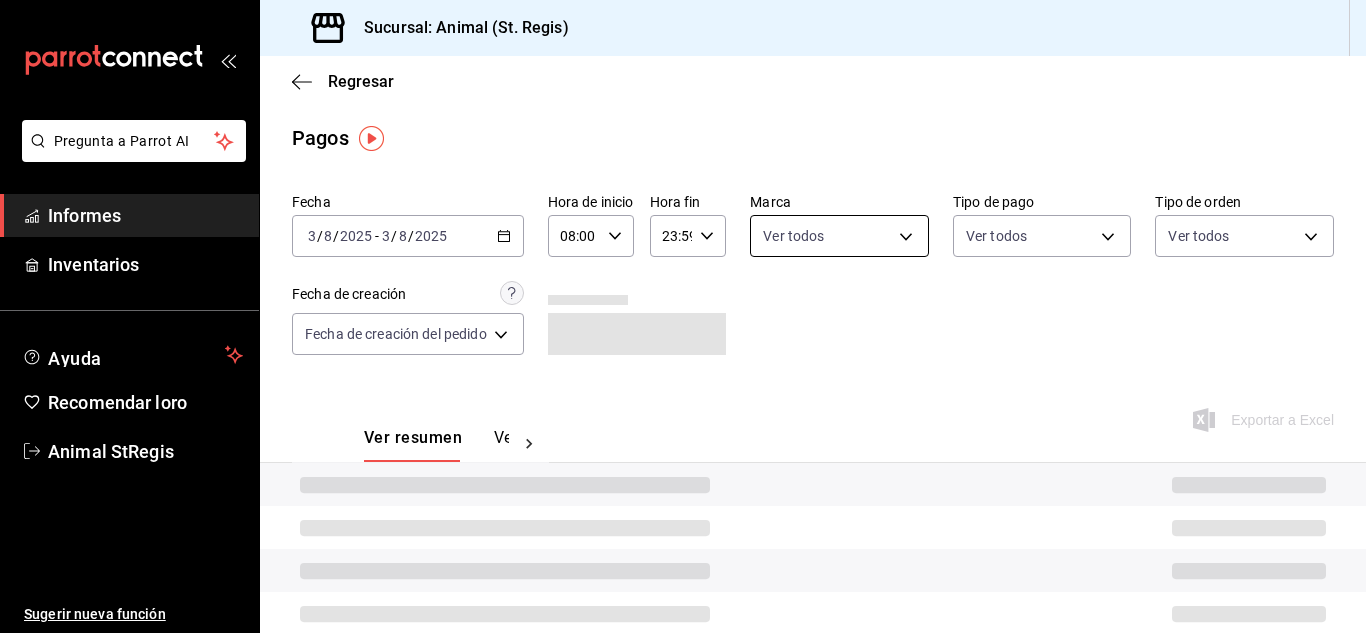 click on "Pregunta a Parrot AI Informes   Inventarios   Ayuda Recomendar loro   Animal [LOCATION]   Sugerir nueva función   Sucursal: Animal ([LOCATION]) Regresar Pagos Fecha [DATE] [DATE] - [DATE] [DATE] Hora de inicio [TIME] Hora de inicio Hora fin [TIME] Hora fin Marca Ver todos [UUID] Tipo de pago Ver todos Tipo de orden Ver todos Fecha de creación   Fecha de creación del pedido ORDER Ver resumen Ver pagos Exportar a Excel Texto original Valora esta traducción Tu opinión servirá para ayudar a mejorar el Traductor de Google Pregunta a Parrot AI Informes   Inventarios   Ayuda Recomendar loro   Animal [LOCATION]   Sugerir nueva función   GANA 1 MES GRATIS EN TU SUSCRIPCIÓN AQUÍ ¿Recuerdas cómo empezó tu restaurante? Hoy puedes ayudar a un colega a tener el mismo cambio que tú viviste. Recomienda Parrot directamente desde tu Portal Administrador. Es fácil y rápido. 🎁 Por cada restaurante que se una, ganas 1 mes gratis. Ver video tutorial Ir a un video" at bounding box center (683, 316) 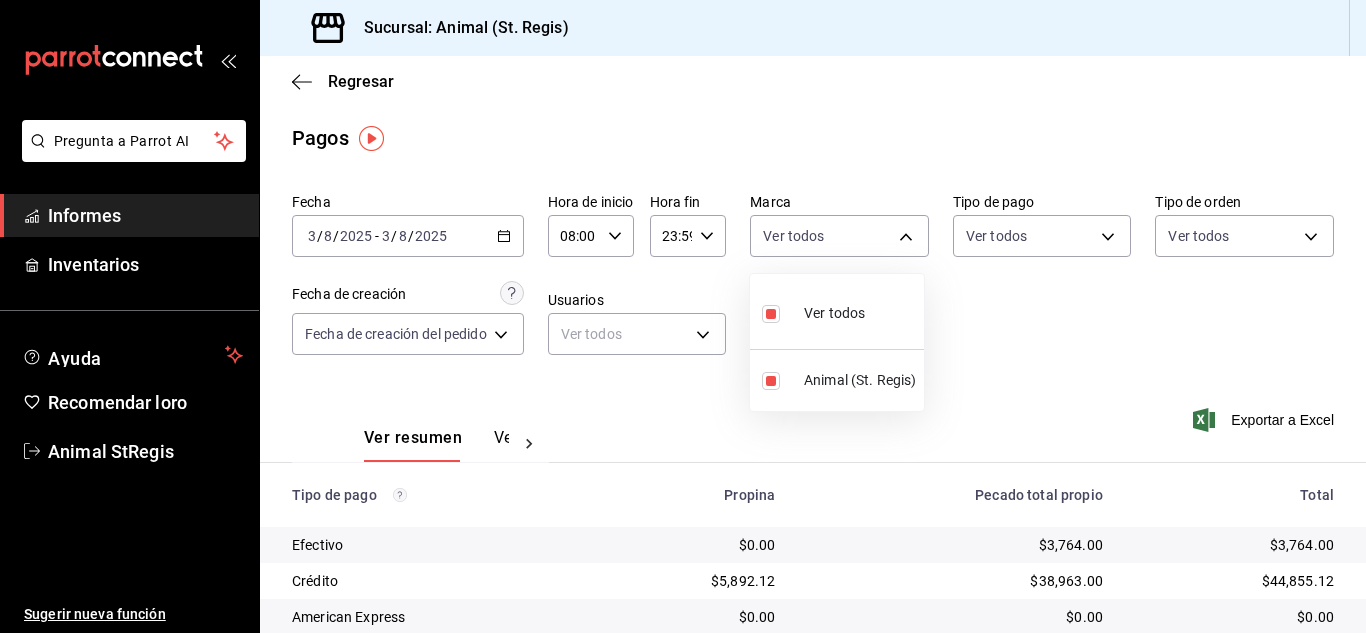 drag, startPoint x: 1033, startPoint y: 288, endPoint x: 1365, endPoint y: 206, distance: 341.9766 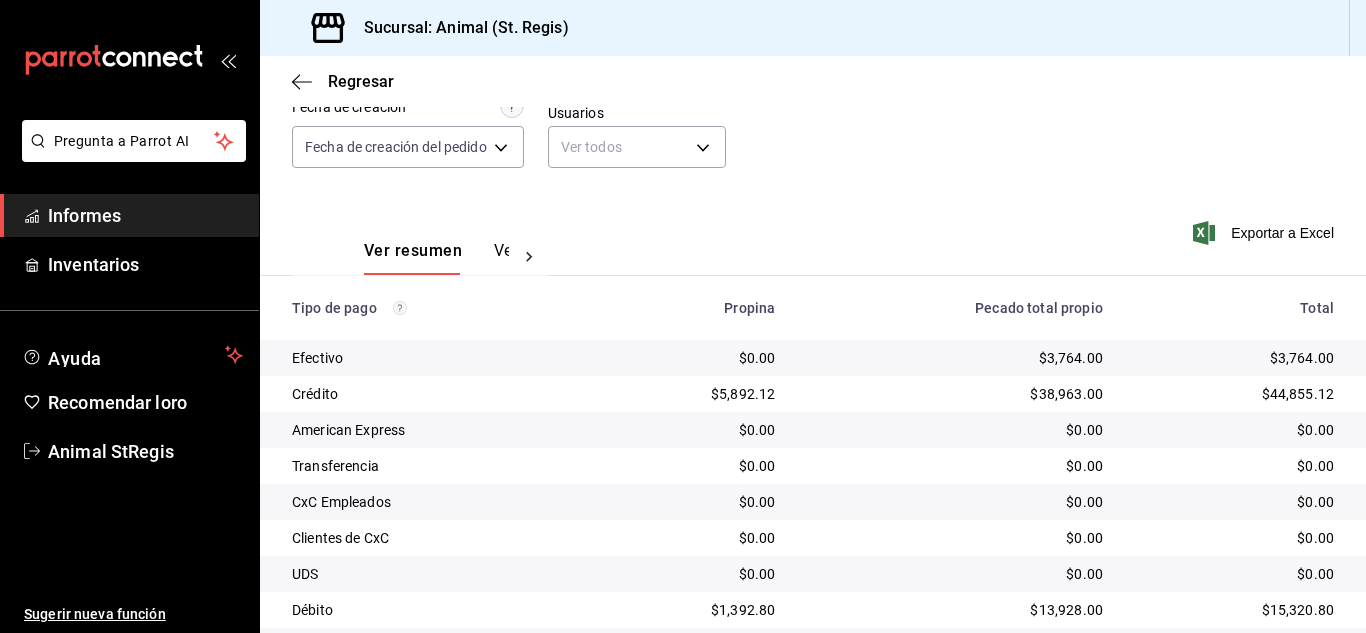 scroll, scrollTop: 251, scrollLeft: 0, axis: vertical 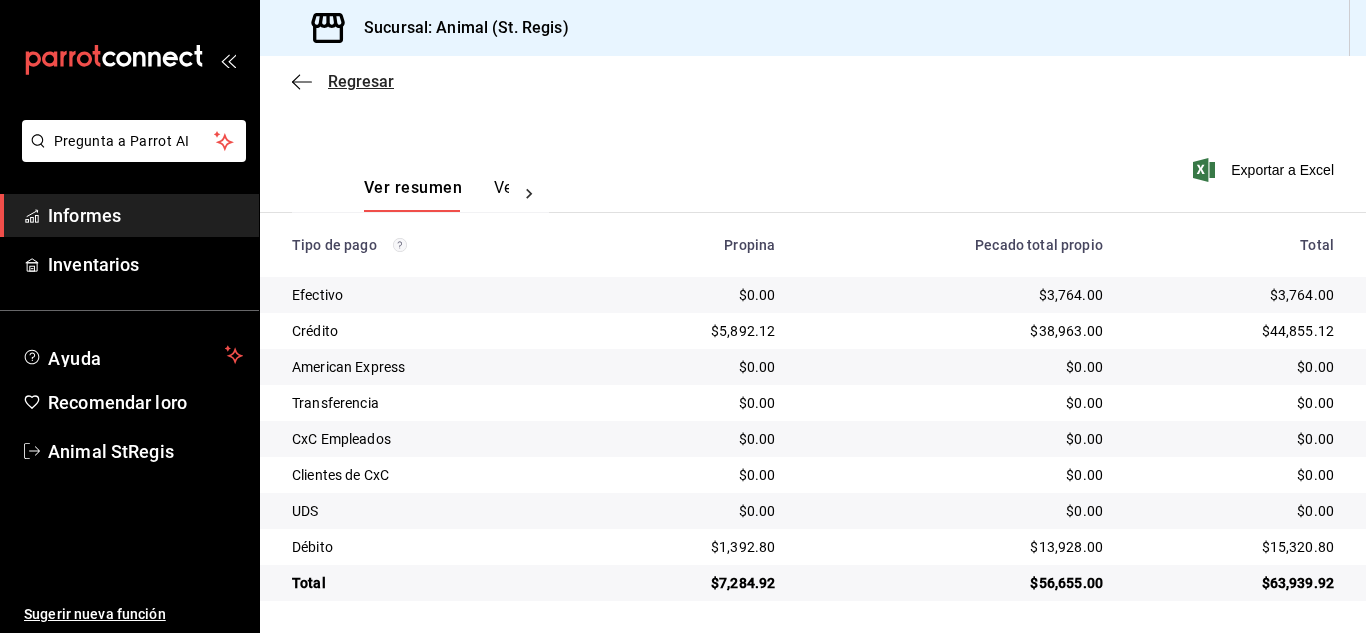 click on "Regresar" at bounding box center (343, 81) 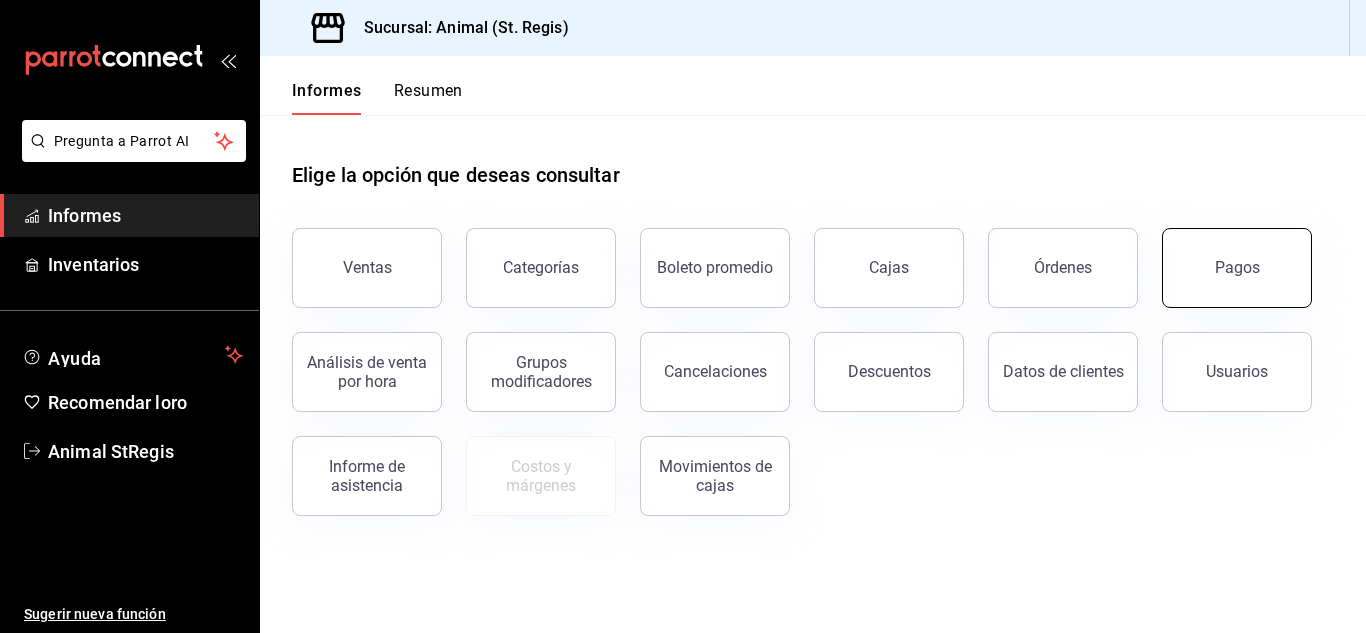 click on "Pagos" at bounding box center (1237, 268) 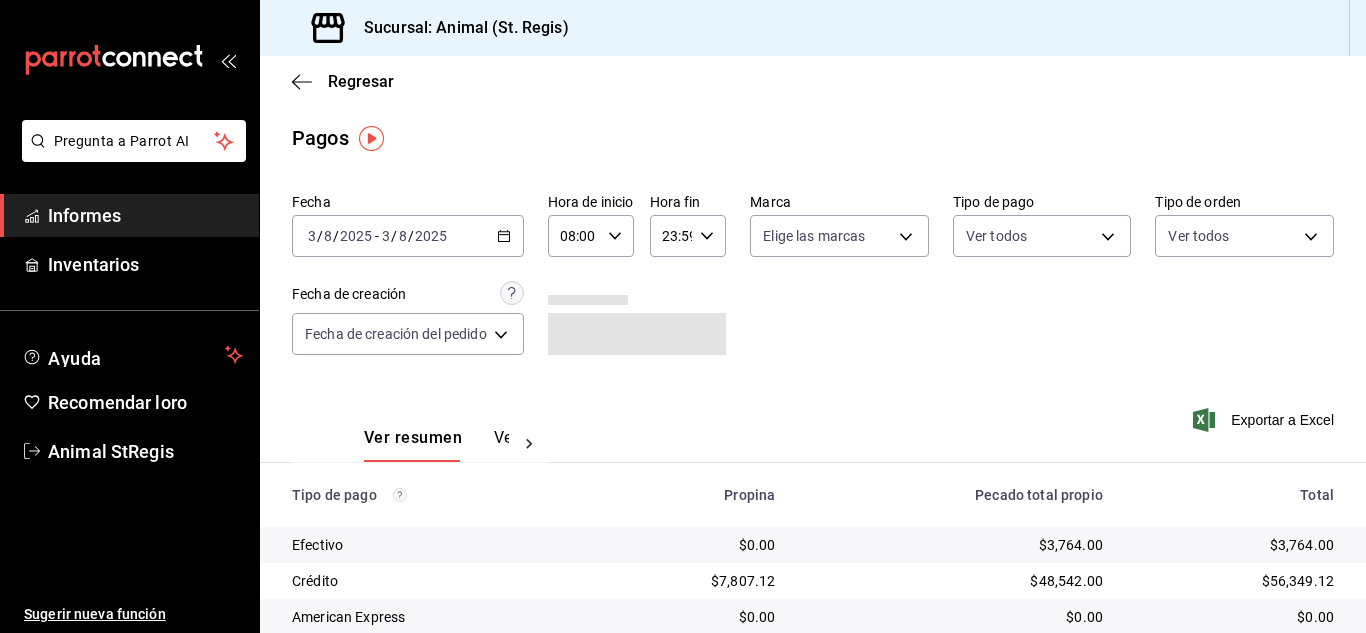 click 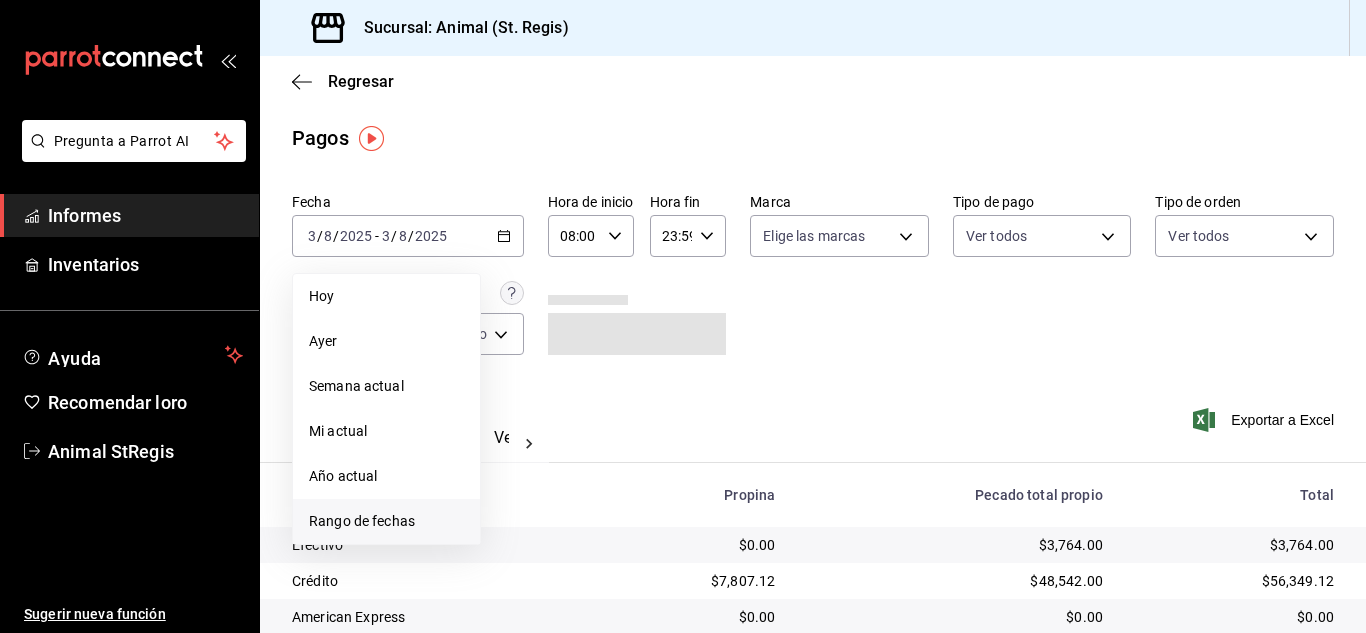 click on "Rango de fechas" at bounding box center (362, 521) 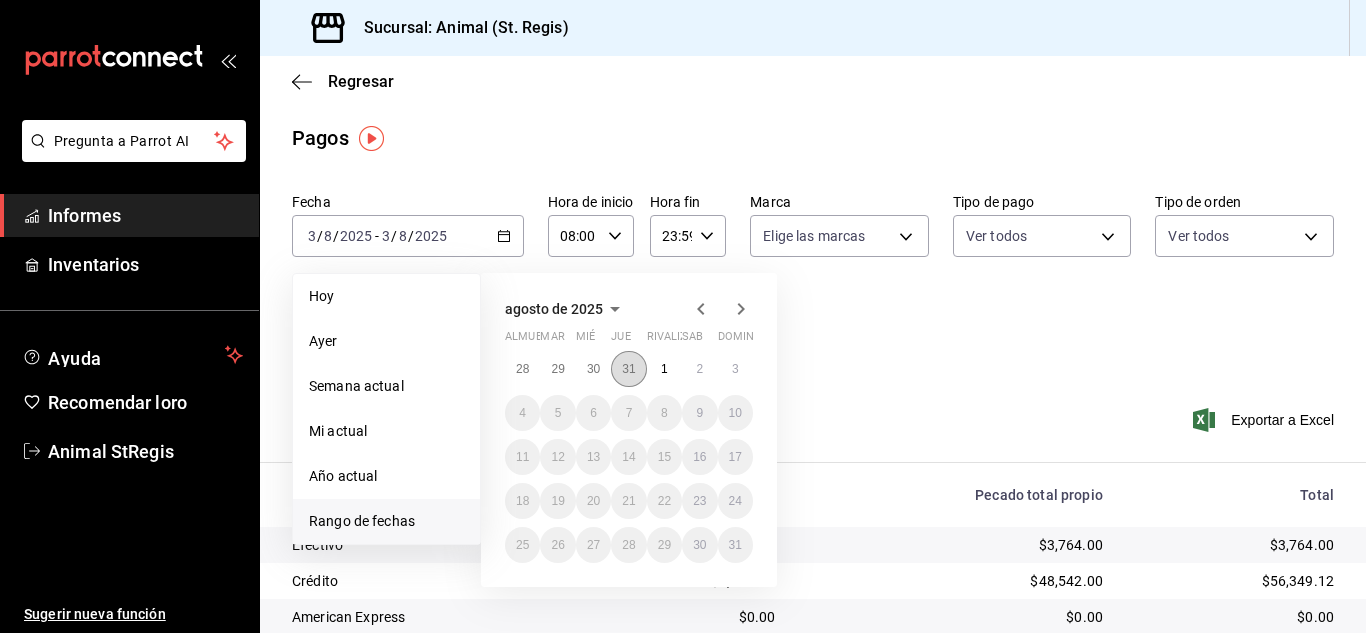 click on "31" at bounding box center [628, 369] 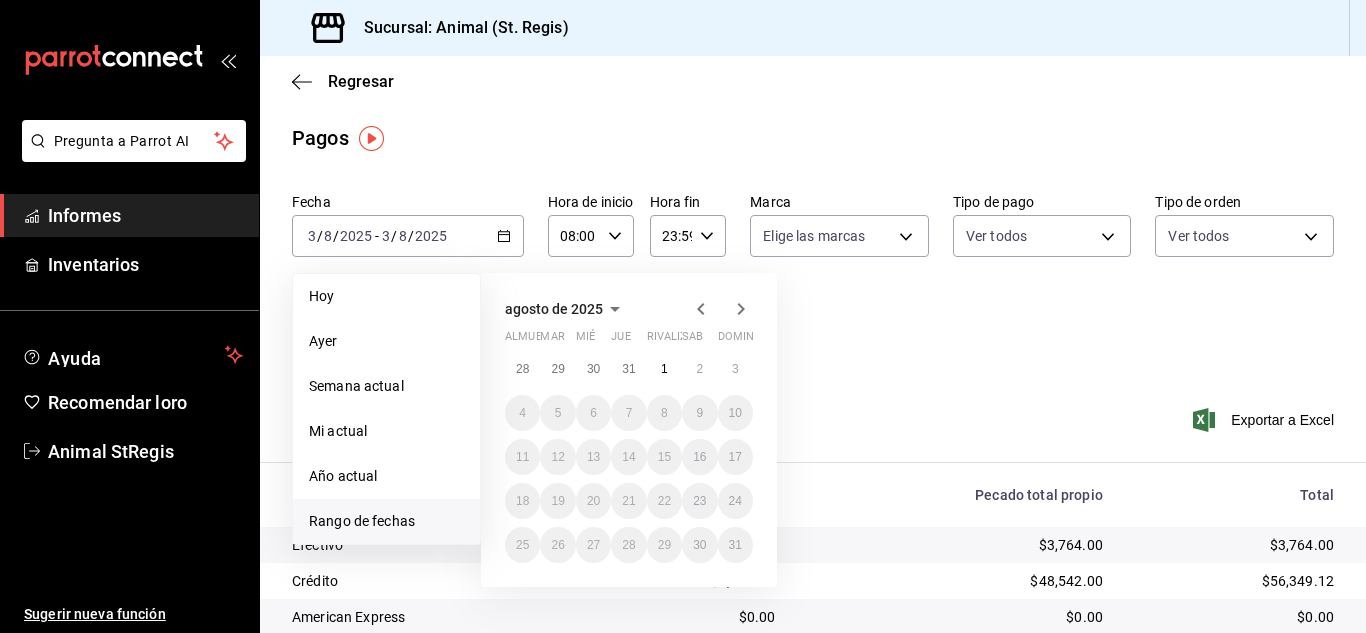 click 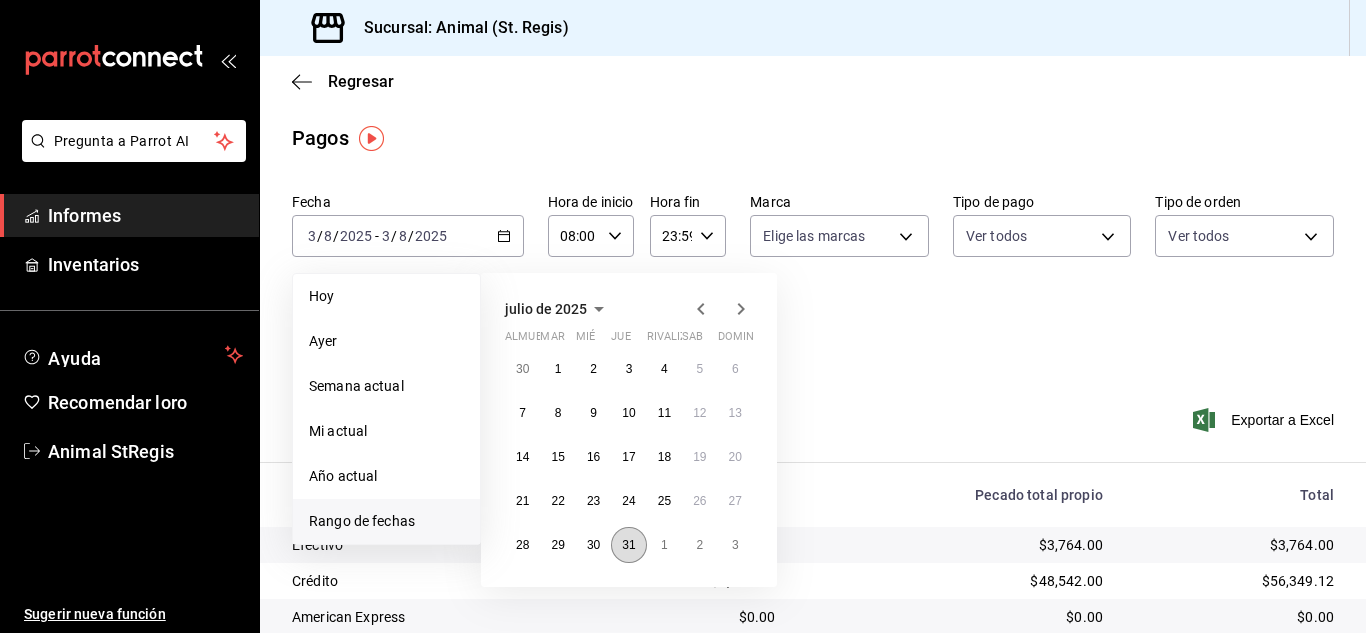 click on "31" at bounding box center [628, 545] 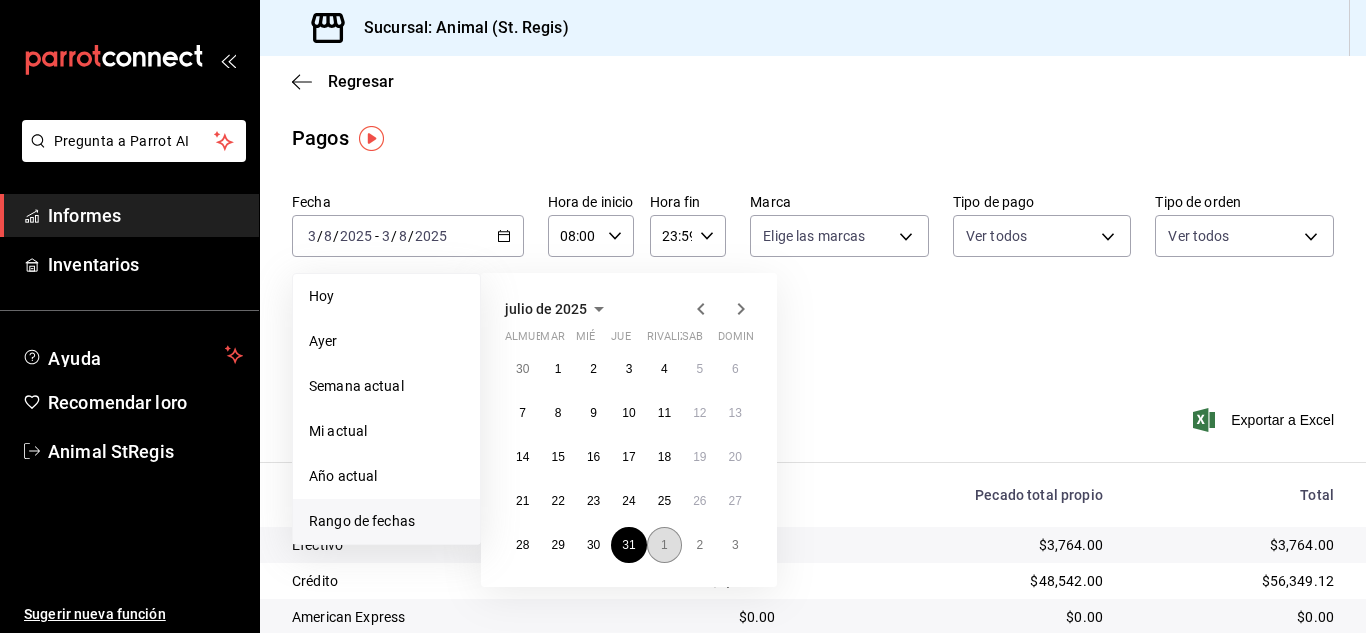 click on "1" at bounding box center [664, 545] 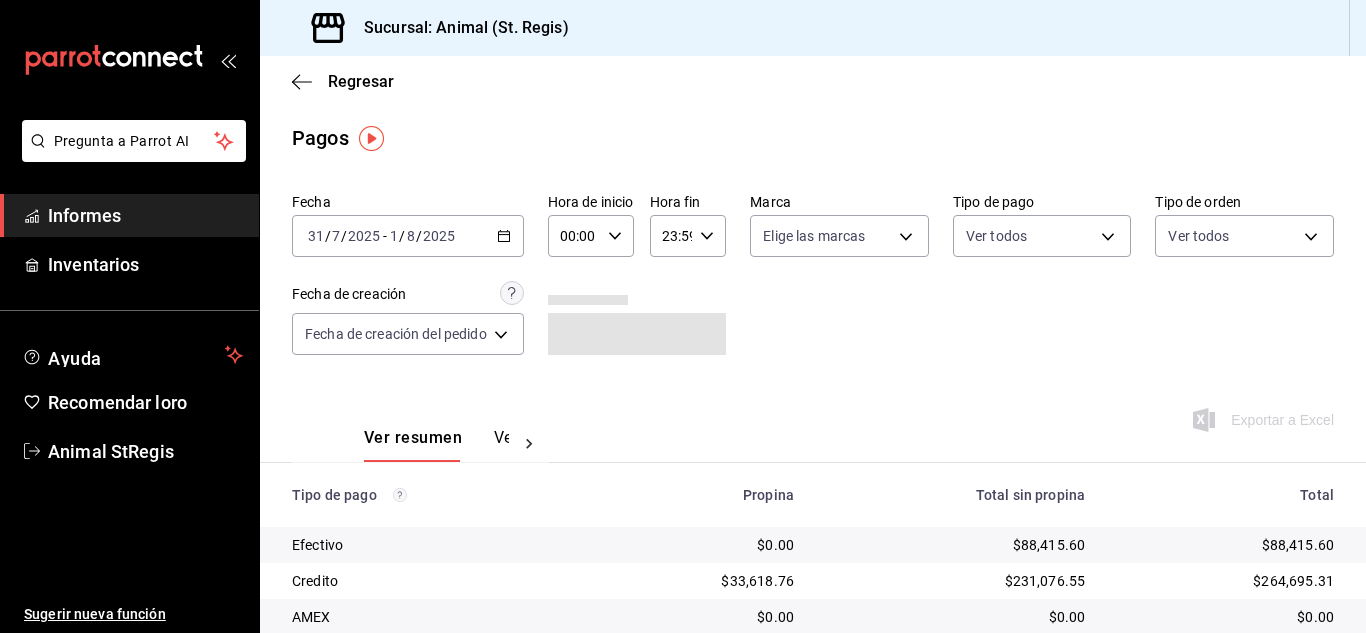 click 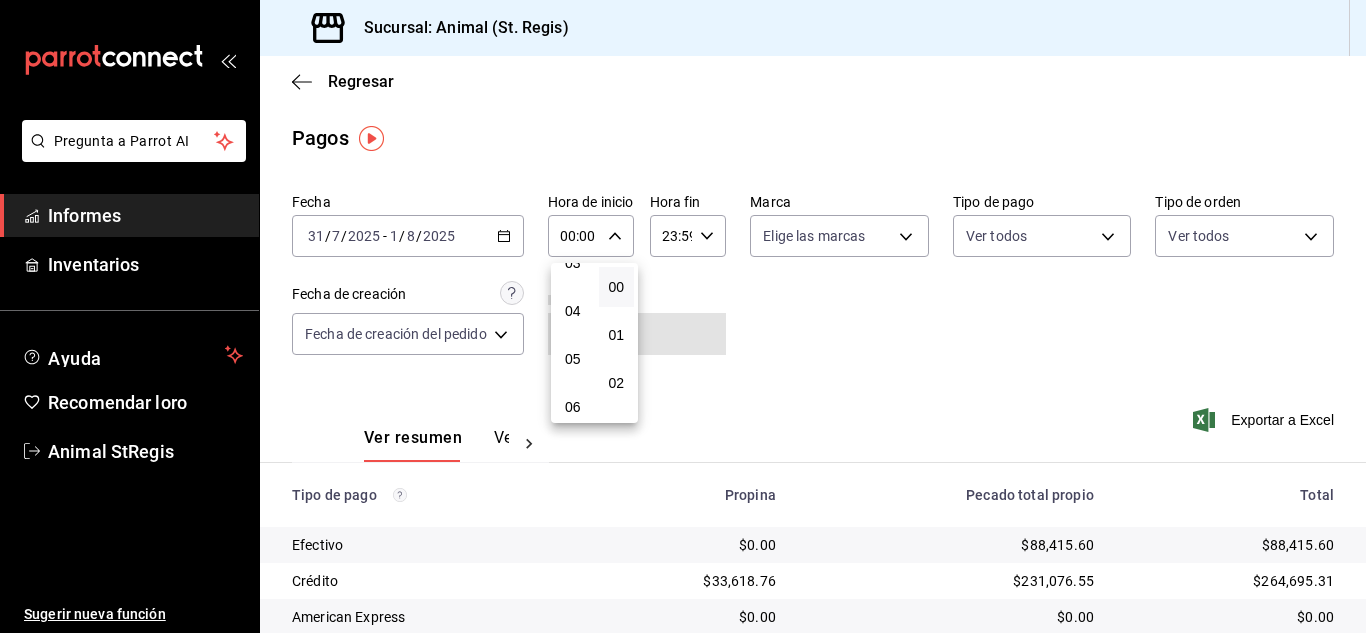 scroll, scrollTop: 200, scrollLeft: 0, axis: vertical 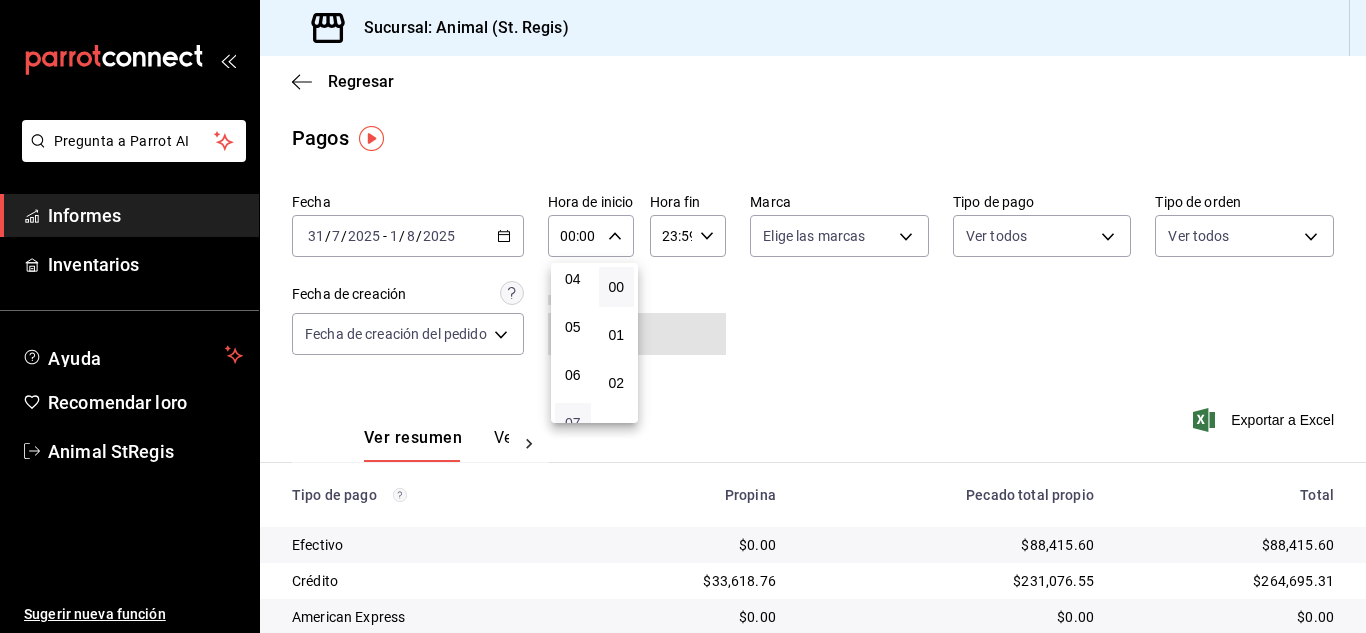 click on "07" at bounding box center (573, 423) 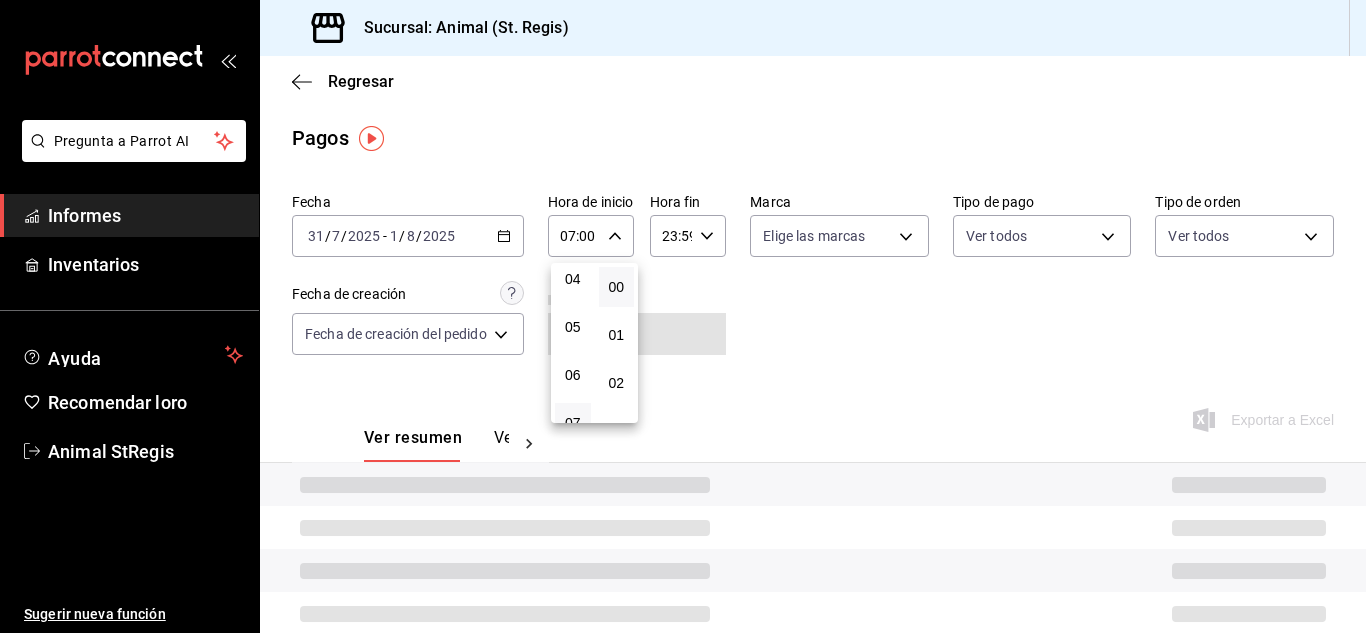 click at bounding box center (683, 316) 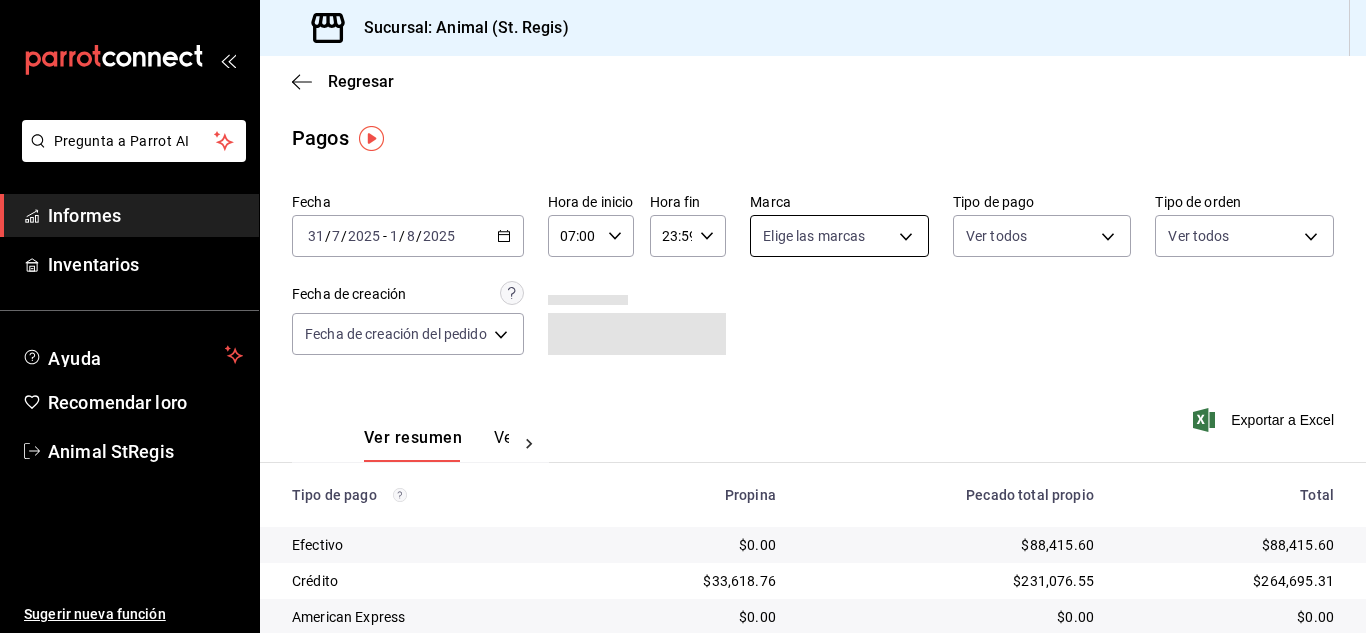 click on "Pregunta a Parrot AI Informes   Inventarios   Ayuda Recomendar loro   Animal StRegis   Sugerir nueva función   Sucursal: Animal (St. Regis) Regresar Pagos Fecha [DATE] [DATE] - [DATE] [DATE] Hora de inicio 07:00 Hora de inicio Hora fin 23:59 Hora fin Marca Elige las marcas Tipo de pago Ver todos Tipo de orden Ver todos Fecha de creación   Fecha de creación del pedido ORDER Ver resumen Ver pagos Exportar a Excel Tipo de pago   Propina Pecado total propio Total Efectivo $0.00 $[AMOUNT] $[AMOUNT] Crédito $[AMOUNT] $[AMOUNT] $[AMOUNT] American Express $0.00 $0.00 $0.00 Transferencia $0.00 $0.00 $0.00 CxC Empleados $0.00 $0.00 $0.00 Clientes de CxC $0.00 $0.00 $0.00 UDS $0.00 $0.00 $0.00 Débito $[AMOUNT] $[AMOUNT] $[AMOUNT] Total $[AMOUNT] $[AMOUNT] $[AMOUNT] Texto original Valora esta traducción Tu opinión servirá para ayudar a mejorar el Traductor de Google Pregunta a Parrot AI Informes   Inventarios   Ayuda Recomendar loro   Animal StRegis   Sugerir nueva función" at bounding box center [683, 316] 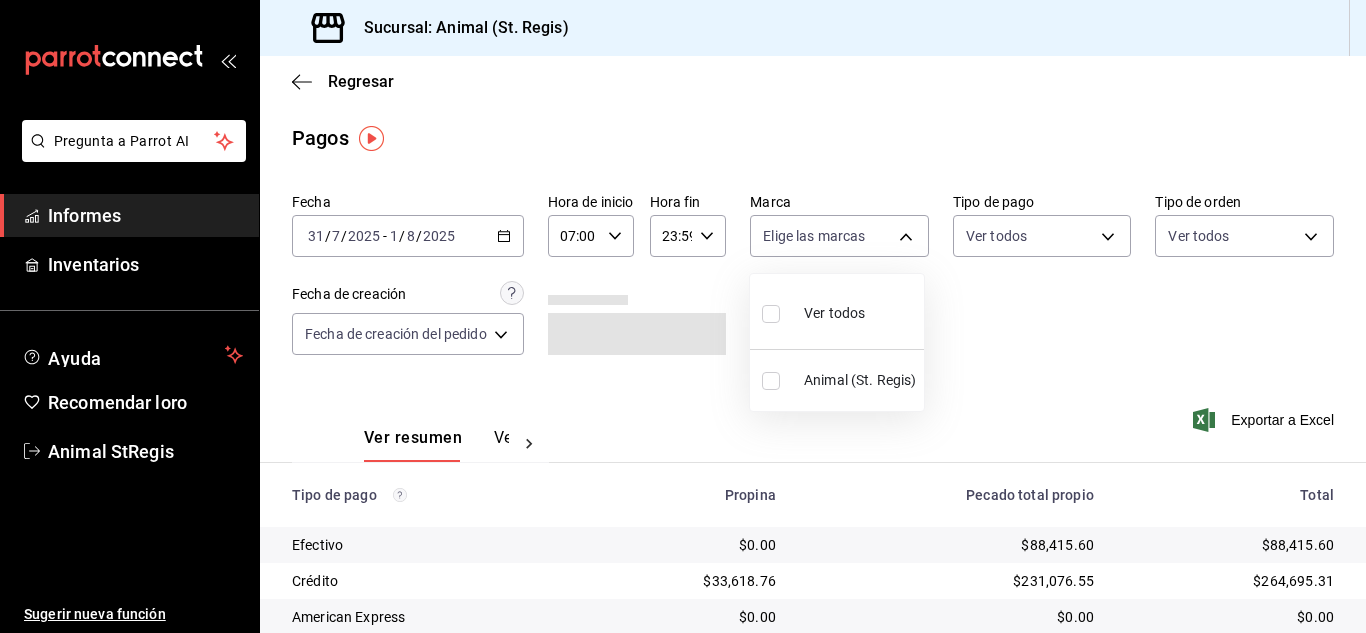 click at bounding box center (771, 314) 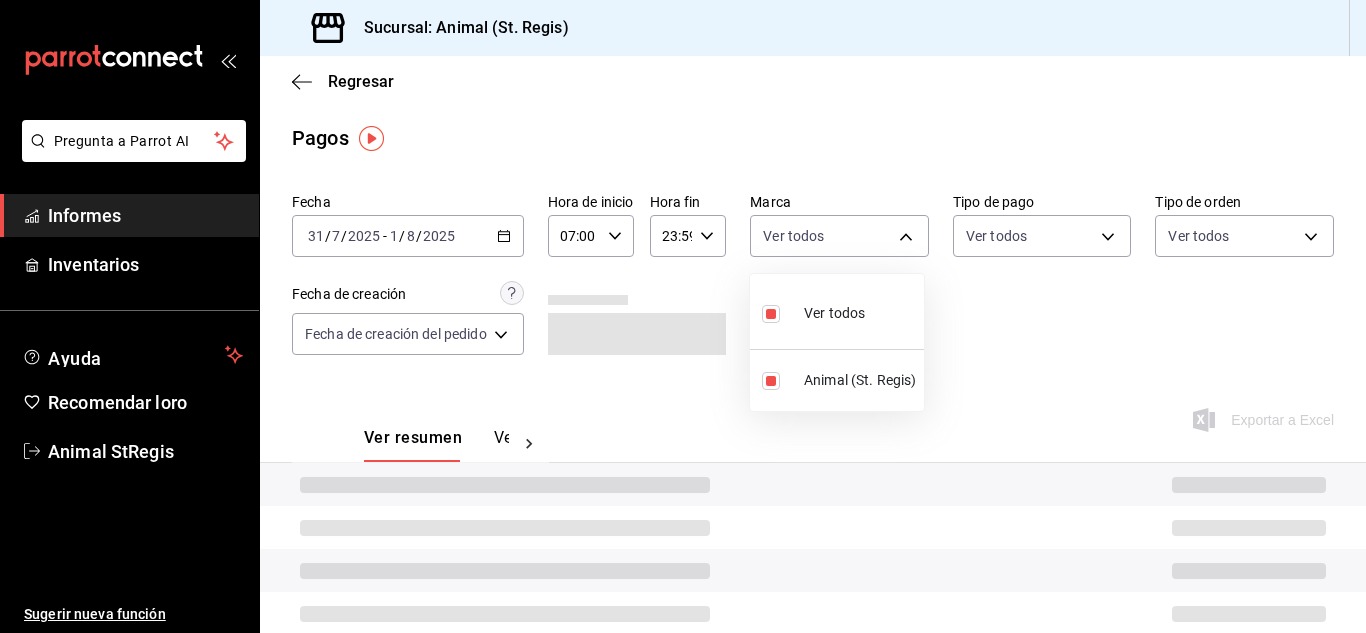 click at bounding box center (683, 316) 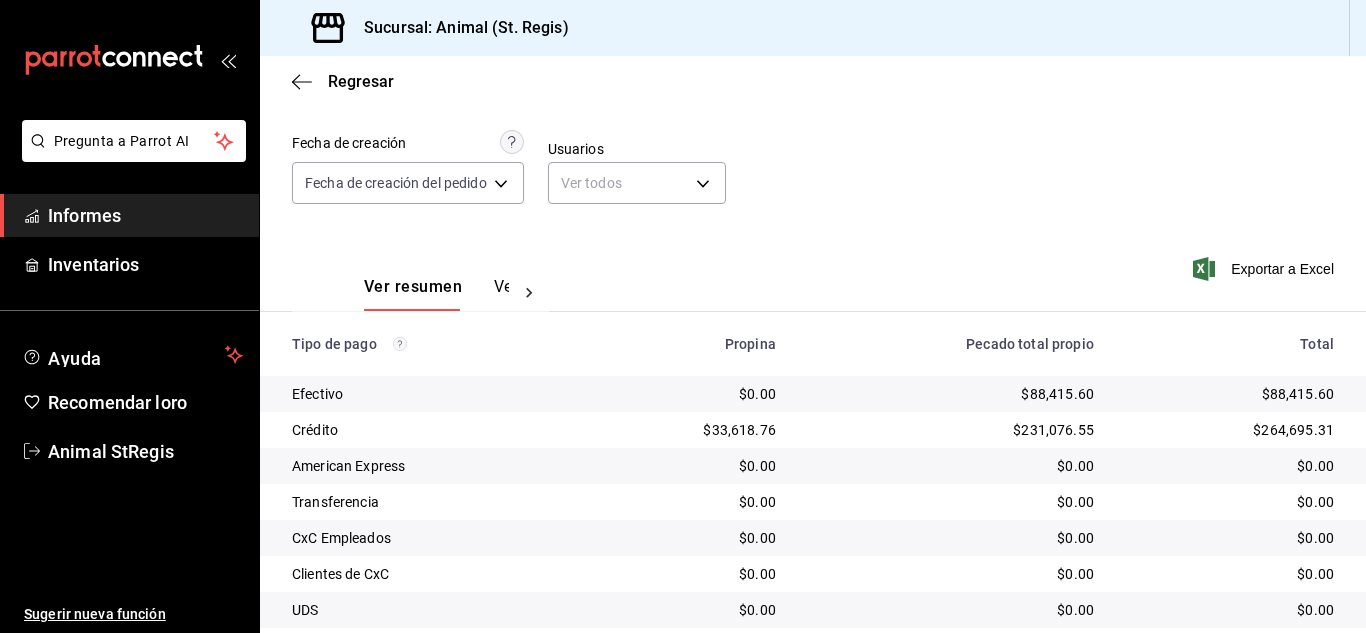 scroll, scrollTop: 152, scrollLeft: 0, axis: vertical 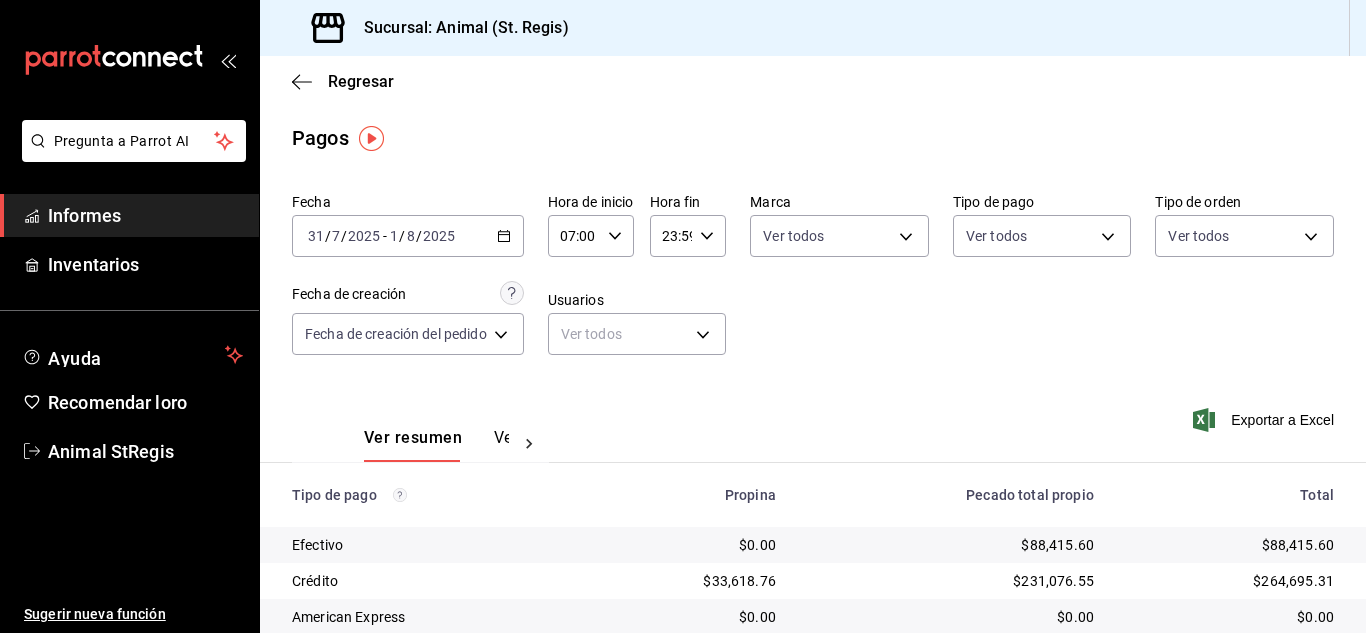 click on "Fecha [DATE] [DATE] / [DATE] - [DATE] [DATE] / [DATE] Hora de inicio [TIME] Hora de inicio Hora fin [TIME] Hora fin Marca Ver todos [UUID] Tipo de pago Ver todos Tipo de orden Ver todos Fecha de creación   Fecha de creación del pedido ORDER Usuarios Ver todos null" at bounding box center (813, 282) 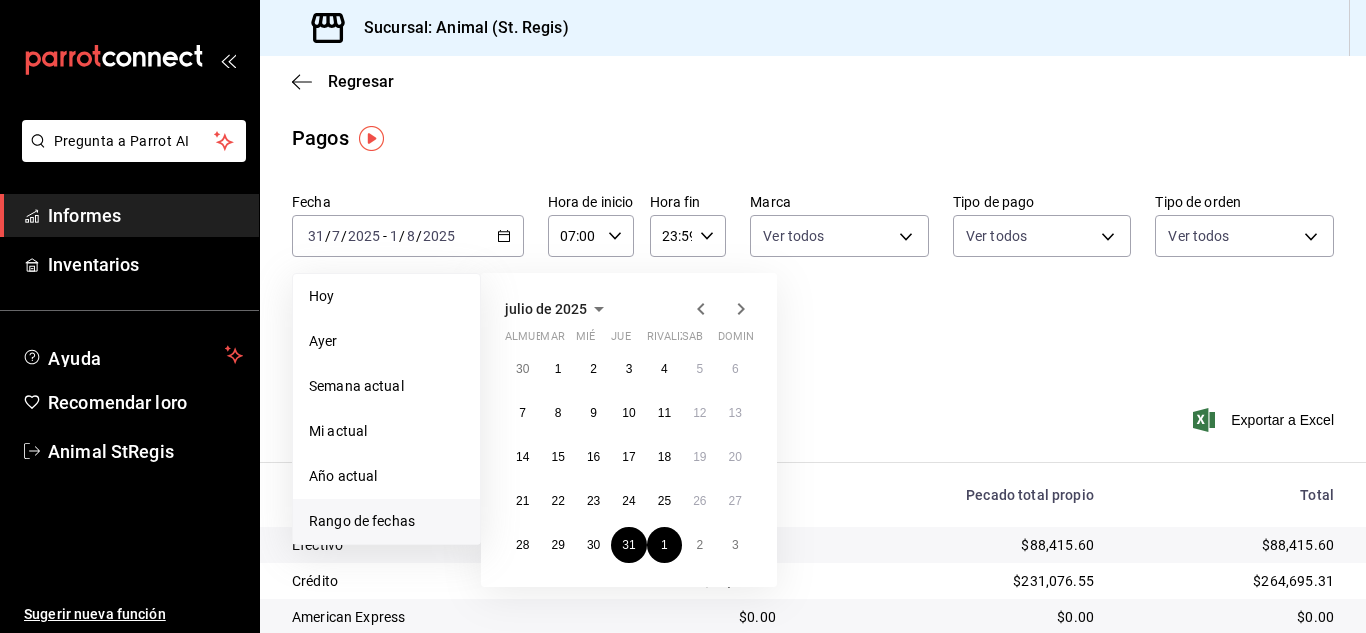 click on "Ver resumen Ver pagos Exportar a Excel" at bounding box center (813, 432) 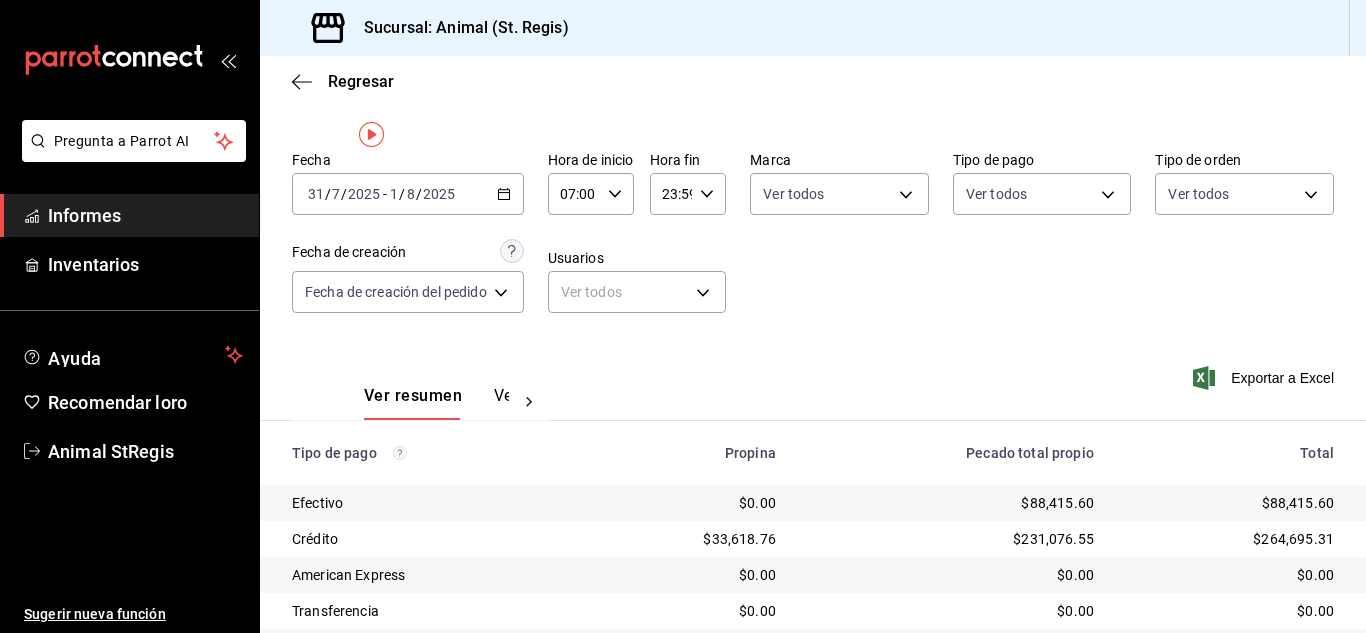 scroll, scrollTop: 0, scrollLeft: 0, axis: both 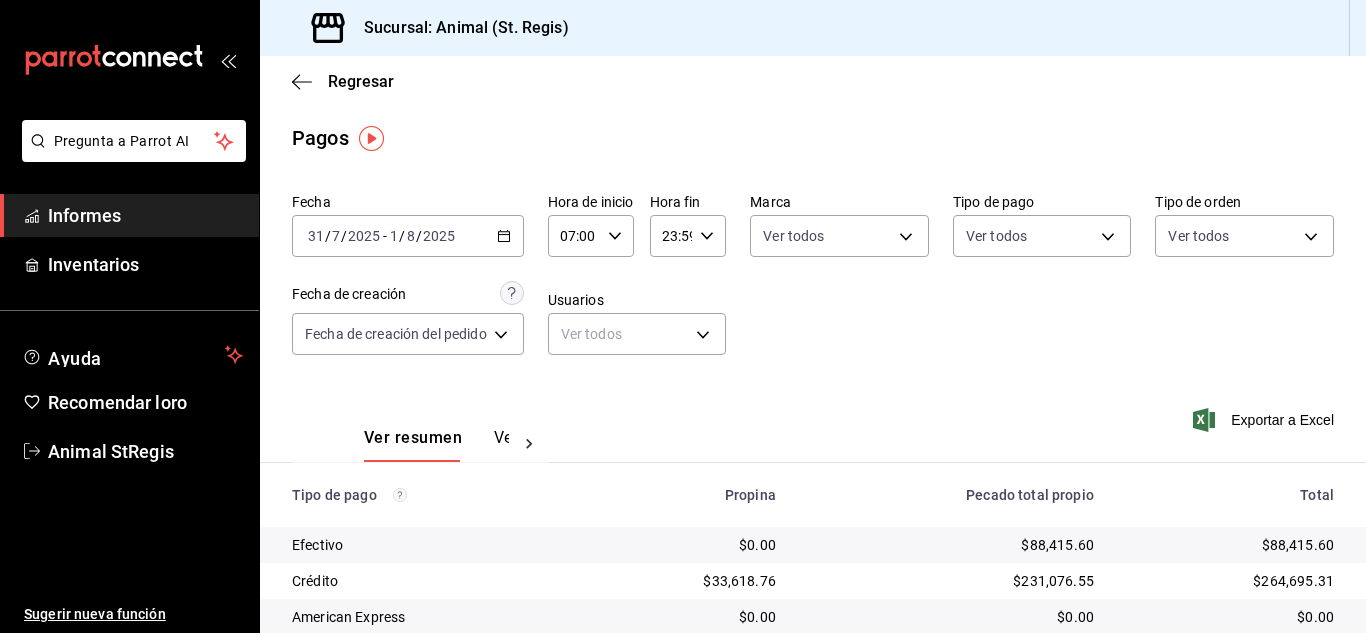 click 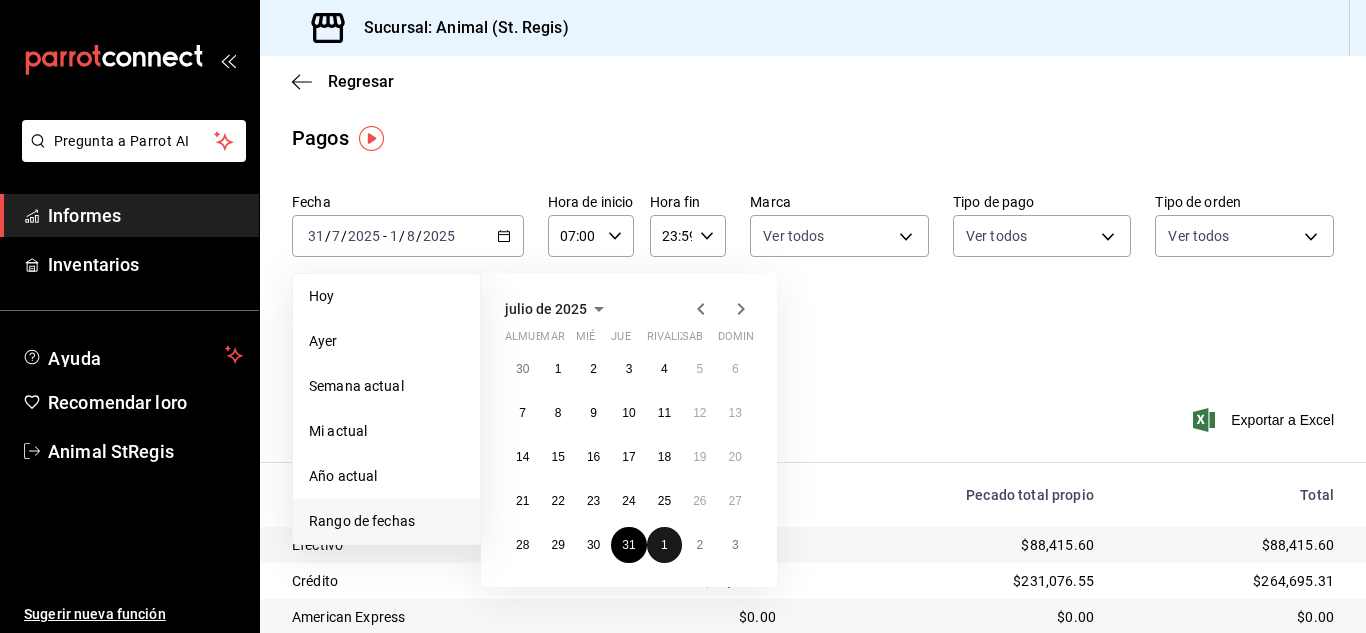 click on "1" at bounding box center (664, 545) 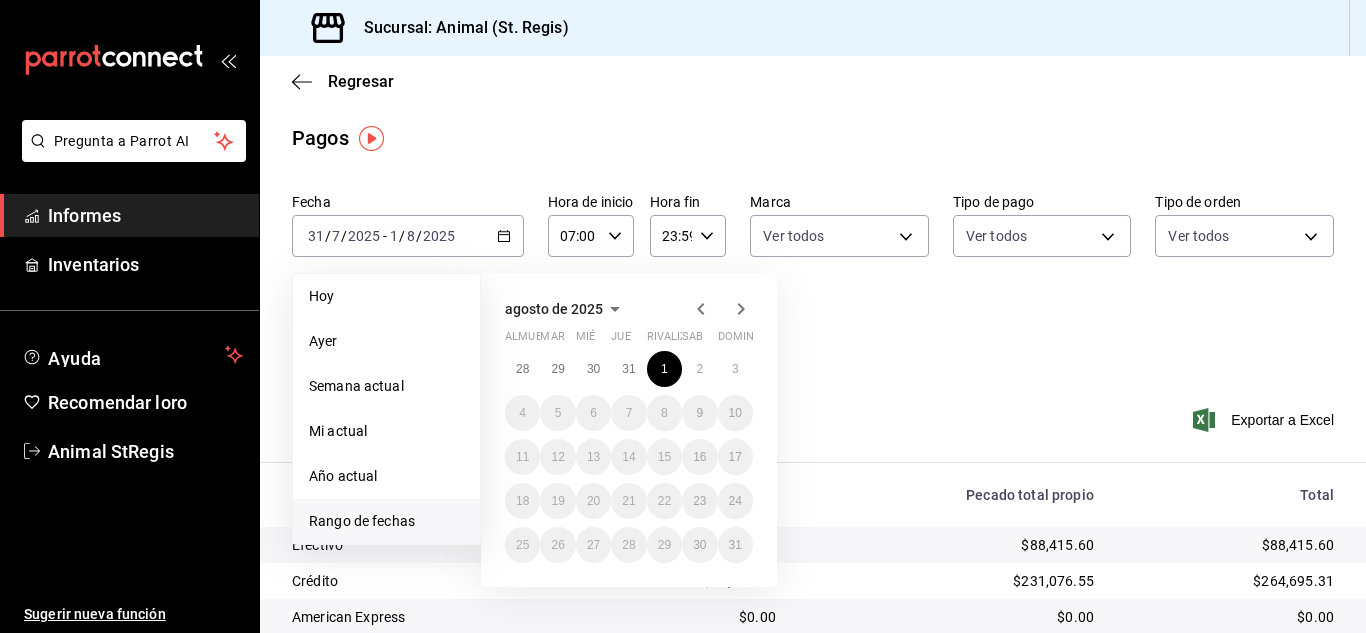 click on "Fecha [DATE] [DATE] - [DATE] [DATE] Hoy Ayer Semana actual Mi actual Año actual Rango de fechas agosto de 2025 almuerzo mar mié Jue rivalizar sab dominio 28 29 30 31 1 2 3 4 5 6 7 8 9 10 11 12 13 14 15 16 17 18 19 20 21 22 23 24 25 26 27 28 29 30 31 Hora de inicio 07:00 Hora de inicio Hora fin 23:59 Hora fin Marca Ver todos [UUID] Tipo de pago Ver todos Tipo de orden Ver todos Fecha de creación   Fecha de creación del pedido ORDER Usuarios Ver todos null" at bounding box center (813, 282) 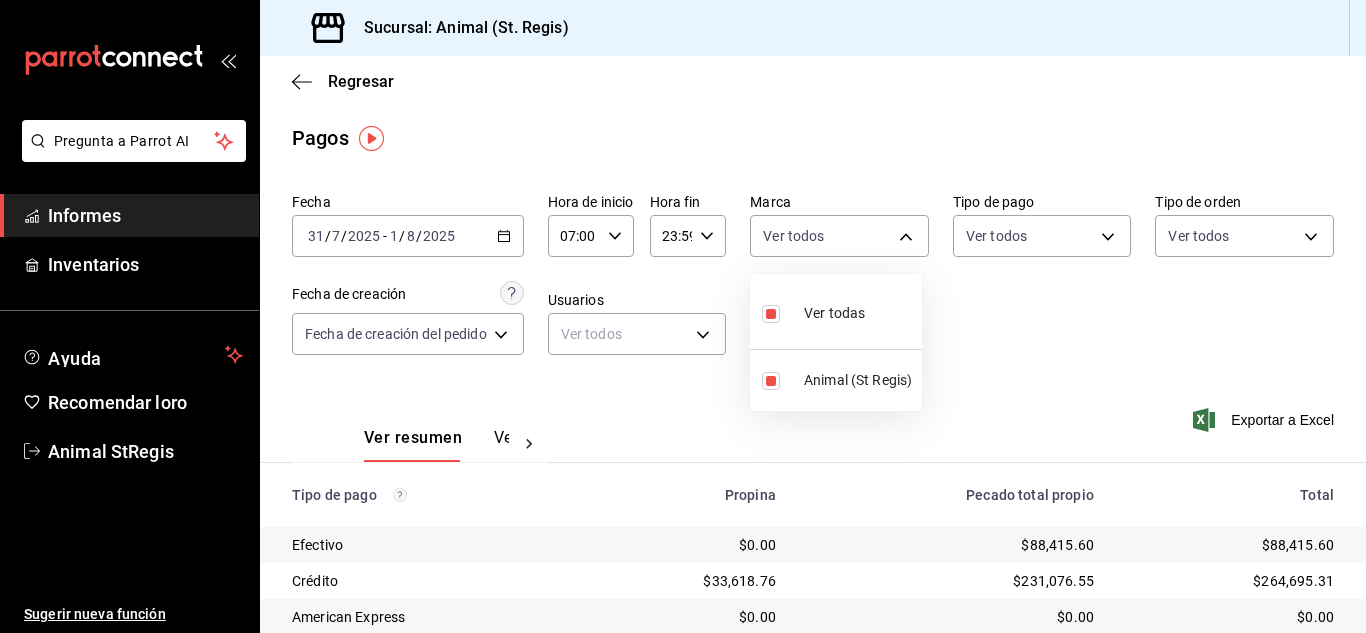 drag, startPoint x: 871, startPoint y: 228, endPoint x: 811, endPoint y: 271, distance: 73.817345 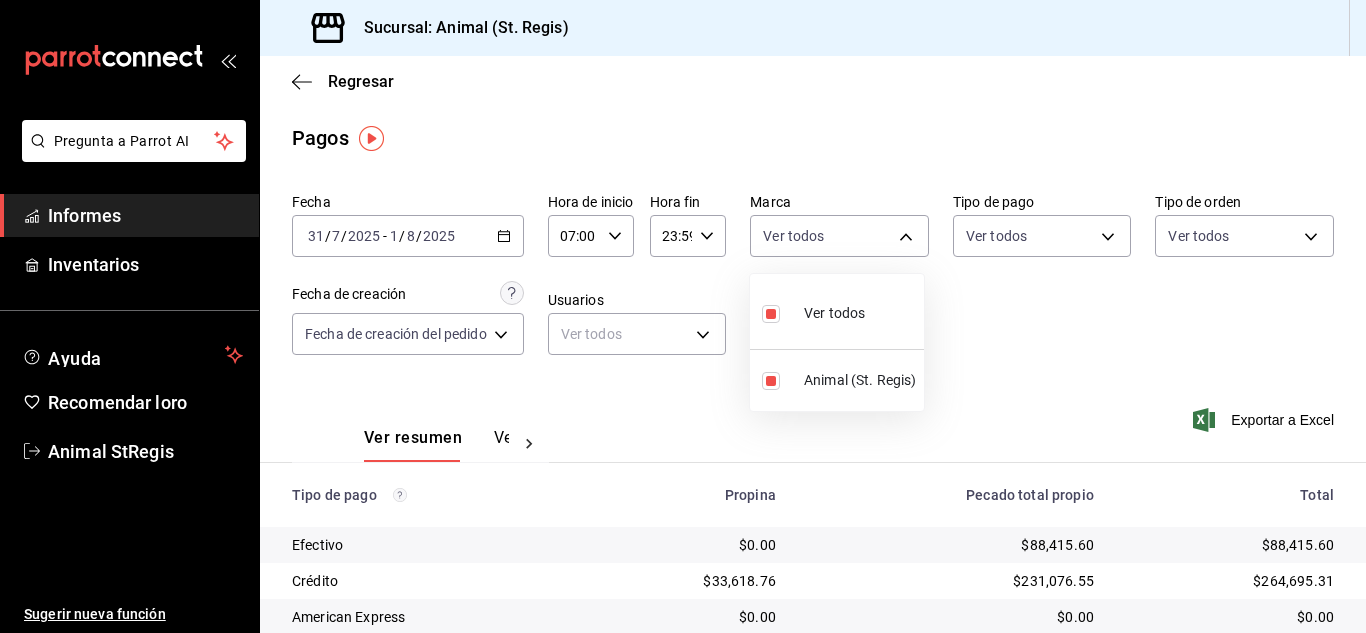 drag, startPoint x: 777, startPoint y: 316, endPoint x: 806, endPoint y: 323, distance: 29.832869 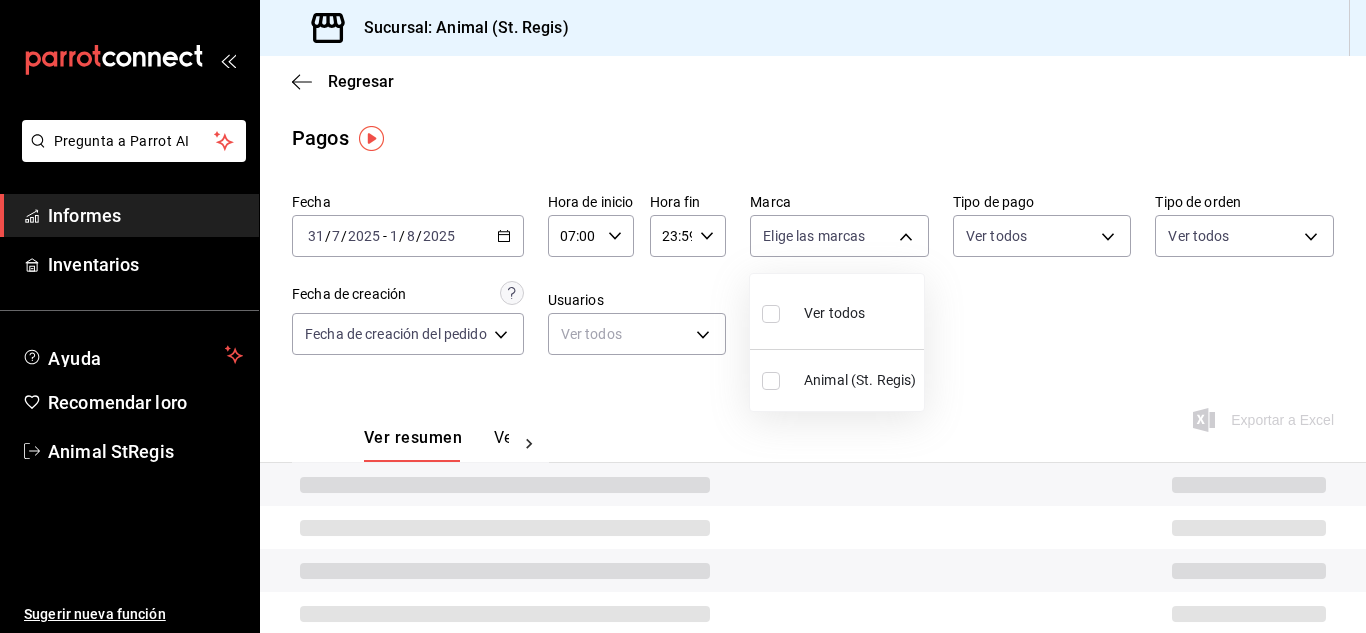 click at bounding box center [683, 316] 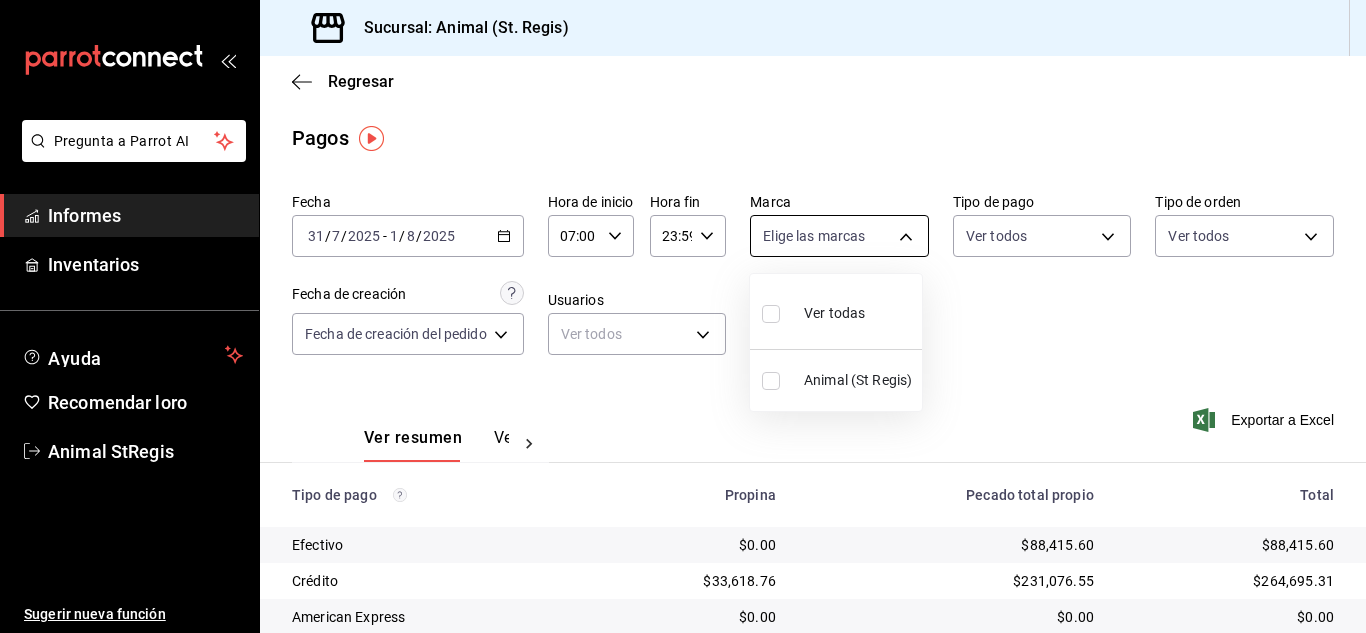 click on "Pregunta a Parrot AI Informes   Inventarios   Ayuda Recomendar loro   Animal [LOCATION]   Sugerir nueva función   Sucursal: Animal ([LOCATION]) Regresar Pagos Fecha [DATE] [DATE] / [DATE] - [DATE] [DATE] / [DATE] Hora de inicio [TIME] Hora de inicio Hora fin [TIME] Hora fin Marca Elige las marcas Tipo de pago Ver todos Tipo de orden Ver todos Fecha de creación   Fecha de creación del pedido ORDER Usuarios Ver todos null Ver resumen Ver pagos Exportar a Excel Tipo de pago   Propina Pecado total propio Total Efectivo $0.00 $[AMOUNT] $[AMOUNT] Crédito $[AMOUNT] $[AMOUNT] $[AMOUNT] American Express $0.00 $0.00 $0.00 Transferencia $0.00 $0.00 $0.00 CxC Empleados $0.00 $0.00 $0.00 Clientes de CxC $0.00 $0.00 $0.00 UDS $0.00 $0.00 $0.00 Débito $[AMOUNT] $[AMOUNT] $[AMOUNT] Total $[AMOUNT] $[AMOUNT] $[AMOUNT] Texto original Valora esta traducción Tu opinión servirá para ayudar a mejorar el Traductor de Google Pregunta a Parrot AI Informes   Inventarios   Ayuda Recomendar loro   Animal [LOCATION]" at bounding box center [683, 316] 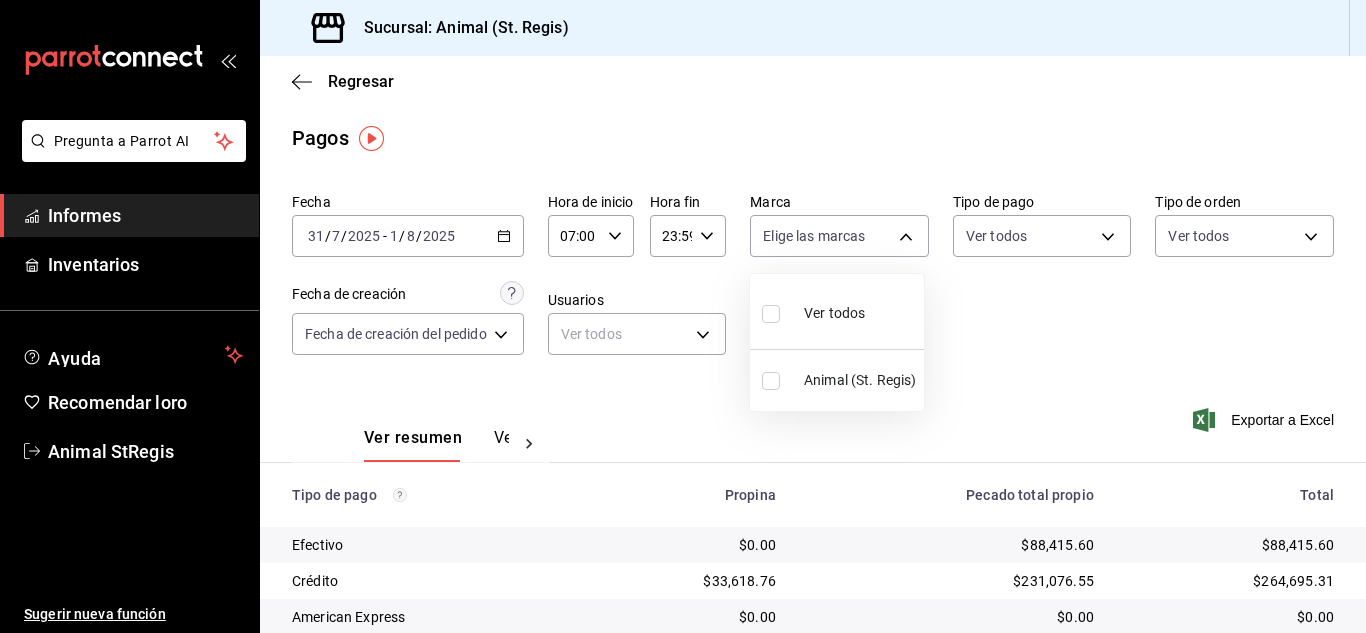 click at bounding box center [771, 314] 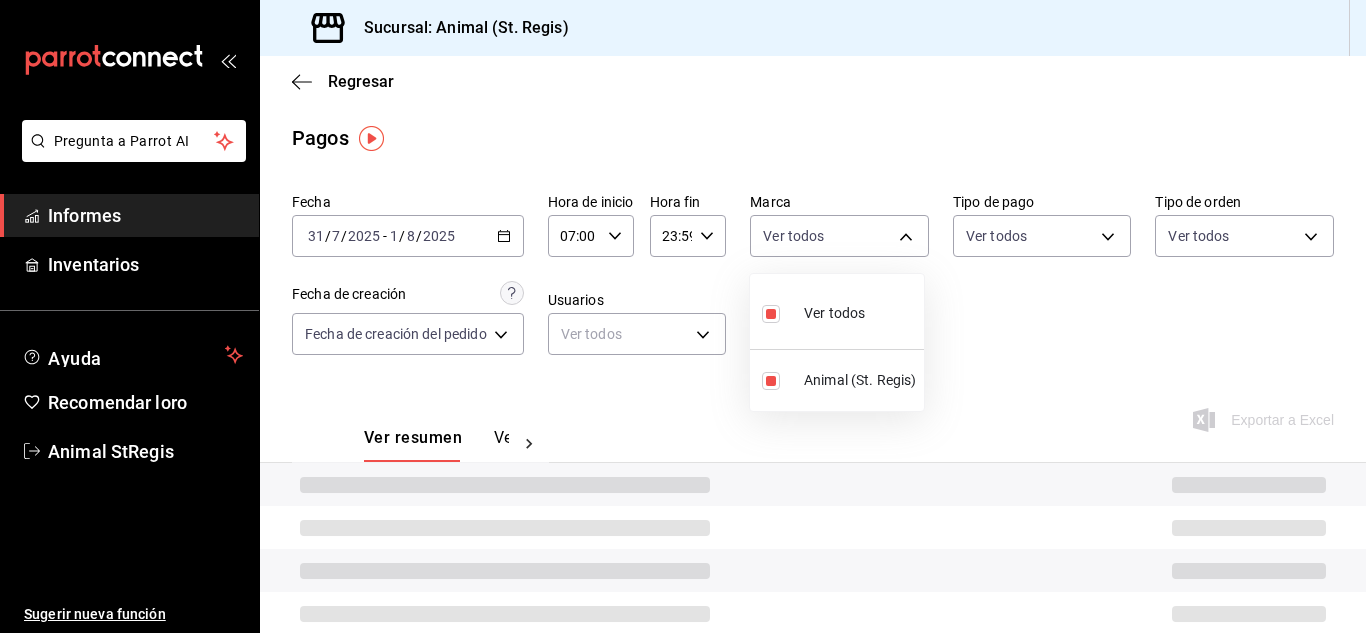 click at bounding box center [683, 316] 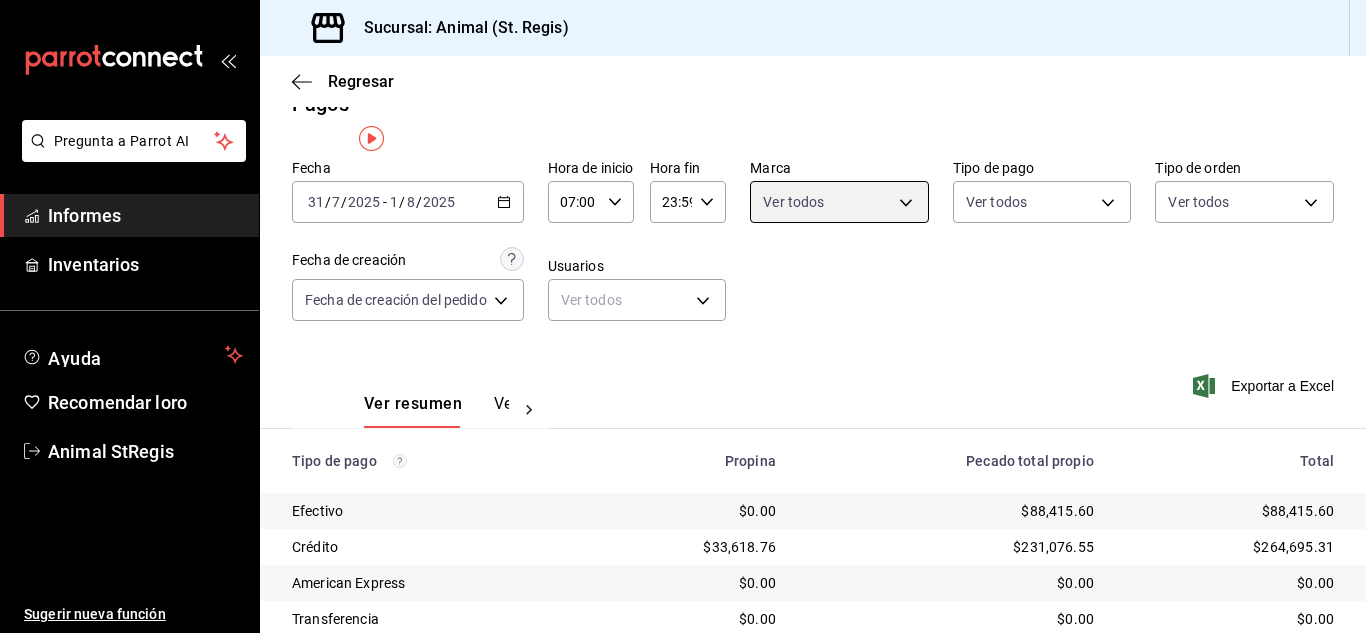scroll, scrollTop: 0, scrollLeft: 0, axis: both 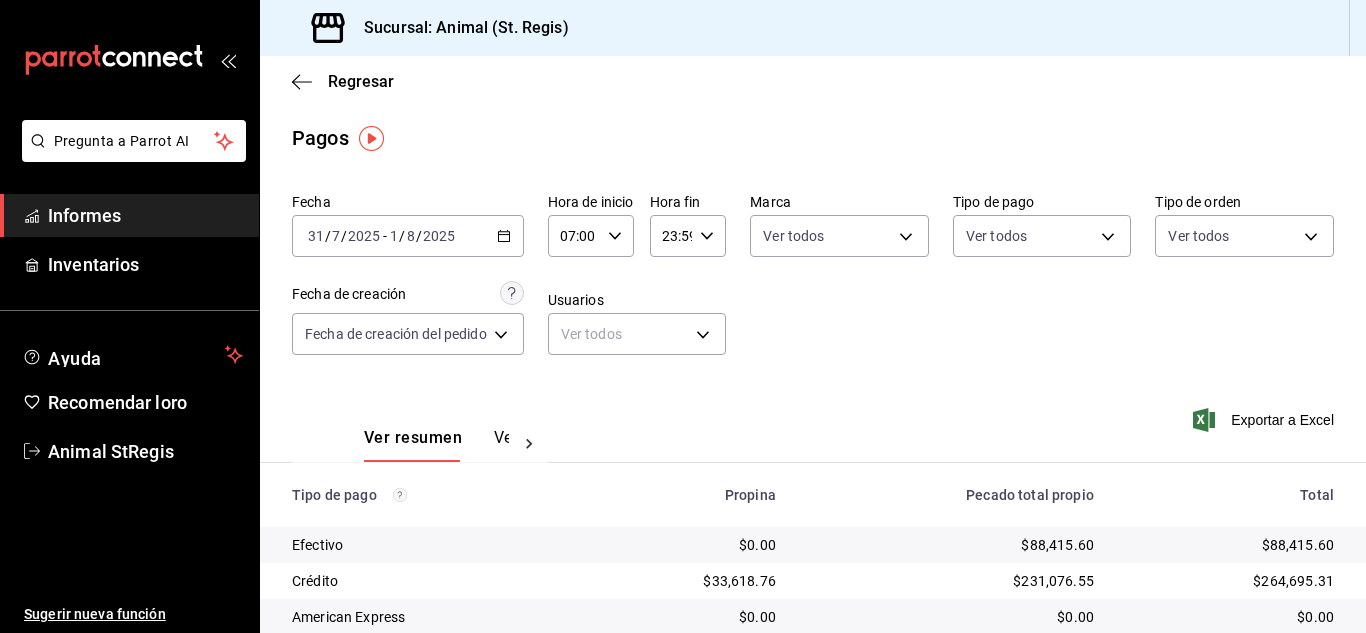 click 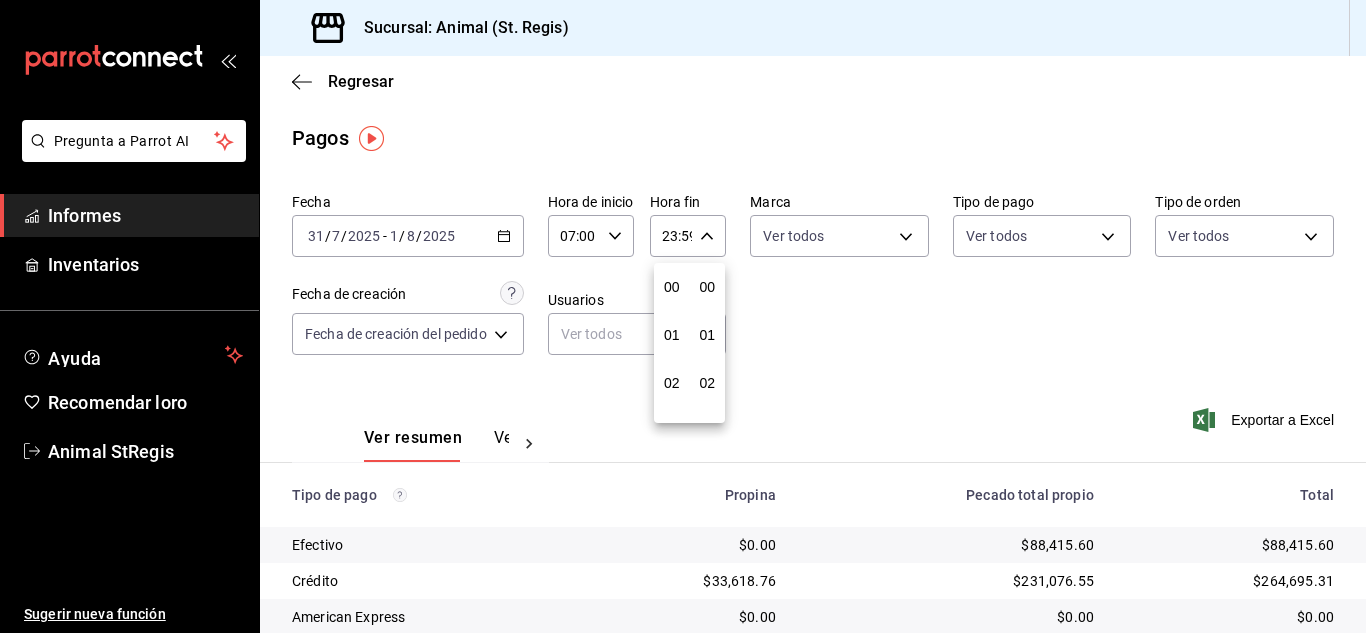 scroll, scrollTop: 992, scrollLeft: 0, axis: vertical 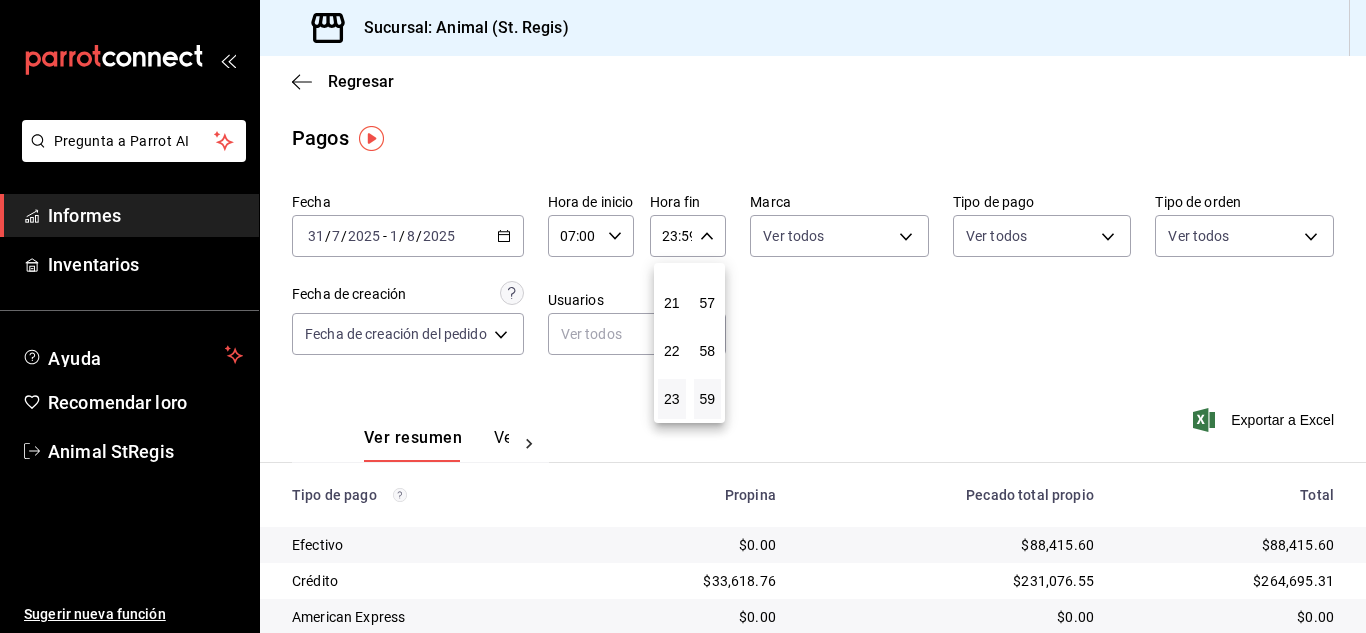 click on "23" at bounding box center (672, 399) 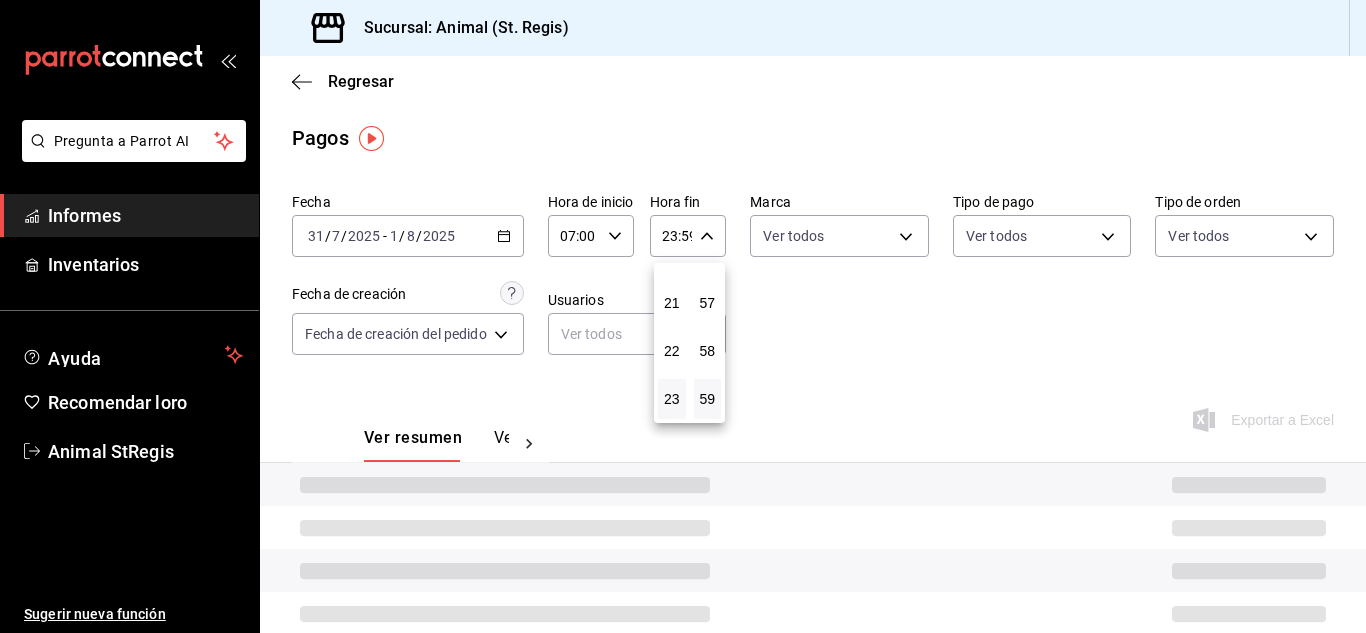 drag, startPoint x: 856, startPoint y: 325, endPoint x: 878, endPoint y: 313, distance: 25.059929 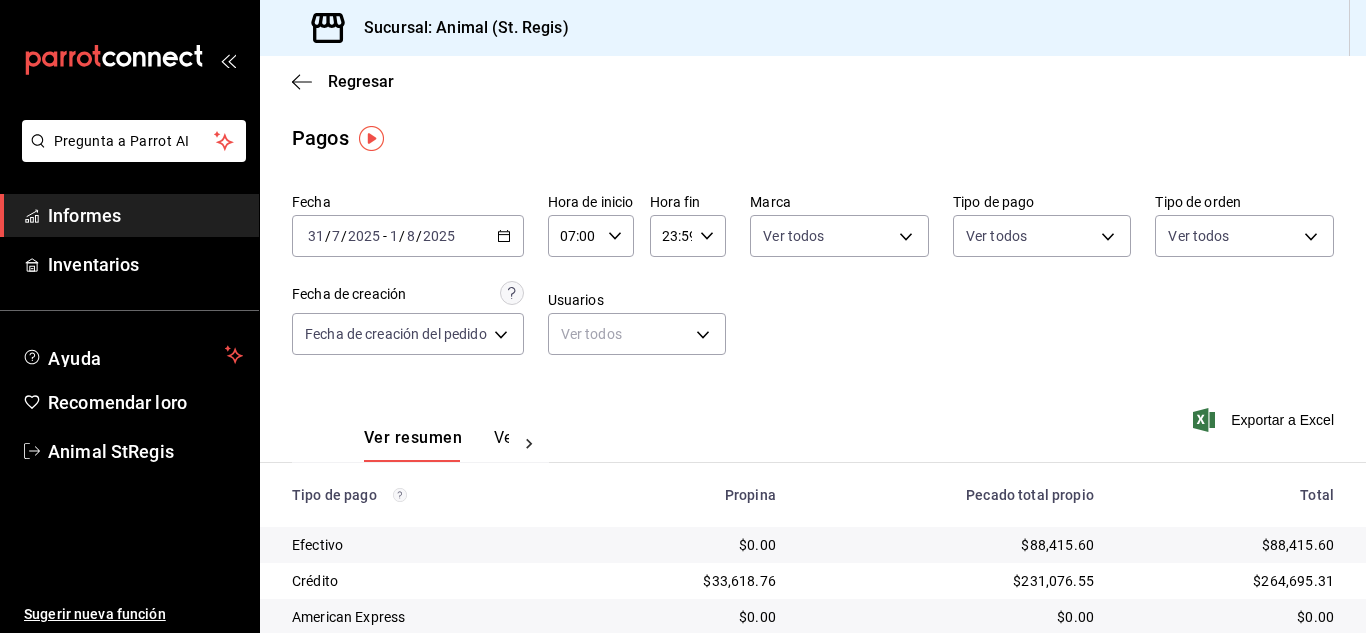 scroll, scrollTop: 251, scrollLeft: 0, axis: vertical 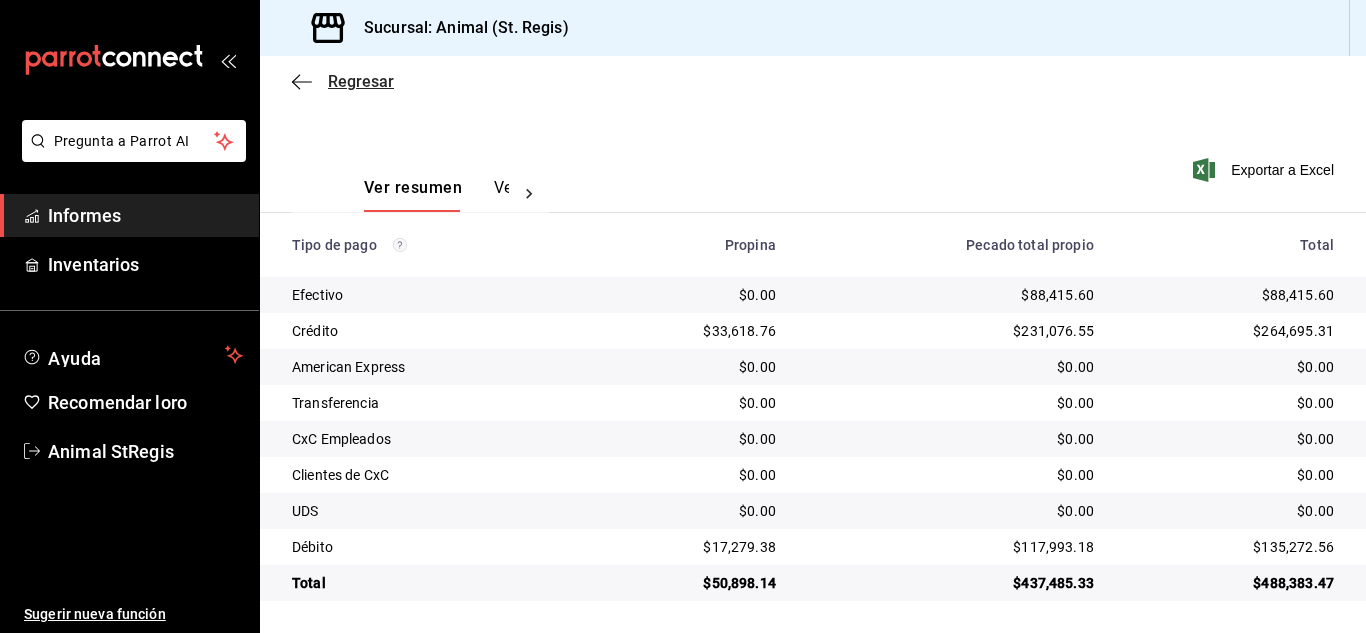 click on "Regresar" at bounding box center (361, 81) 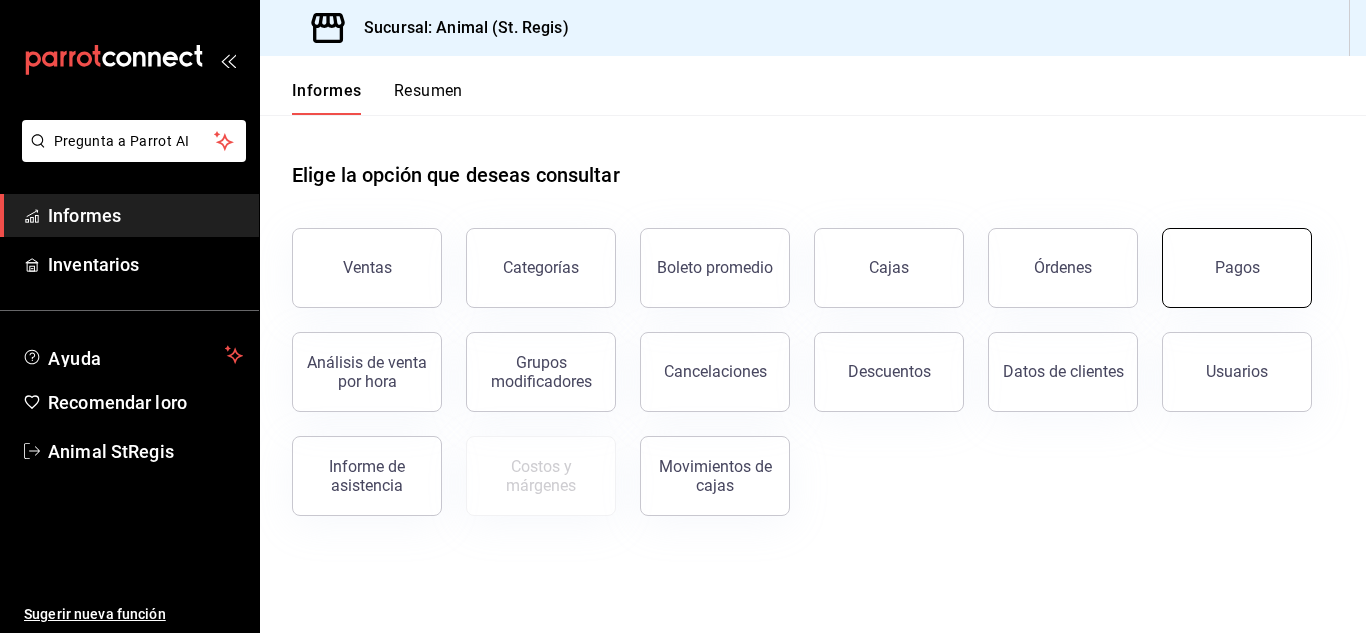 click on "Pagos" at bounding box center (1237, 268) 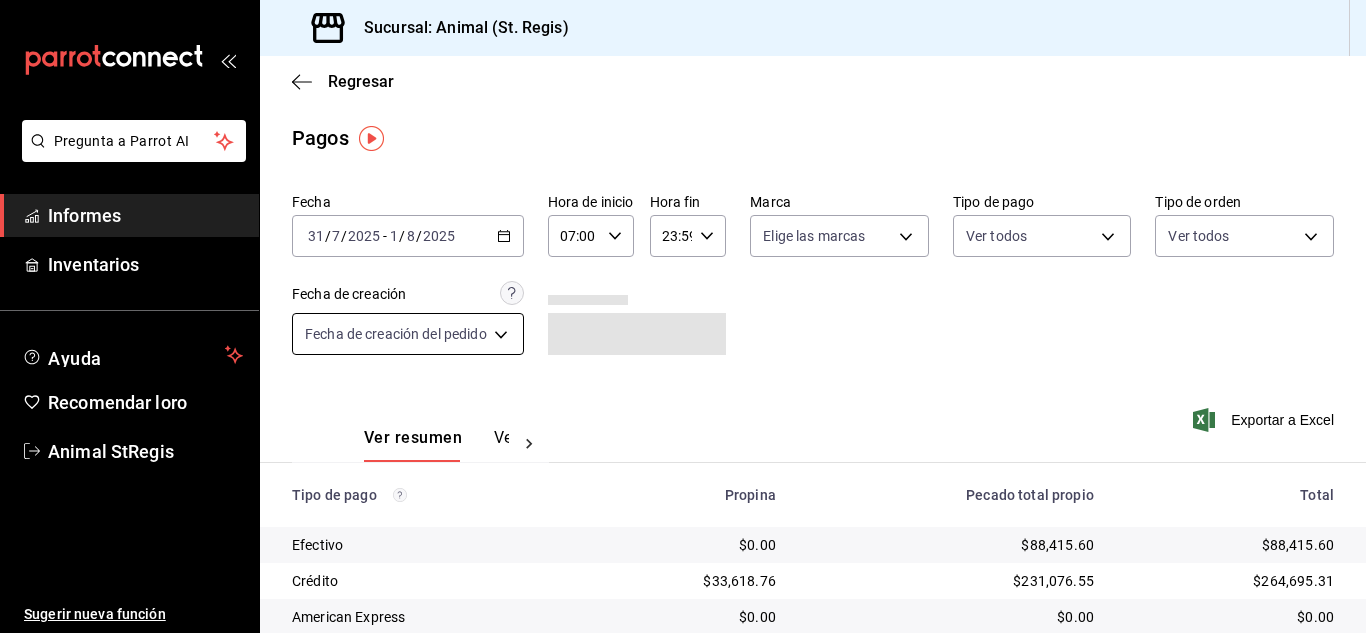 click on "Pregunta a Parrot AI Informes   Inventarios   Ayuda Recomendar loro   Animal StRegis   Sugerir nueva función   Sucursal: Animal (St. Regis) Regresar Pagos Fecha [DATE] [DATE] - [DATE] [DATE] Hora de inicio 07:00 Hora de inicio Hora fin 23:59 Hora fin Marca Elige las marcas Tipo de pago Ver todos Tipo de orden Ver todos Fecha de creación   Fecha de creación del pedido ORDER Ver resumen Ver pagos Exportar a Excel Tipo de pago   Propina Pecado total propio Total Efectivo $0.00 $[AMOUNT] $[AMOUNT] Crédito $[AMOUNT] $[AMOUNT] $[AMOUNT] American Express $0.00 $0.00 $0.00 Transferencia $0.00 $0.00 $0.00 CxC Empleados $0.00 $0.00 $0.00 Clientes de CxC $0.00 $0.00 $0.00 UDS $0.00 $0.00 $0.00 Débito $[AMOUNT] $[AMOUNT] $[AMOUNT] Total $[AMOUNT] $[AMOUNT] $[AMOUNT] Texto original Valora esta traducción Tu opinión servirá para ayudar a mejorar el Traductor de Google Pregunta a Parrot AI Informes   Inventarios   Ayuda Recomendar loro   Animal StRegis   Sugerir nueva función" at bounding box center (683, 316) 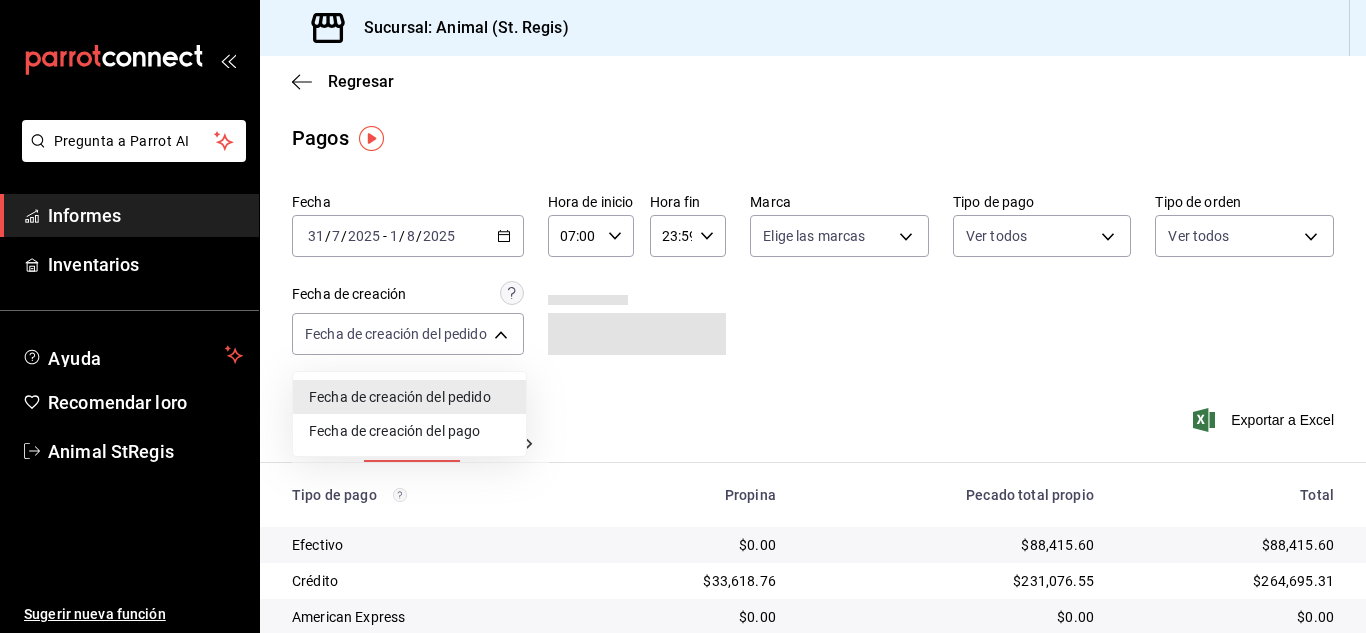 click at bounding box center (683, 316) 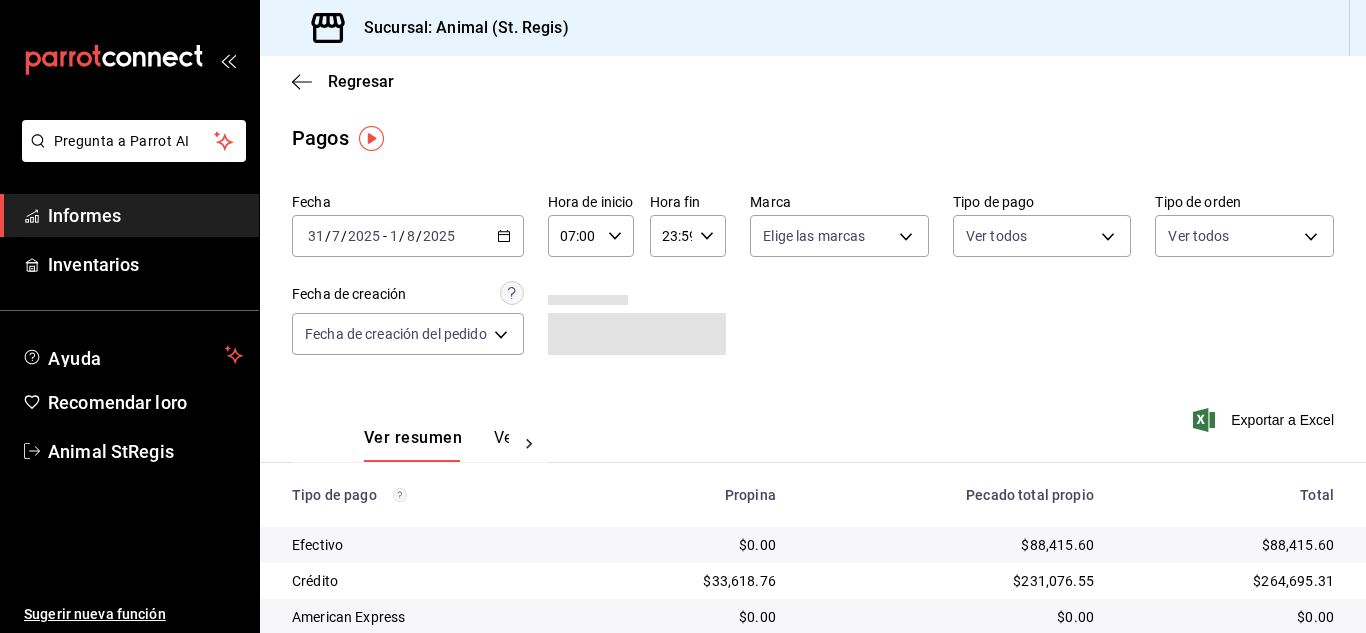 click on "Fecha [DATE] [DATE] / [DATE] - [DATE] [DATE] / [DATE]" at bounding box center [408, 236] 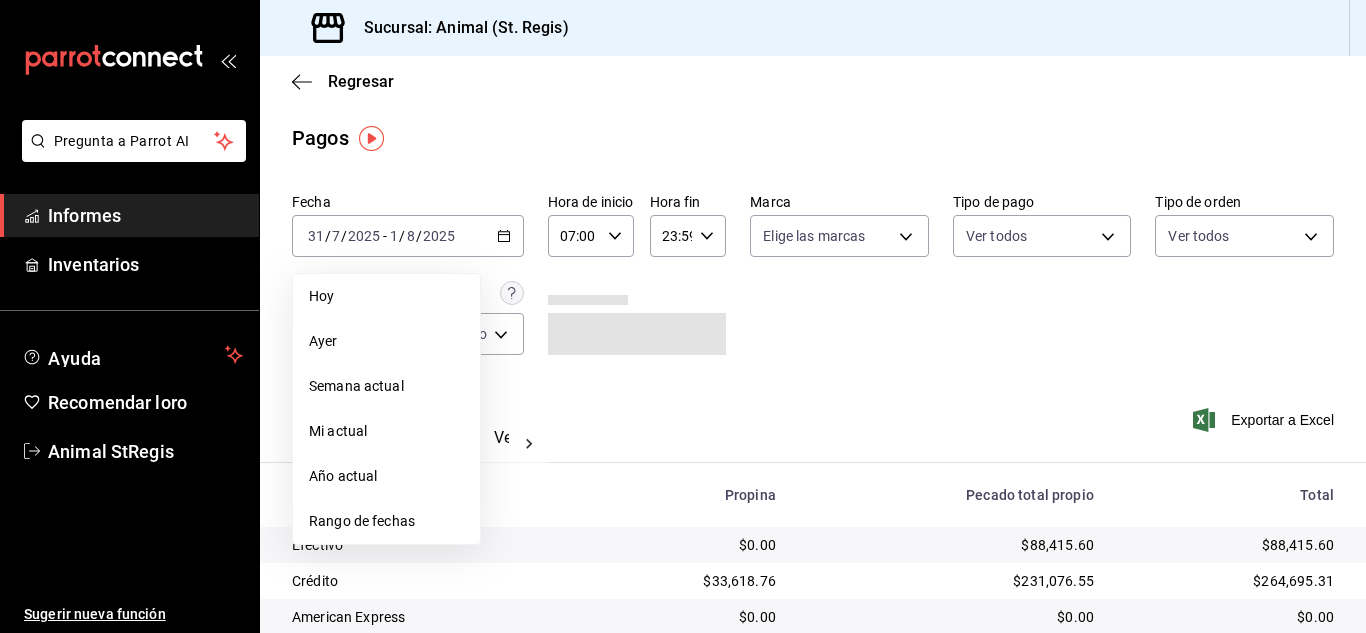 click on "Rango de fechas" at bounding box center (362, 521) 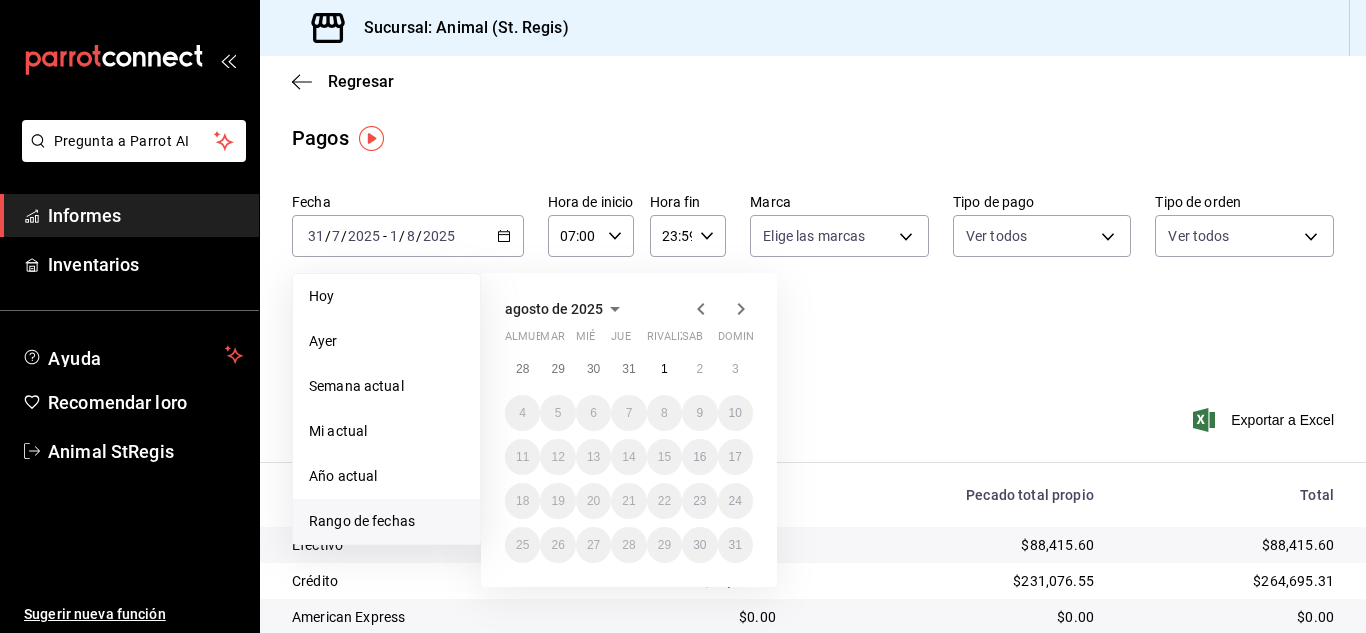 click at bounding box center [721, 309] 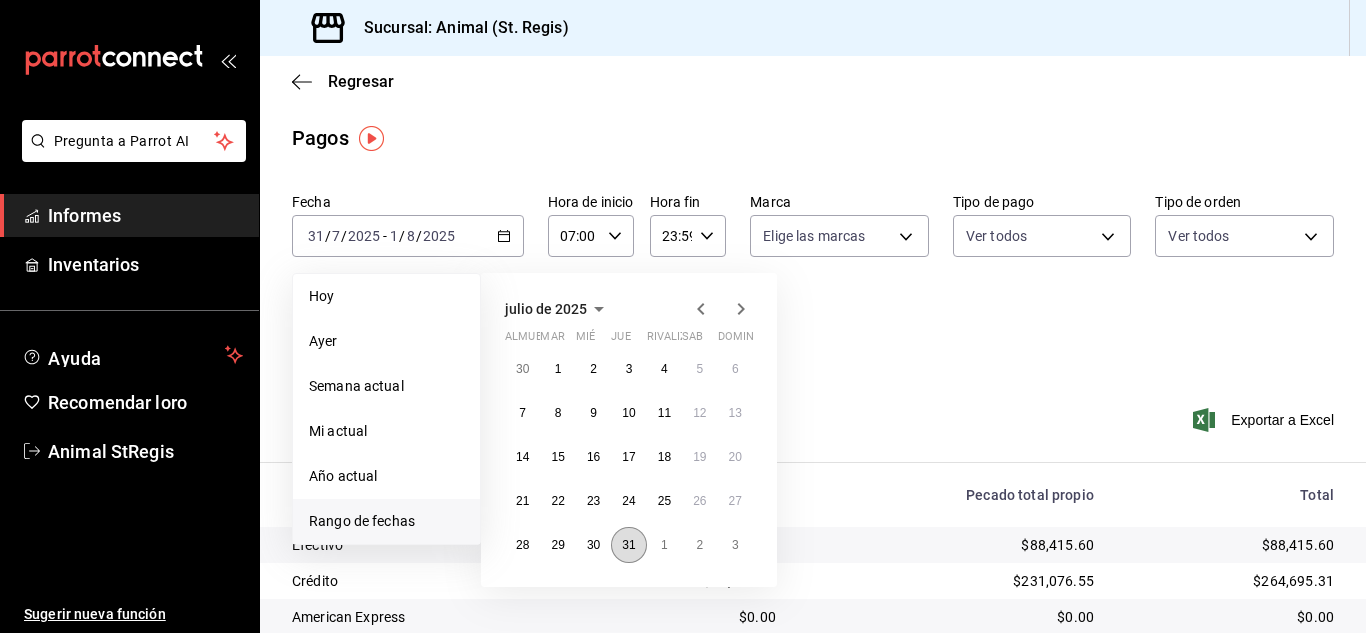 click on "31" at bounding box center (628, 545) 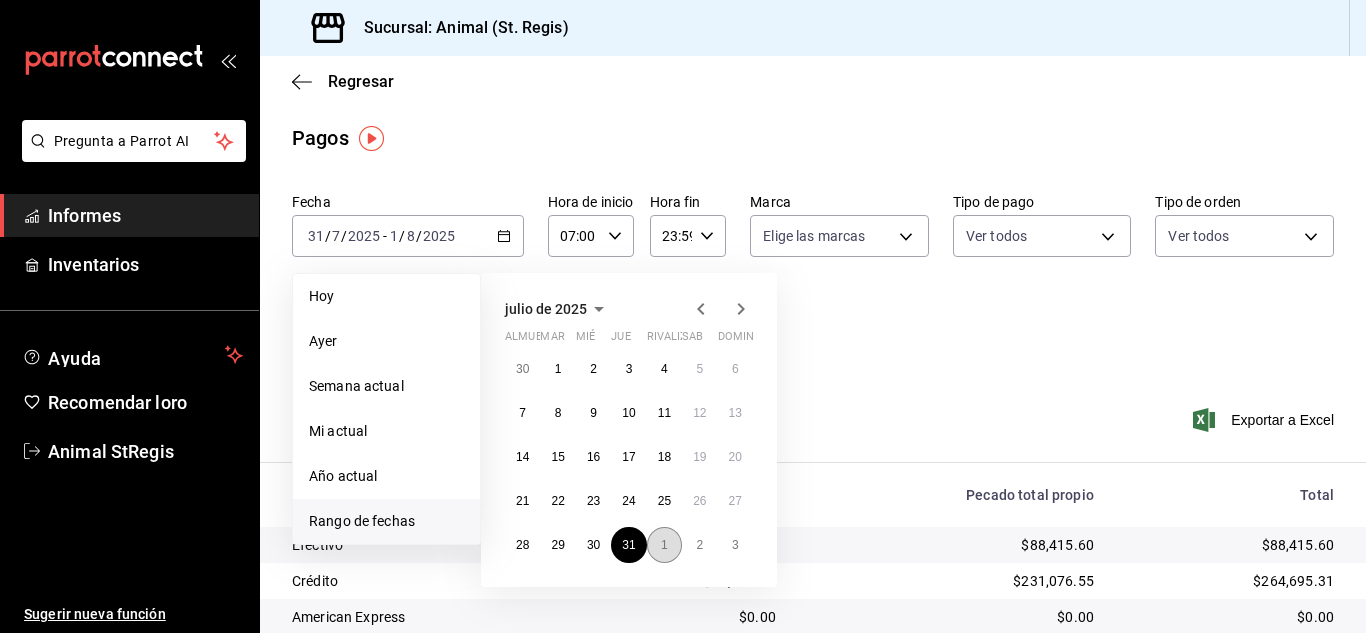 click on "1" at bounding box center (664, 545) 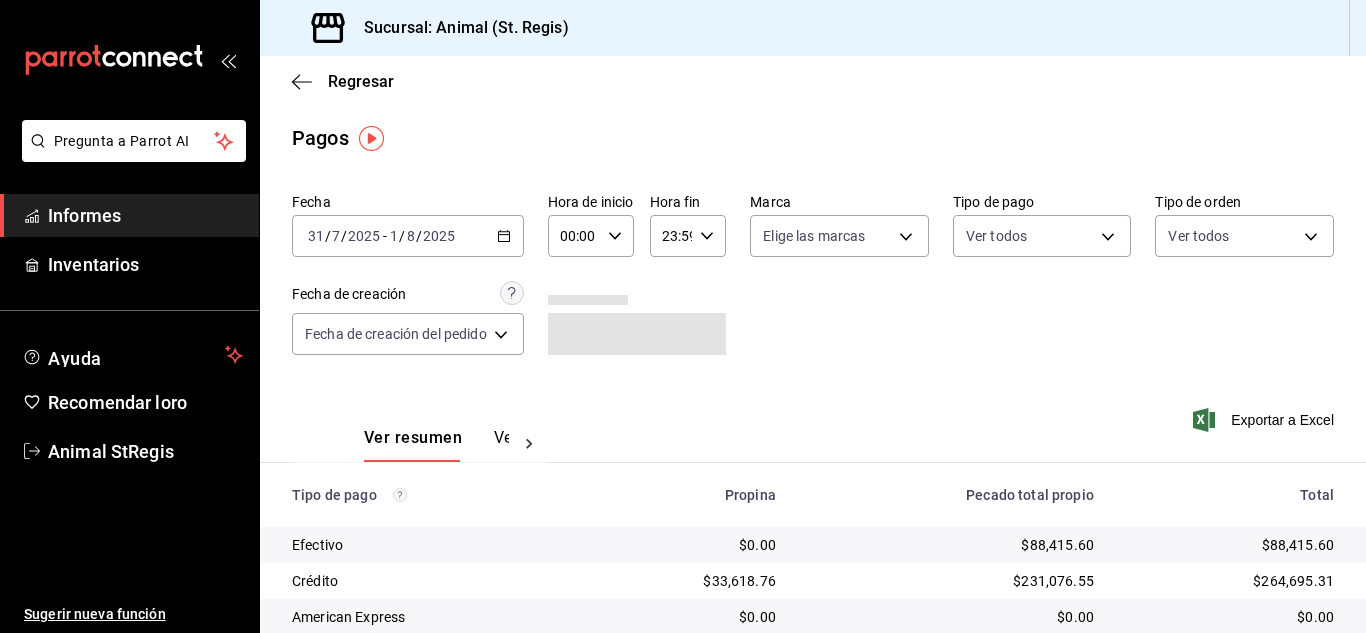drag, startPoint x: 1070, startPoint y: 283, endPoint x: 1365, endPoint y: 223, distance: 301.03986 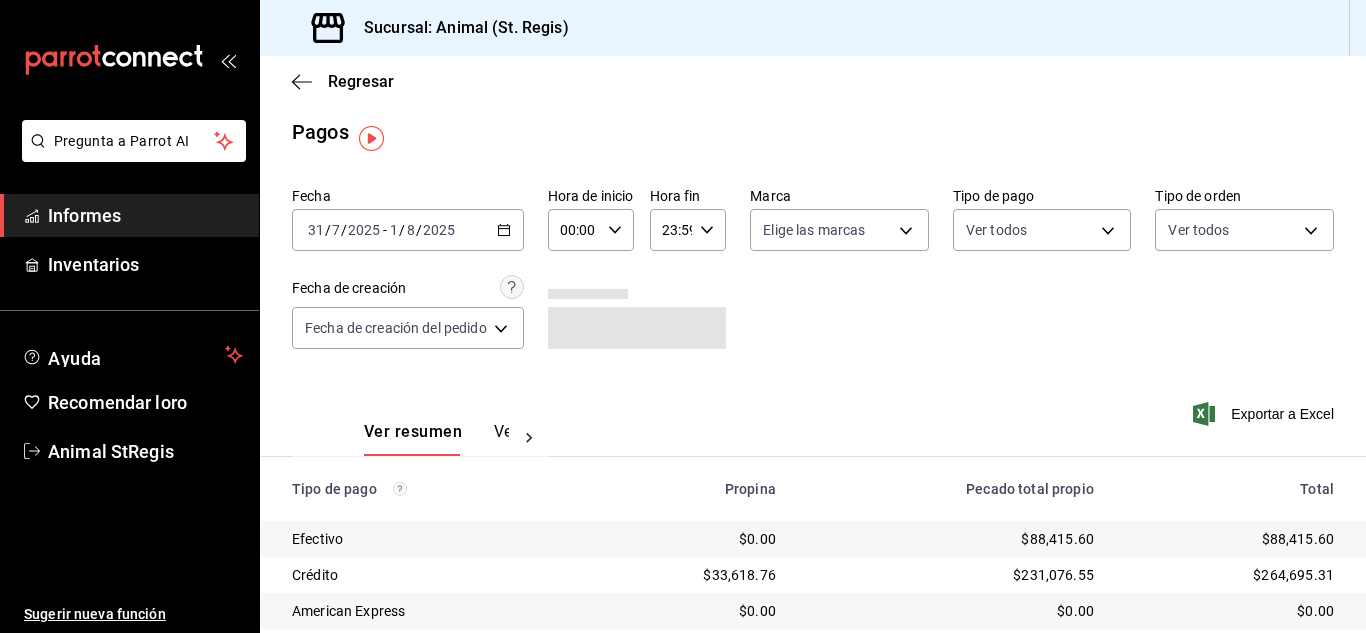scroll, scrollTop: 0, scrollLeft: 0, axis: both 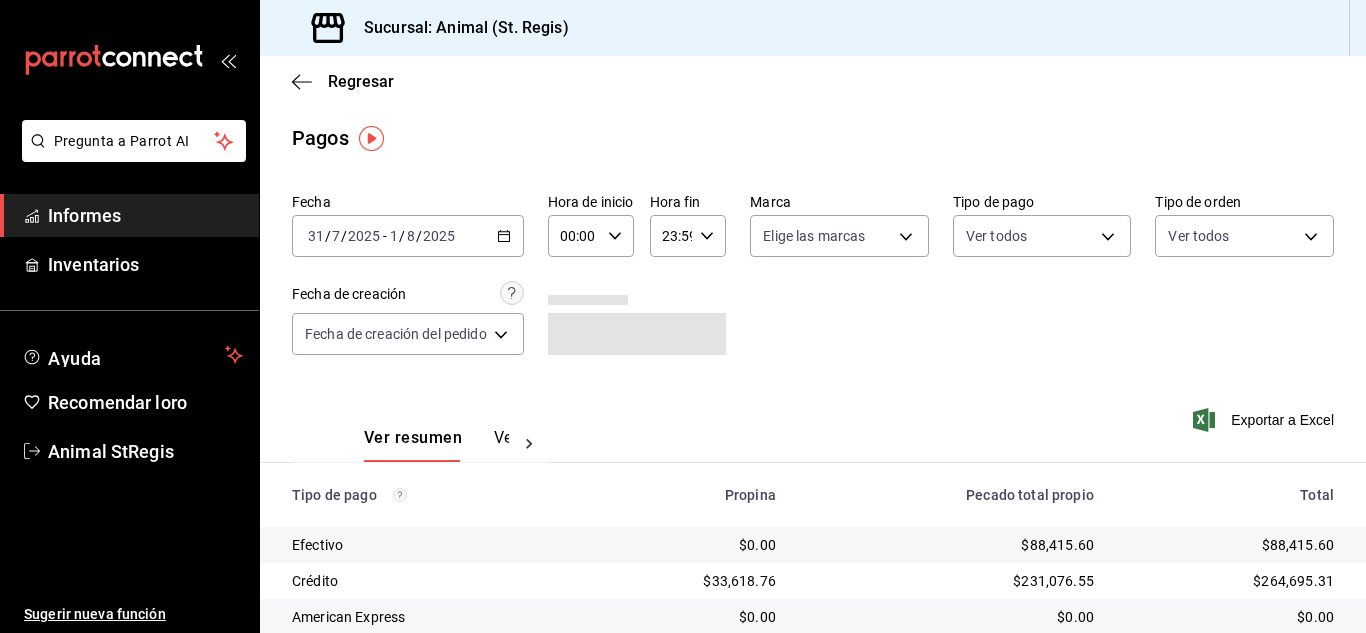 click 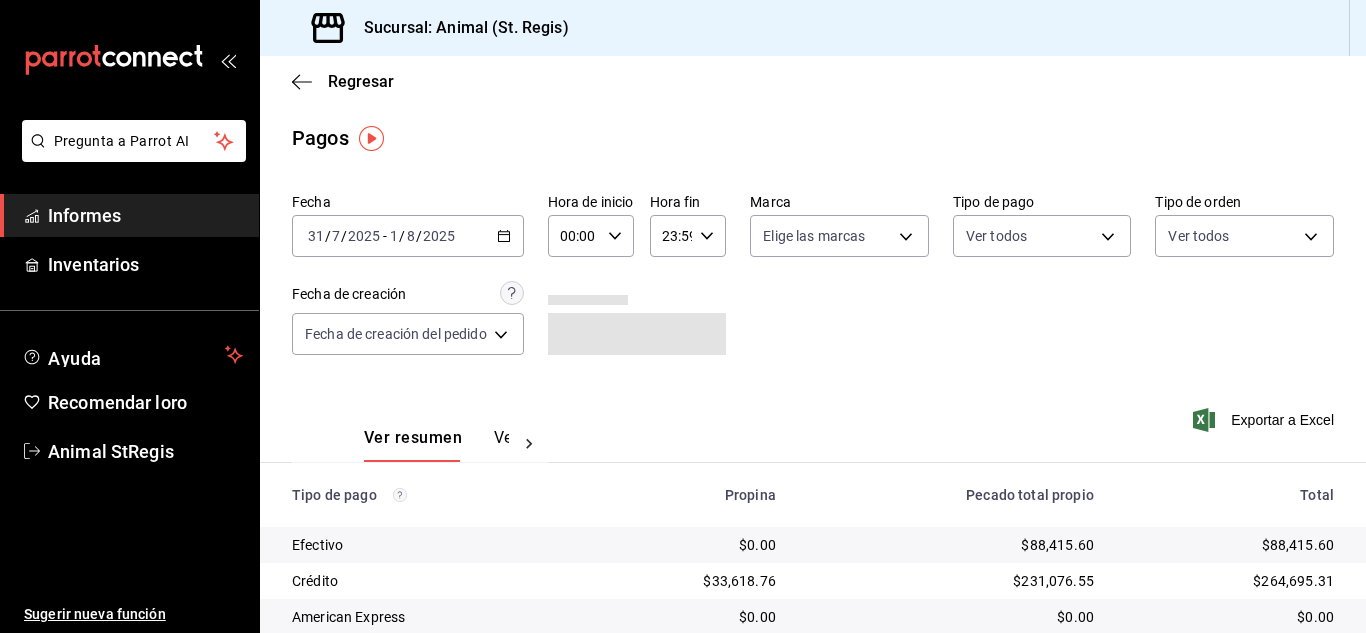 click on "00:00" at bounding box center (574, 236) 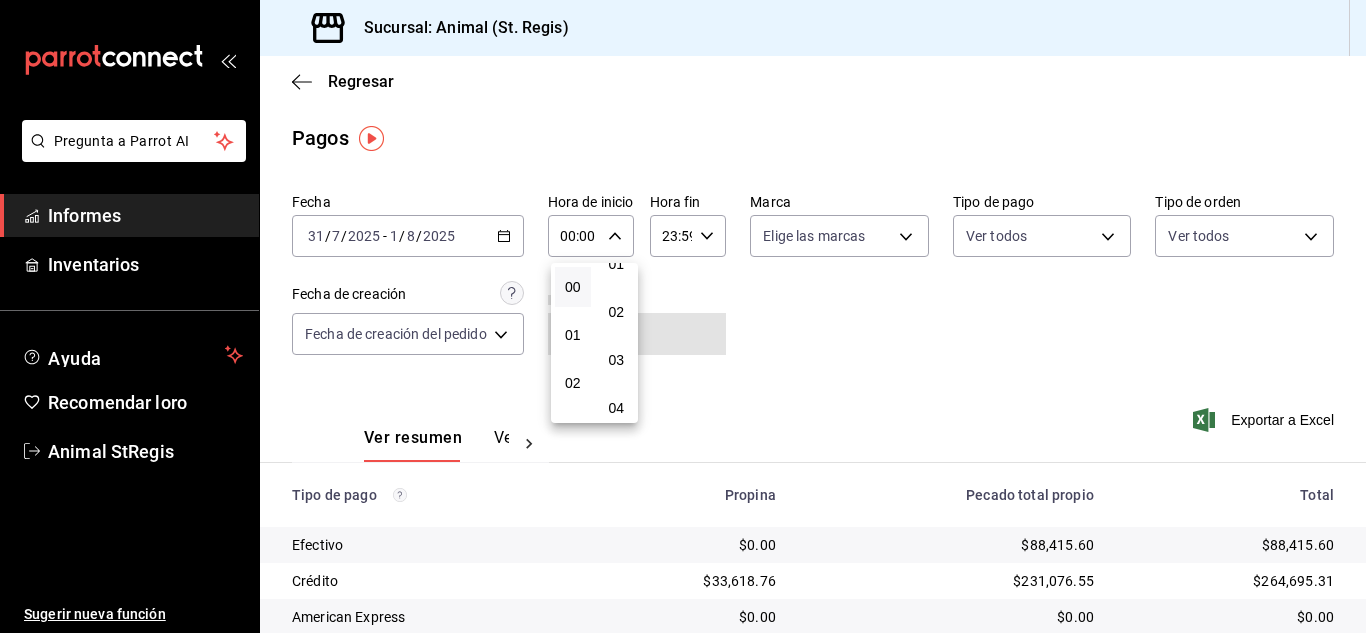 scroll, scrollTop: 100, scrollLeft: 0, axis: vertical 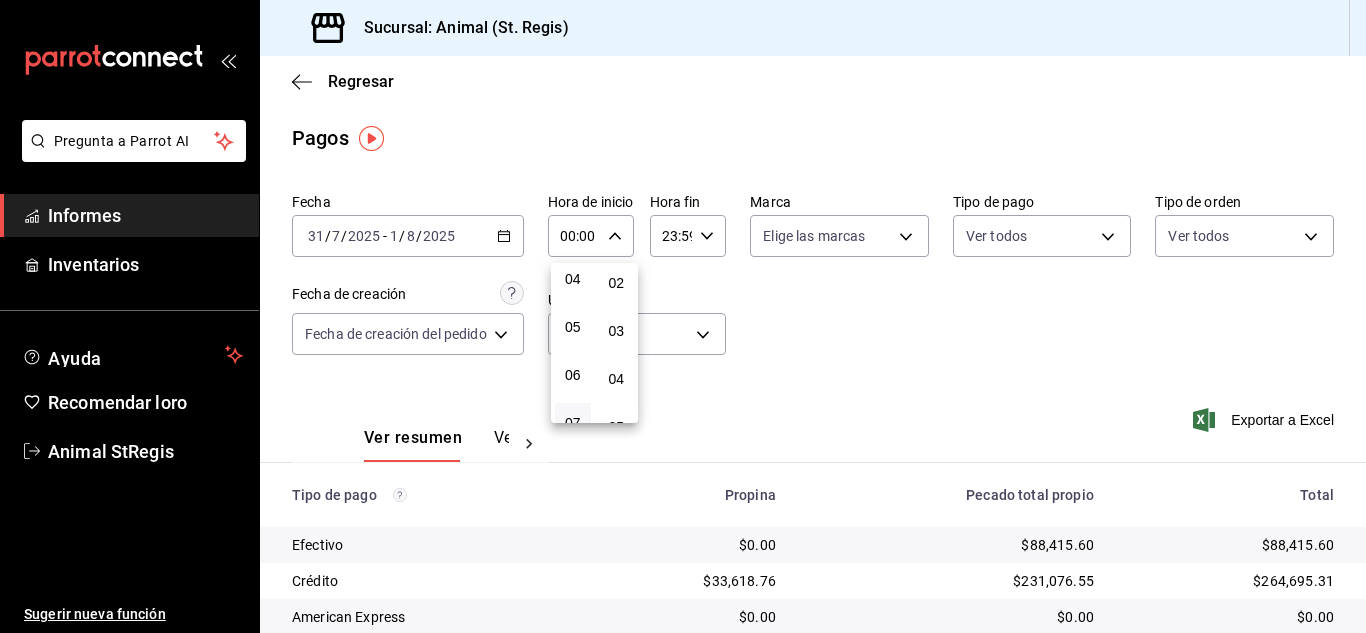 click on "07" at bounding box center (573, 423) 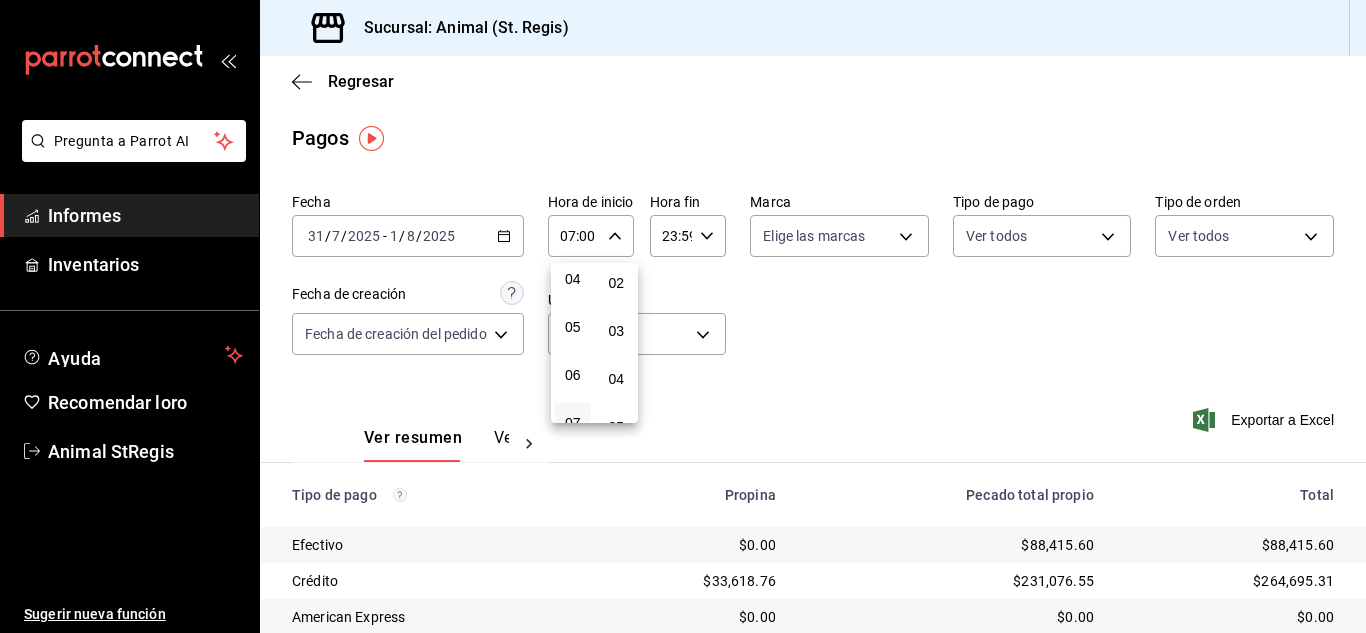 click at bounding box center [683, 316] 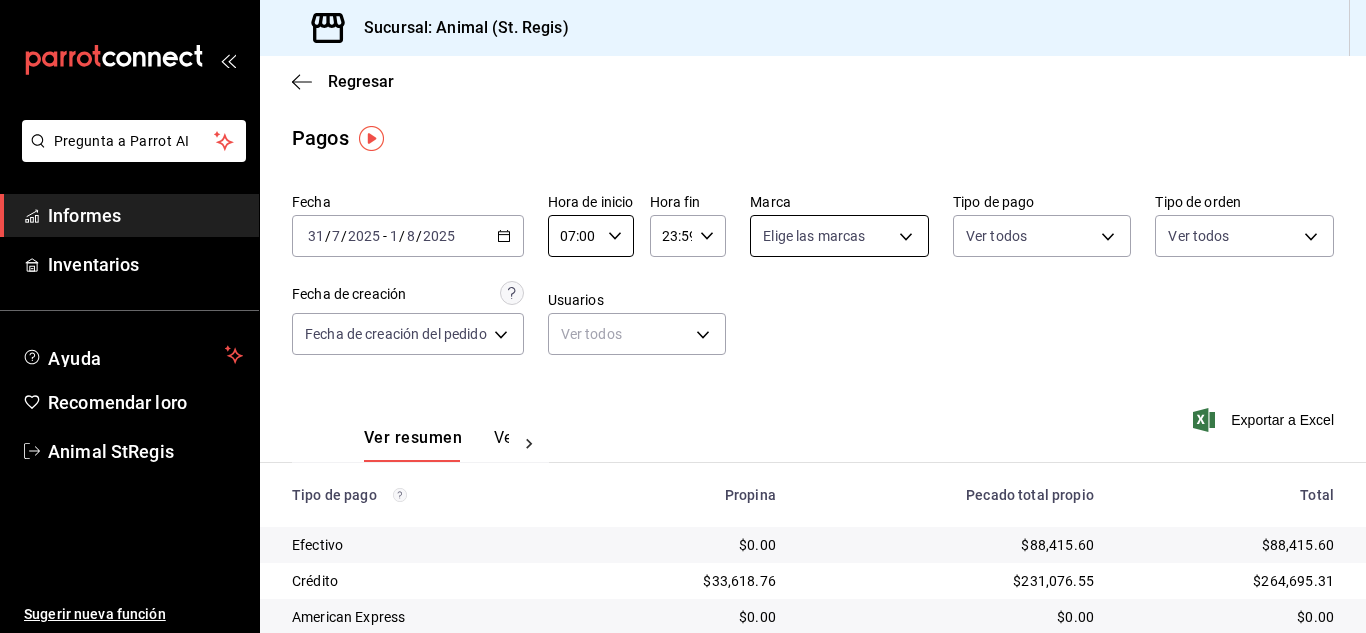 click on "Pregunta a Parrot AI Informes   Inventarios   Ayuda Recomendar loro   Animal [LOCATION]   Sugerir nueva función   Sucursal: Animal ([LOCATION]) Regresar Pagos Fecha [DATE] [DATE] / [DATE] - [DATE] [DATE] / [DATE] Hora de inicio [TIME] Hora de inicio Hora fin [TIME] Hora fin Marca Elige las marcas Tipo de pago Ver todos Tipo de orden Ver todos Fecha de creación   Fecha de creación del pedido ORDER Usuarios Ver todos null Ver resumen Ver pagos Exportar a Excel Tipo de pago   Propina Pecado total propio Total Efectivo $0.00 $[AMOUNT] $[AMOUNT] Crédito $[AMOUNT] $[AMOUNT] $[AMOUNT] American Express $0.00 $0.00 $0.00 Transferencia $0.00 $0.00 $0.00 CxC Empleados $0.00 $0.00 $0.00 Clientes de CxC $0.00 $0.00 $0.00 UDS $0.00 $0.00 $0.00 Débito $[AMOUNT] $[AMOUNT] $[AMOUNT] Total $[AMOUNT] $[AMOUNT] $[AMOUNT] Texto original Valora esta traducción Tu opinión servirá para ayudar a mejorar el Traductor de Google Pregunta a Parrot AI Informes   Inventarios   Ayuda Recomendar loro   Animal [LOCATION]" at bounding box center [683, 316] 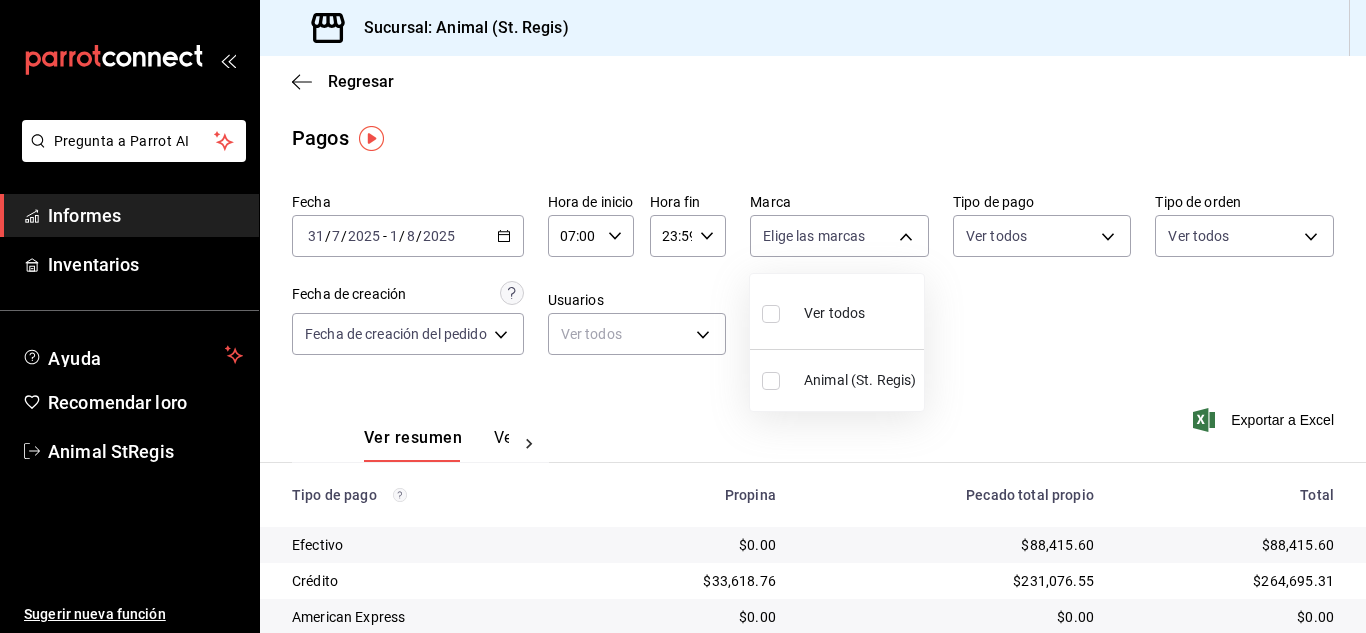 click at bounding box center (771, 314) 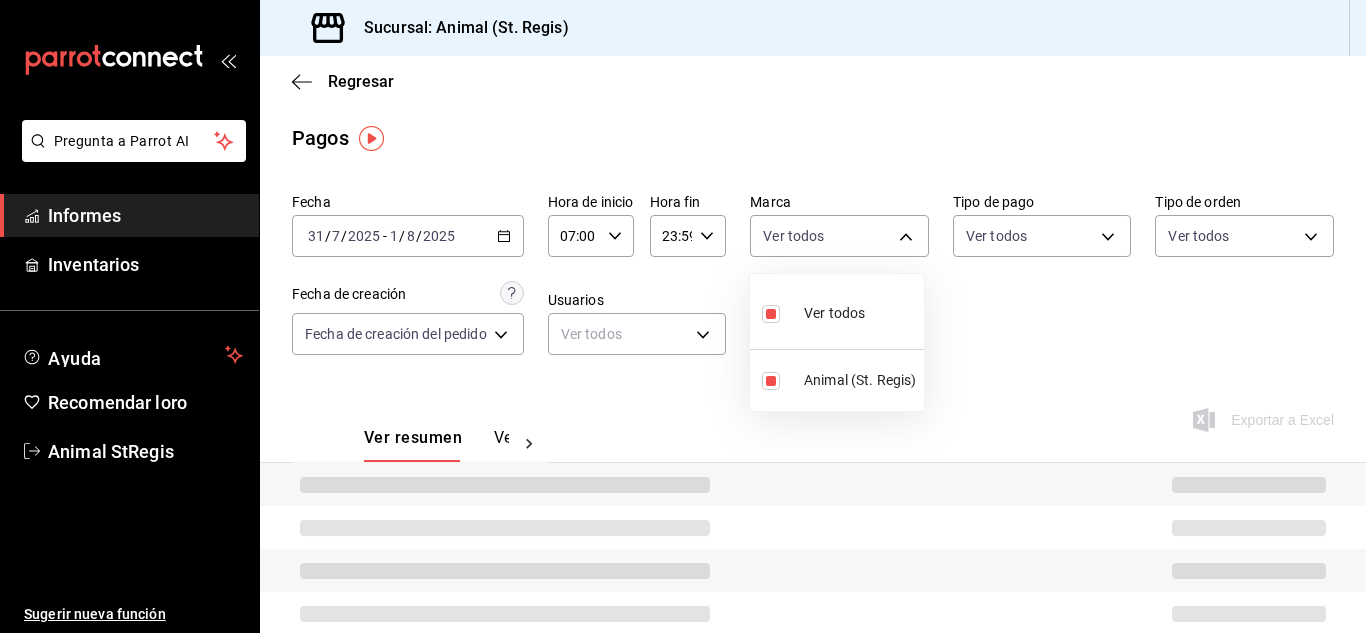 click at bounding box center [683, 316] 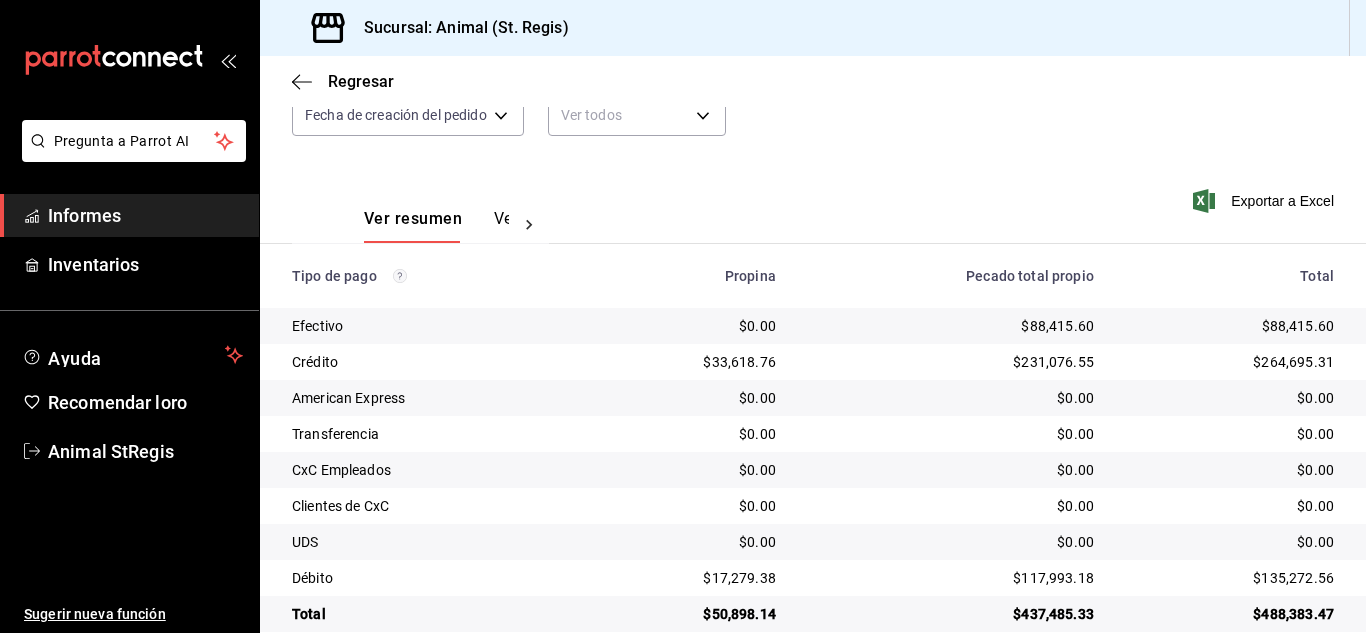 scroll, scrollTop: 251, scrollLeft: 0, axis: vertical 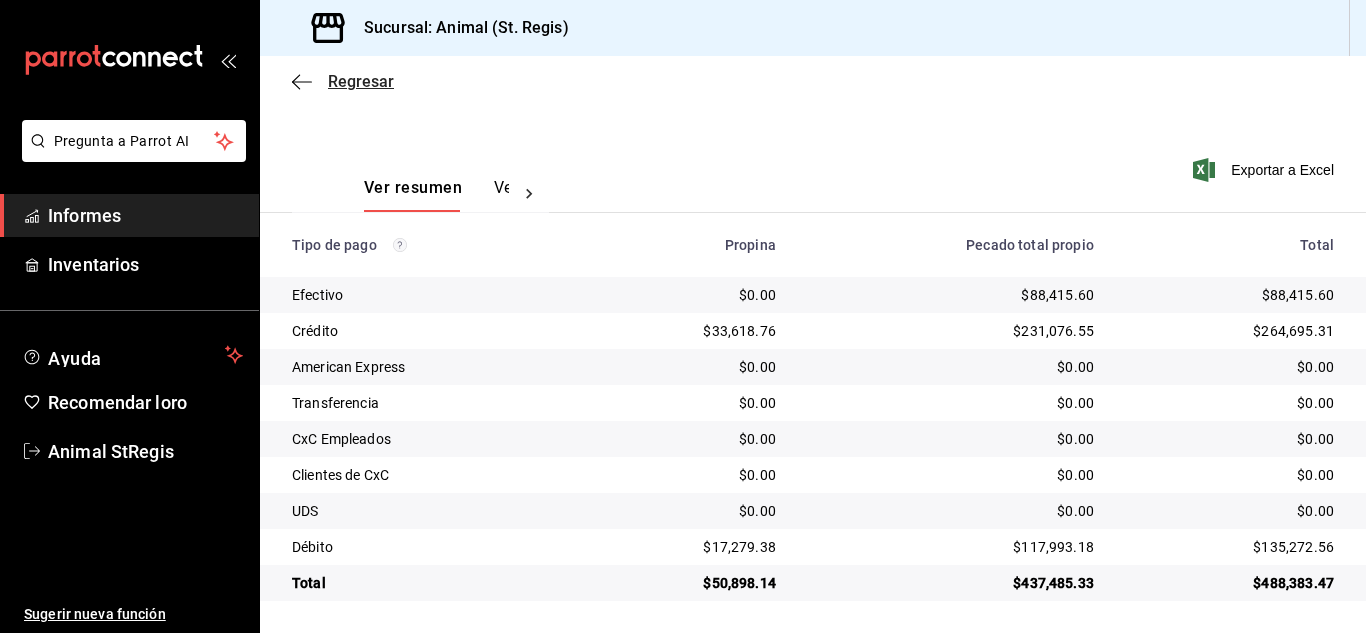 click on "Regresar" at bounding box center (361, 81) 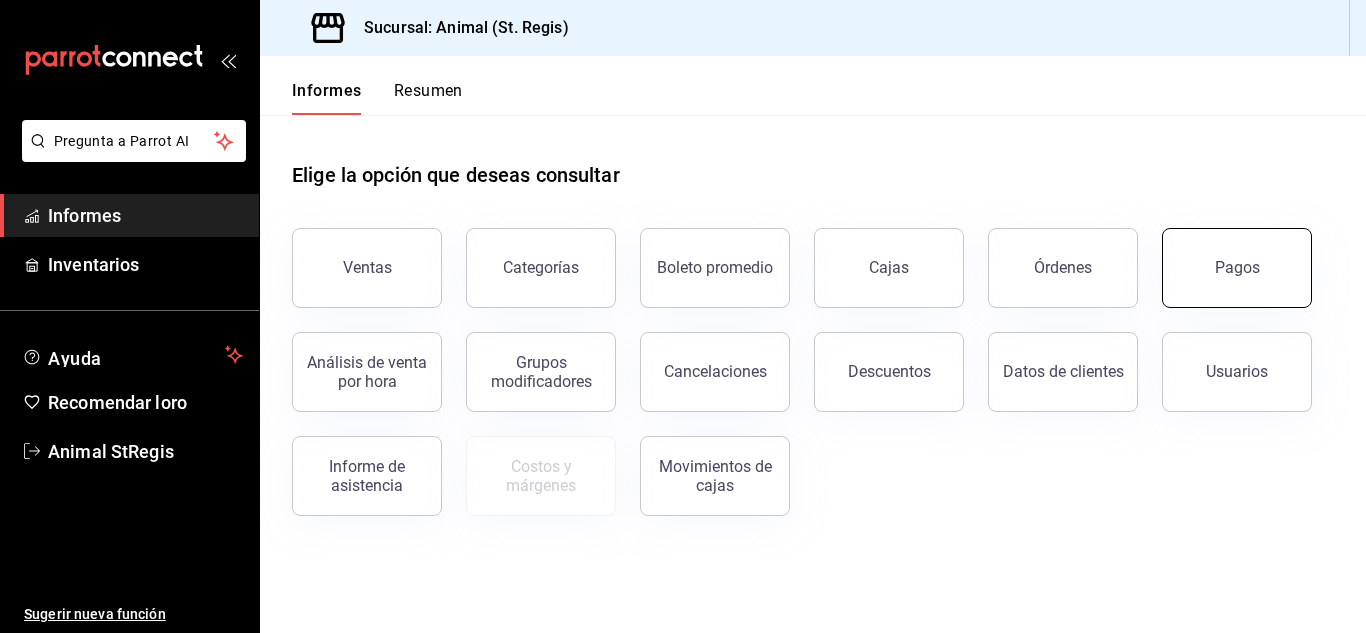 click on "Pagos" at bounding box center [1237, 268] 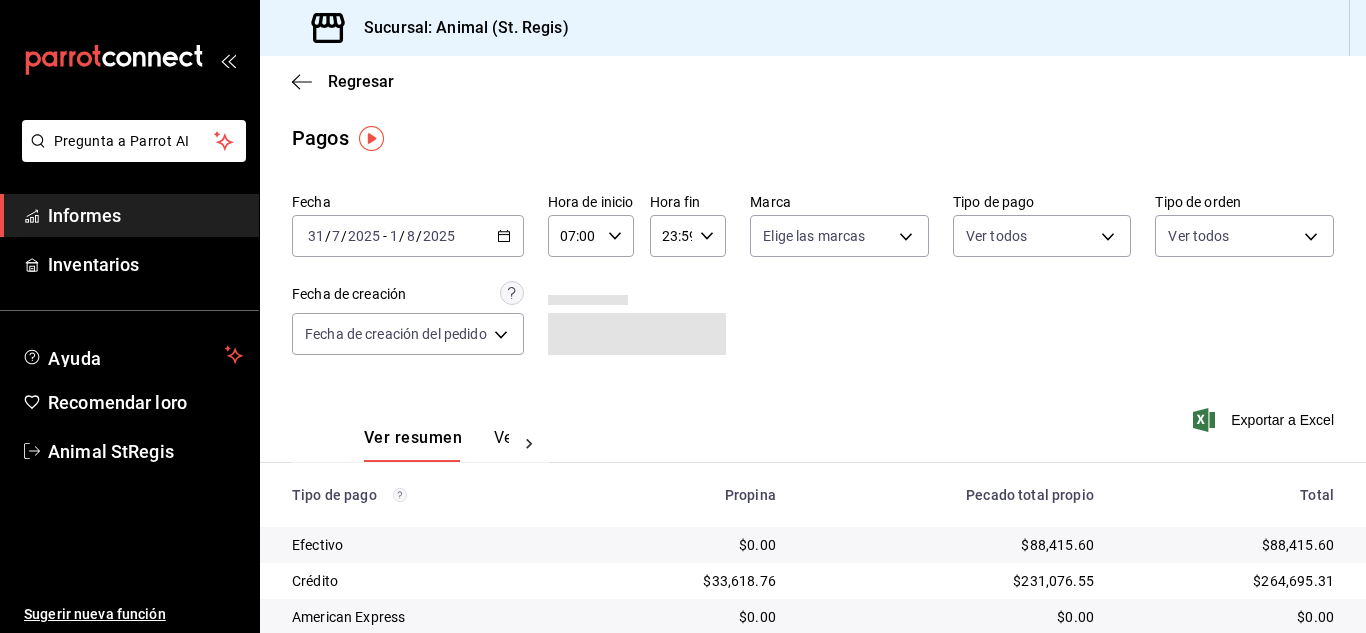 click on "Fecha [DATE] [DATE] - [DATE] [DATE] Hora de inicio 07:00 Hora de inicio Hora fin 23:59 Hora fin Marca Elige las marcas Tipo de pago Ver todos Tipo de orden Ver todos Fecha de creación   Fecha de creación del pedido ORDER" at bounding box center (813, 282) 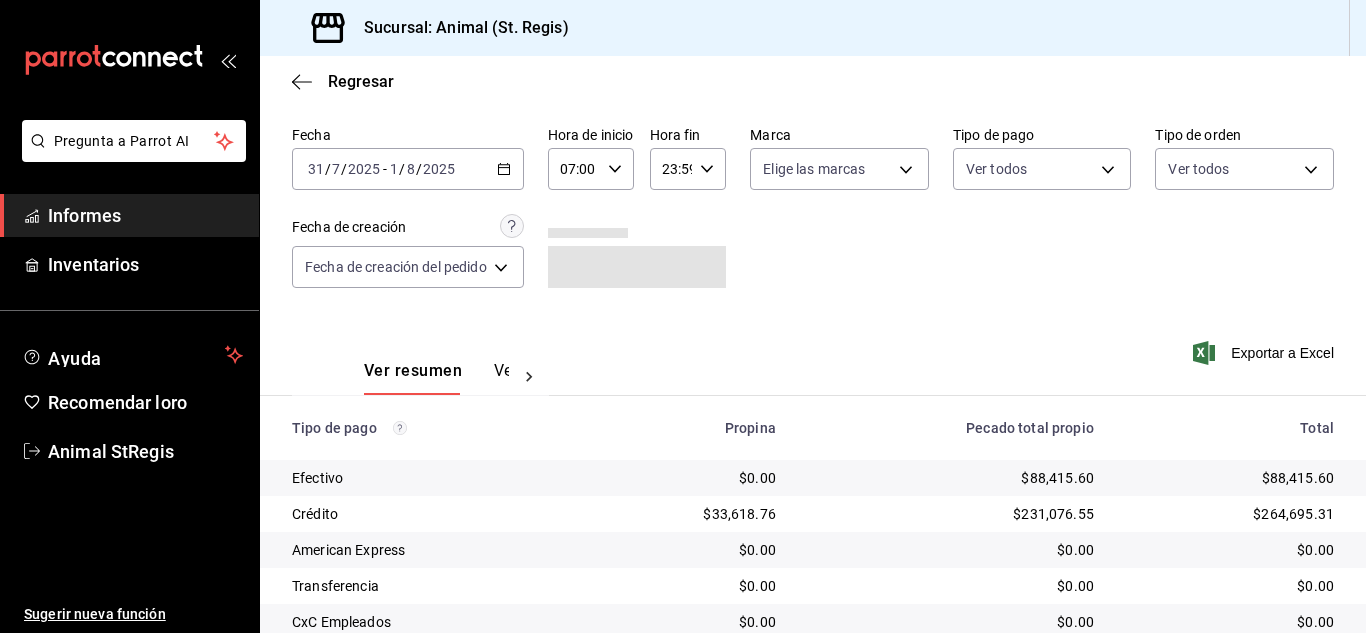 scroll, scrollTop: 0, scrollLeft: 0, axis: both 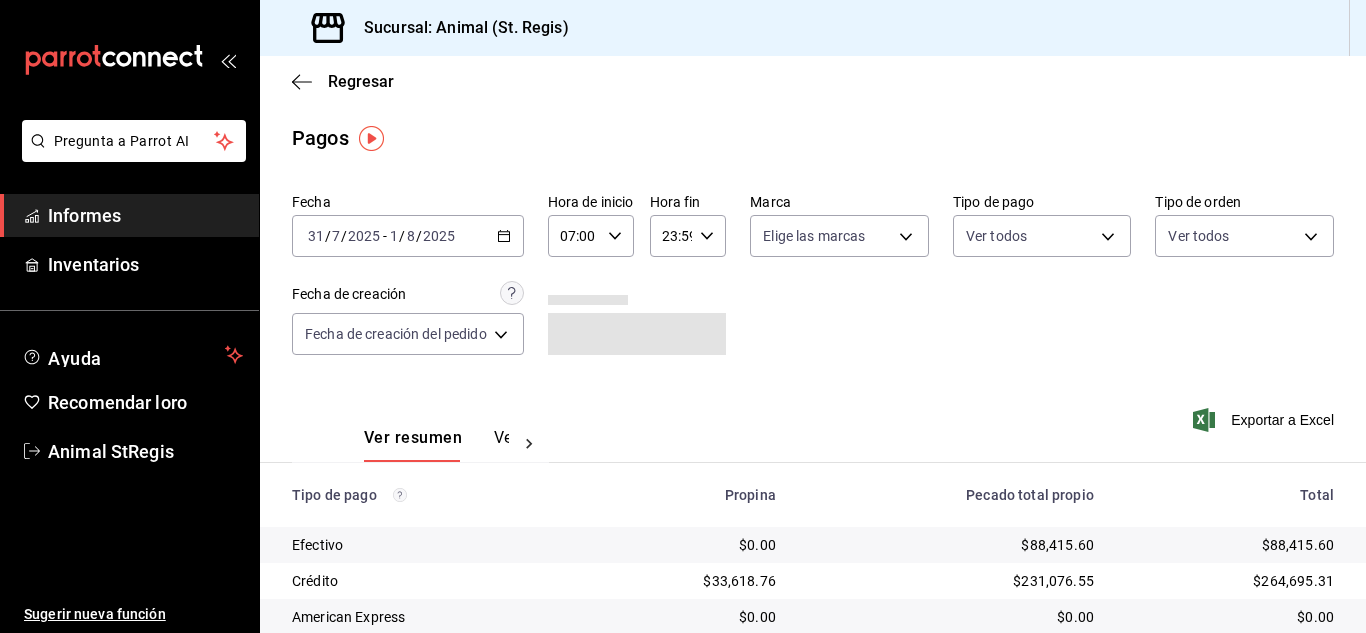 click on "Fecha [DATE] [DATE] / [DATE] - [DATE] [DATE] / [DATE]" at bounding box center (408, 236) 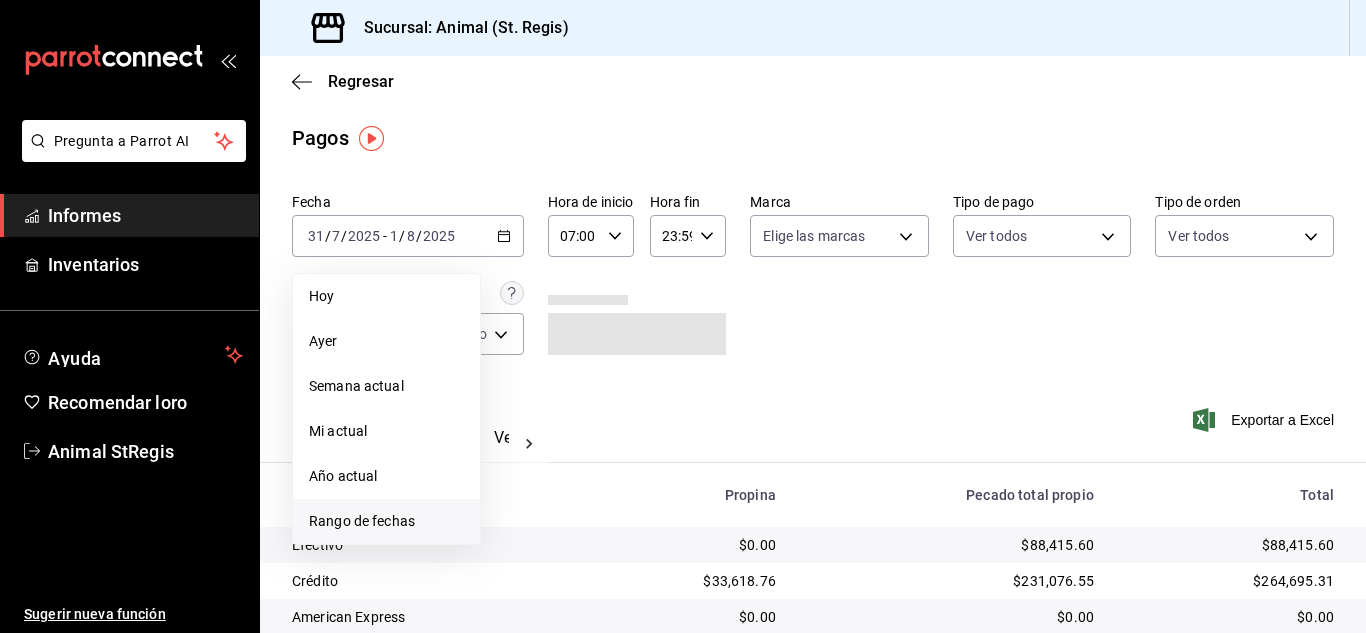 click on "Rango de fechas" at bounding box center (386, 521) 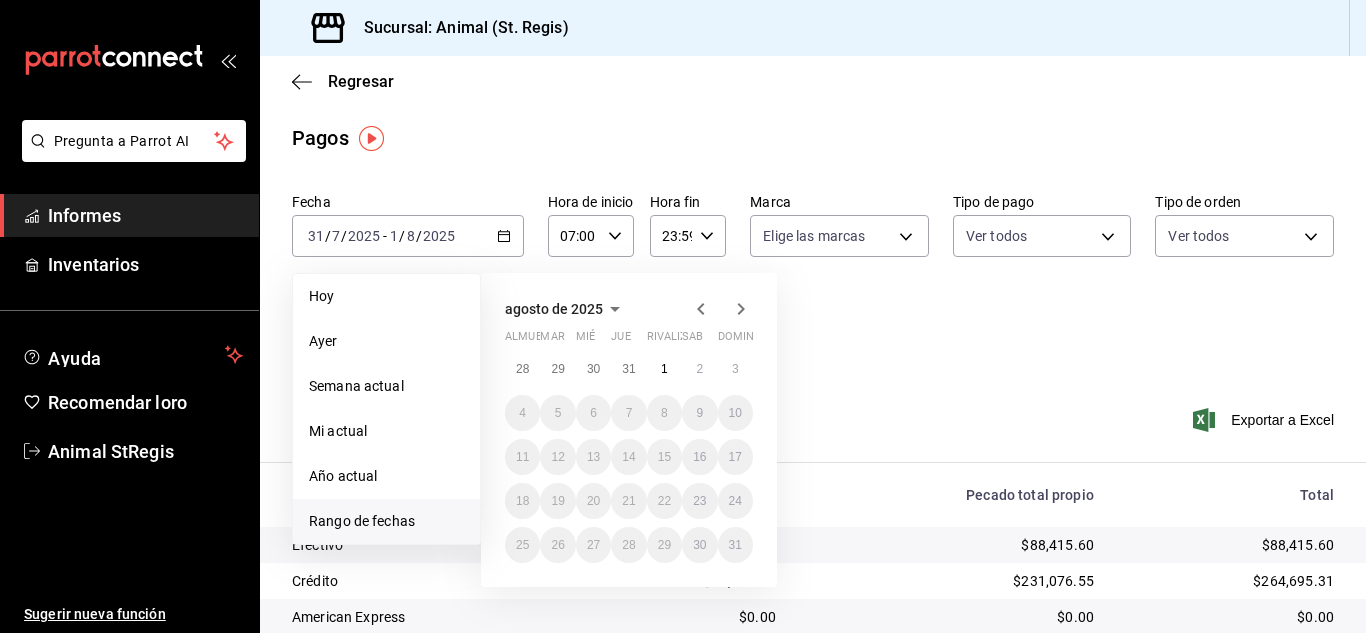 click 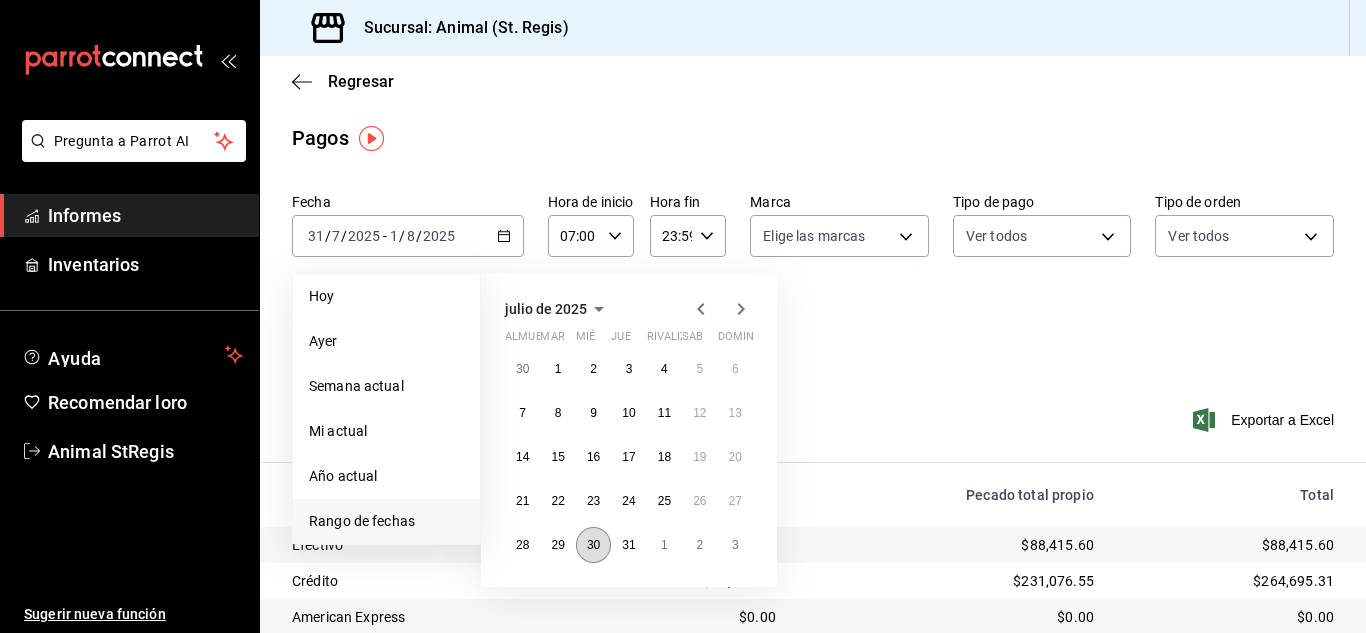 click on "30" at bounding box center (593, 545) 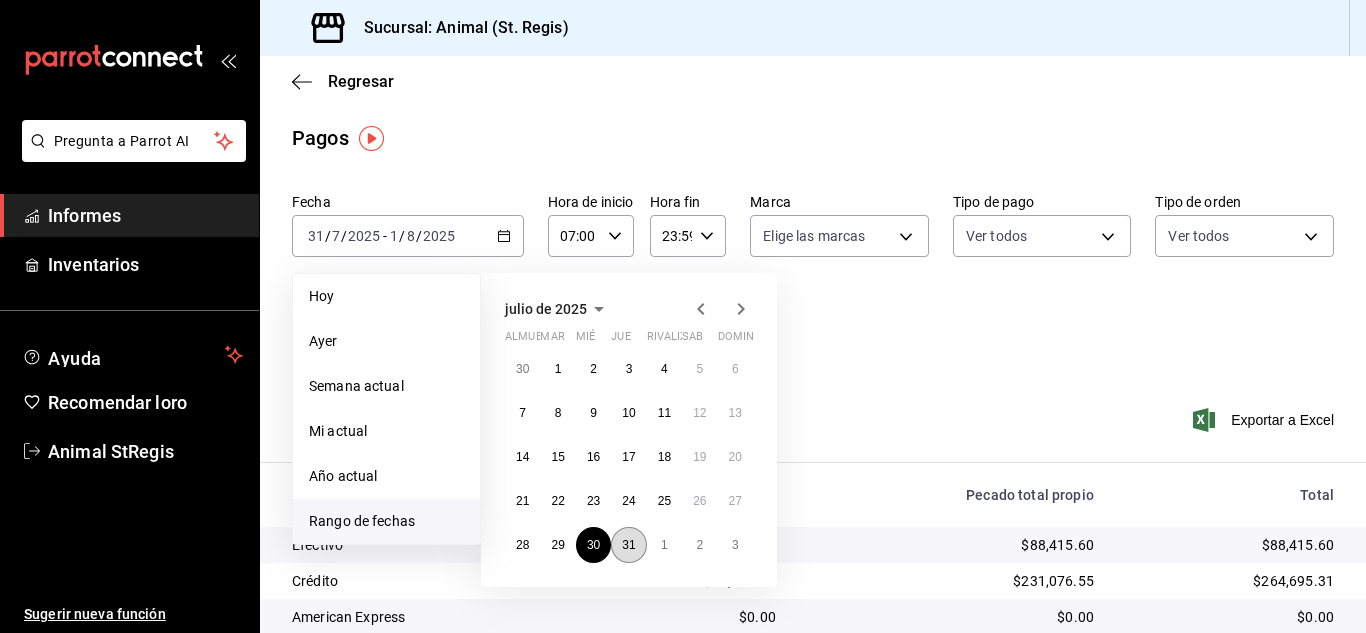 click on "31" at bounding box center [628, 545] 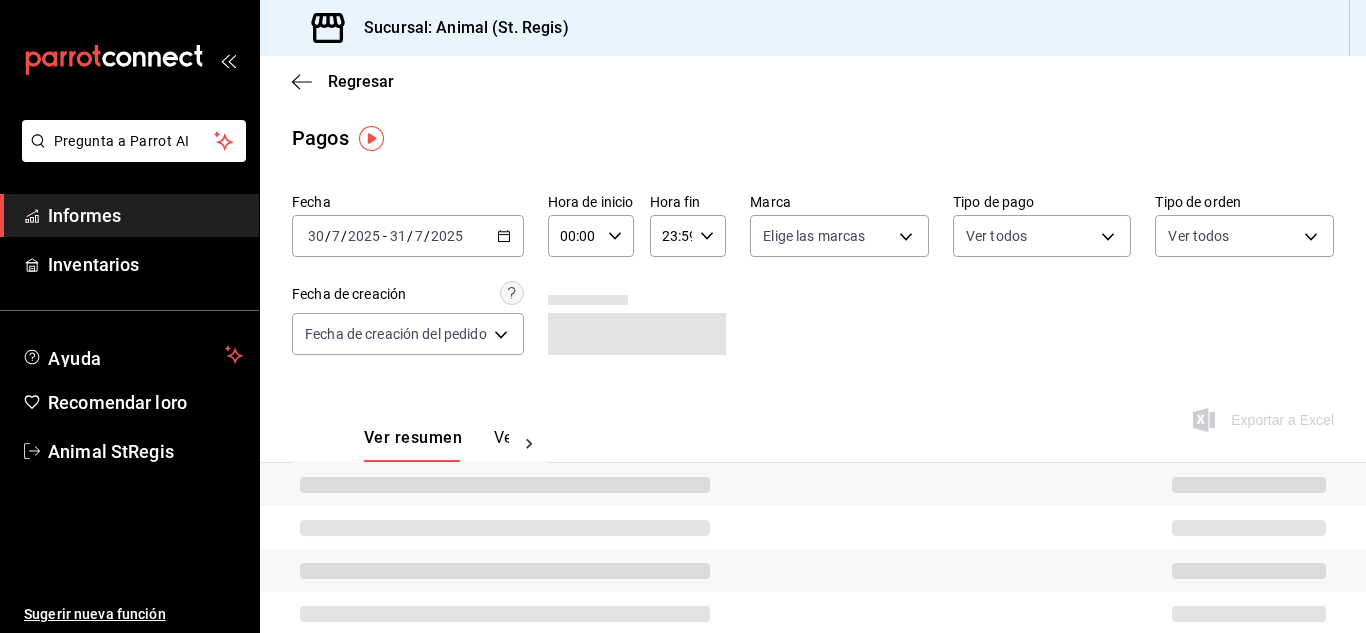 click 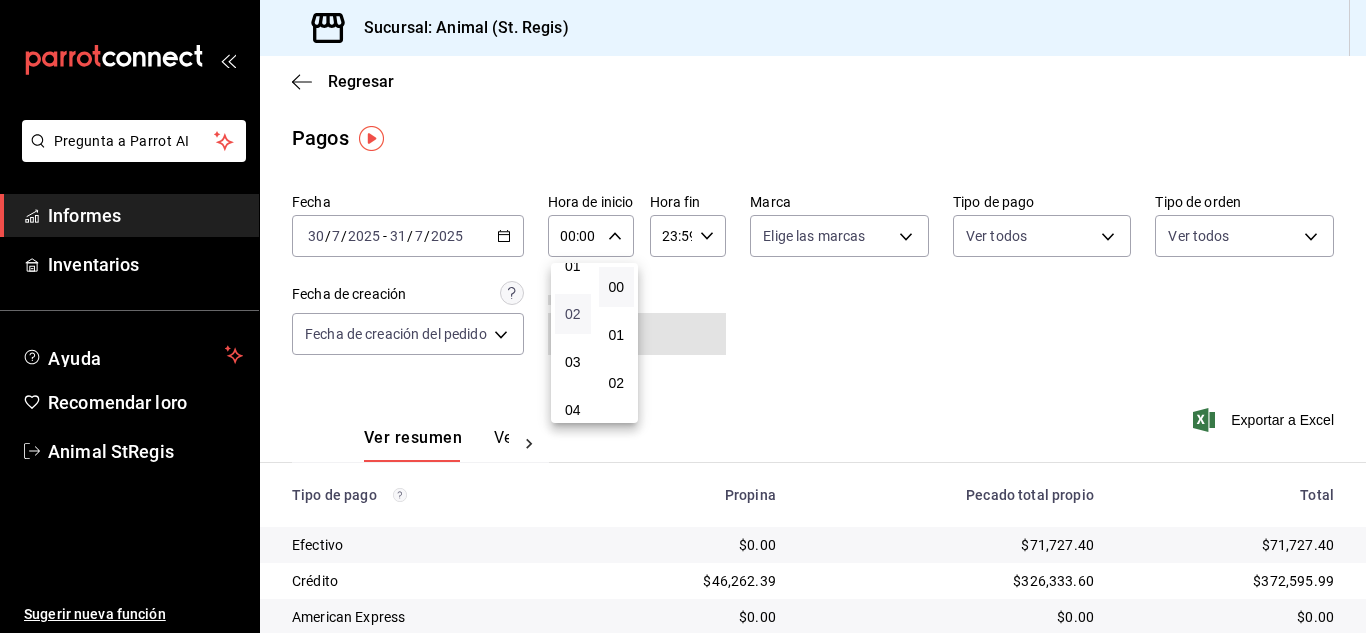 scroll, scrollTop: 100, scrollLeft: 0, axis: vertical 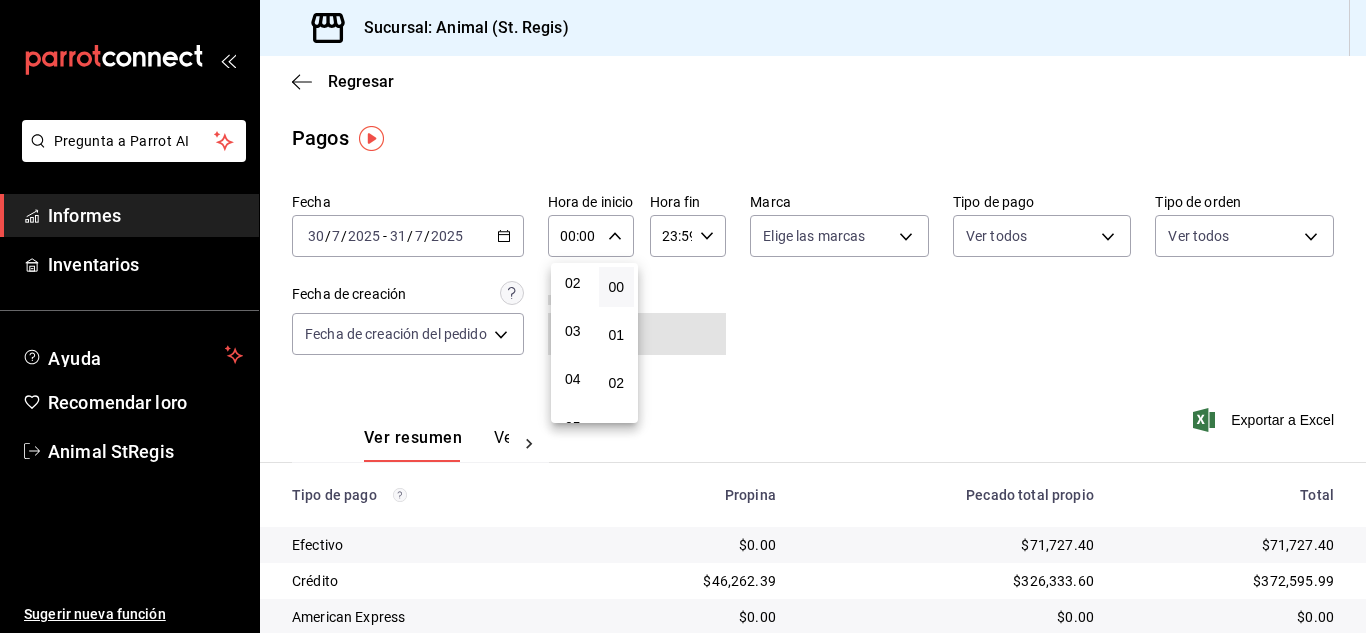 click at bounding box center [683, 316] 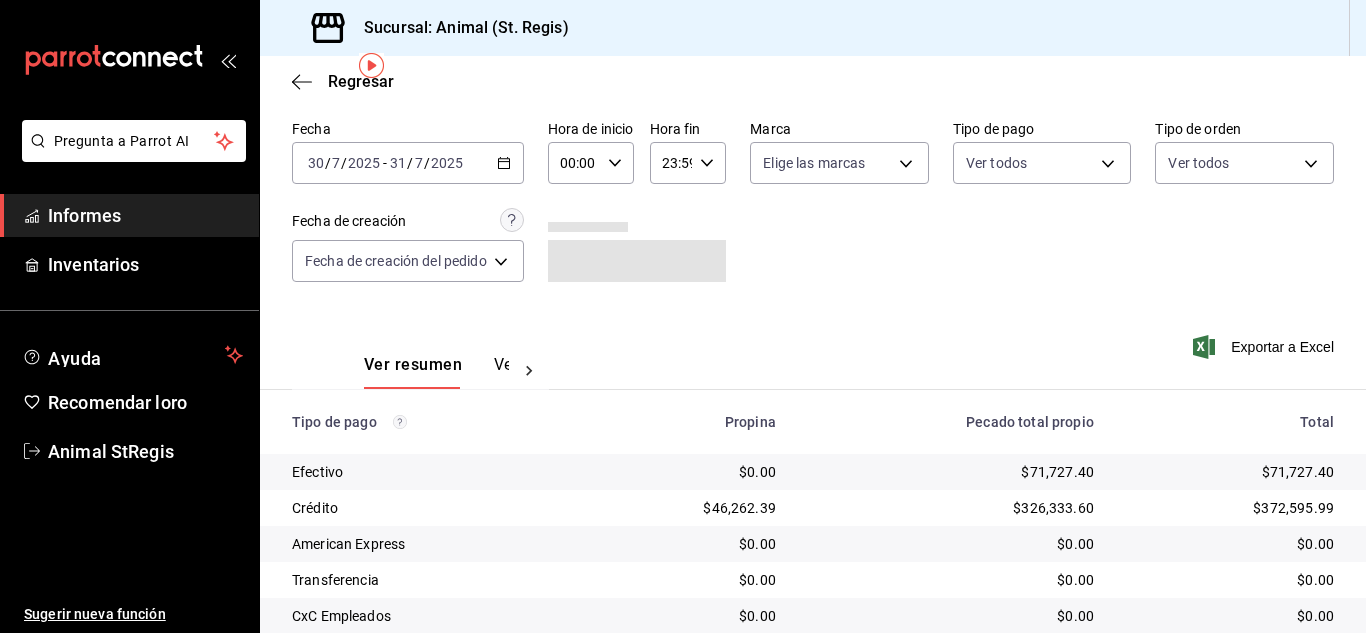scroll, scrollTop: 48, scrollLeft: 0, axis: vertical 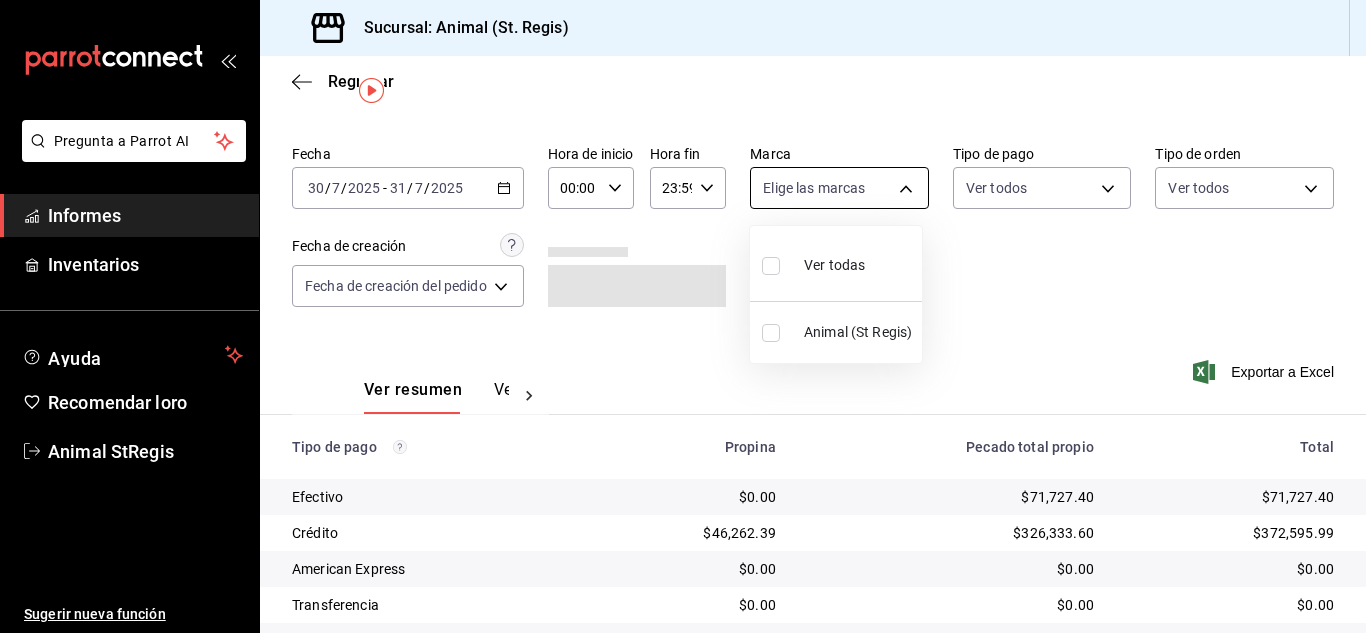click on "Pregunta a Parrot AI Informes   Inventarios   Ayuda Recomendar loro   Animal [LOCATION]   Sugerir nueva función   Sucursal: Animal ([LOCATION]) Regresar Pagos Fecha [DATE] [DATE] / [DATE] - [DATE] [DATE] / [DATE] Hora de inicio [TIME] Hora de inicio Hora fin [TIME] Hora fin Marca Elige las marcas Tipo de pago Ver todos Tipo de orden Ver todos Fecha de creación   Fecha de creación del pedido ORDER Ver resumen Ver pagos Exportar a Excel Tipo de pago   Propina Pecado total propio Total Efectivo $0.00 $[AMOUNT] $[AMOUNT] Crédito $[AMOUNT] $[AMOUNT] $[AMOUNT] American Express $0.00 $0.00 $0.00 Transferencia $0.00 $0.00 $0.00 CxC Empleados $0.00 $0.00 $0.00 Clientes de CxC $0.00 $0.00 $0.00 UDS $0.00 $0.00 $0.00 Débito $[AMOUNT] $[AMOUNT] $[AMOUNT] Total $[AMOUNT] $[AMOUNT] $[AMOUNT] Texto original Valora esta traducción Tu opinión servirá para ayudar a mejorar el Traductor de Google Pregunta a Parrot AI Informes   Inventarios   Ayuda Recomendar loro   Animal [LOCATION]   Sugerir nueva función" at bounding box center [683, 316] 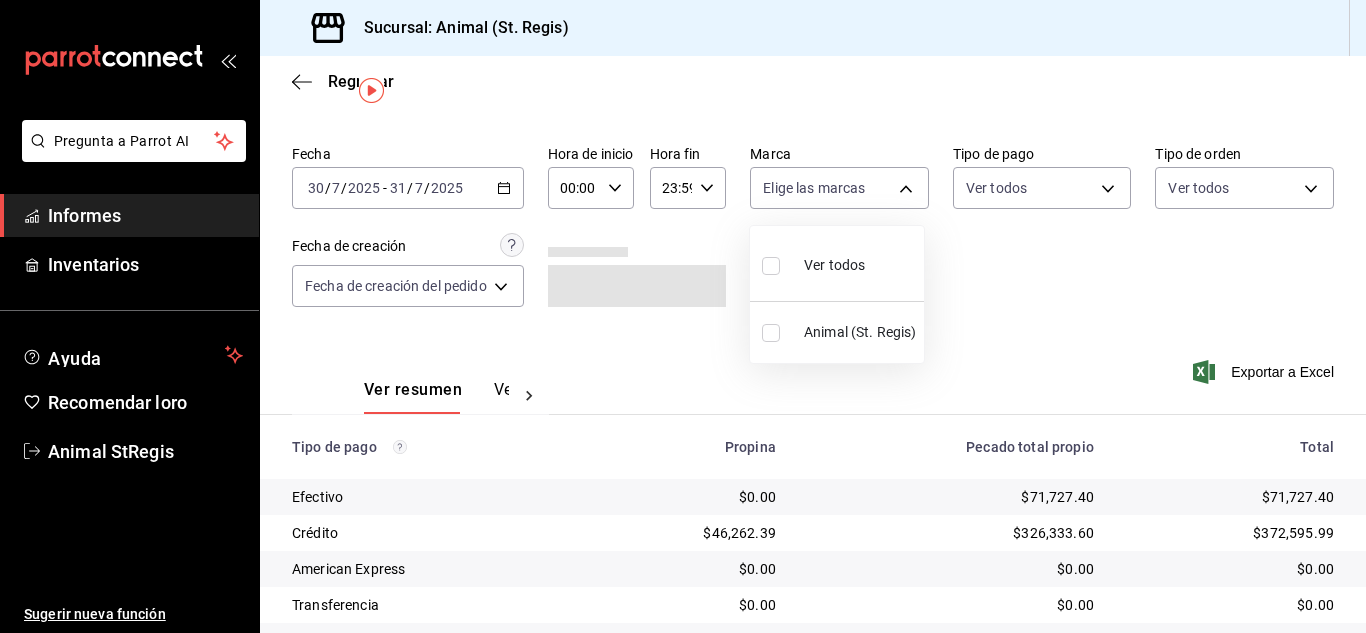 click at bounding box center (771, 266) 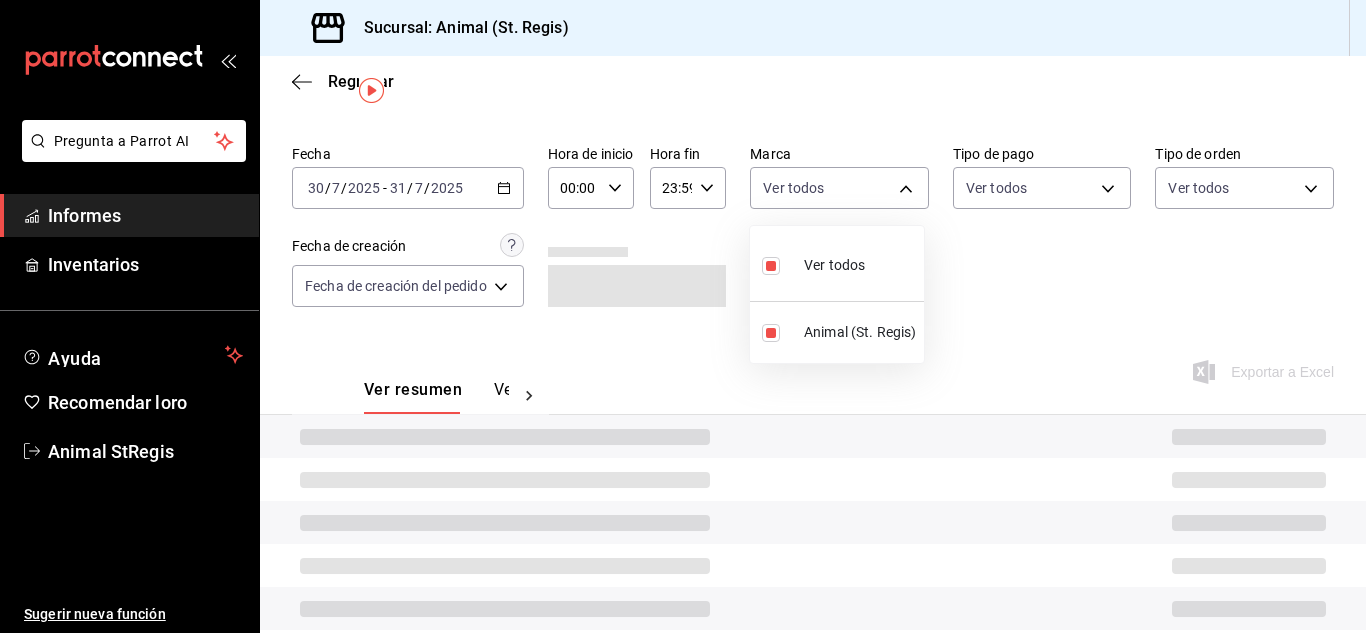 click at bounding box center [683, 316] 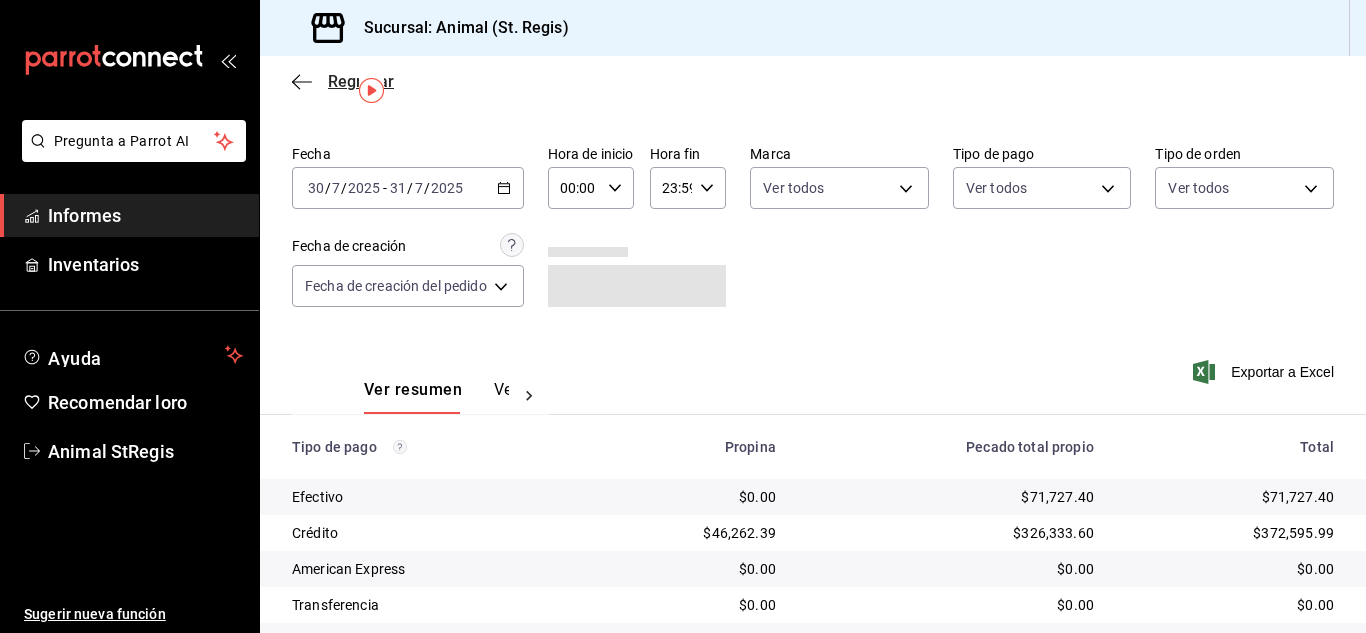click on "Regresar" at bounding box center (361, 81) 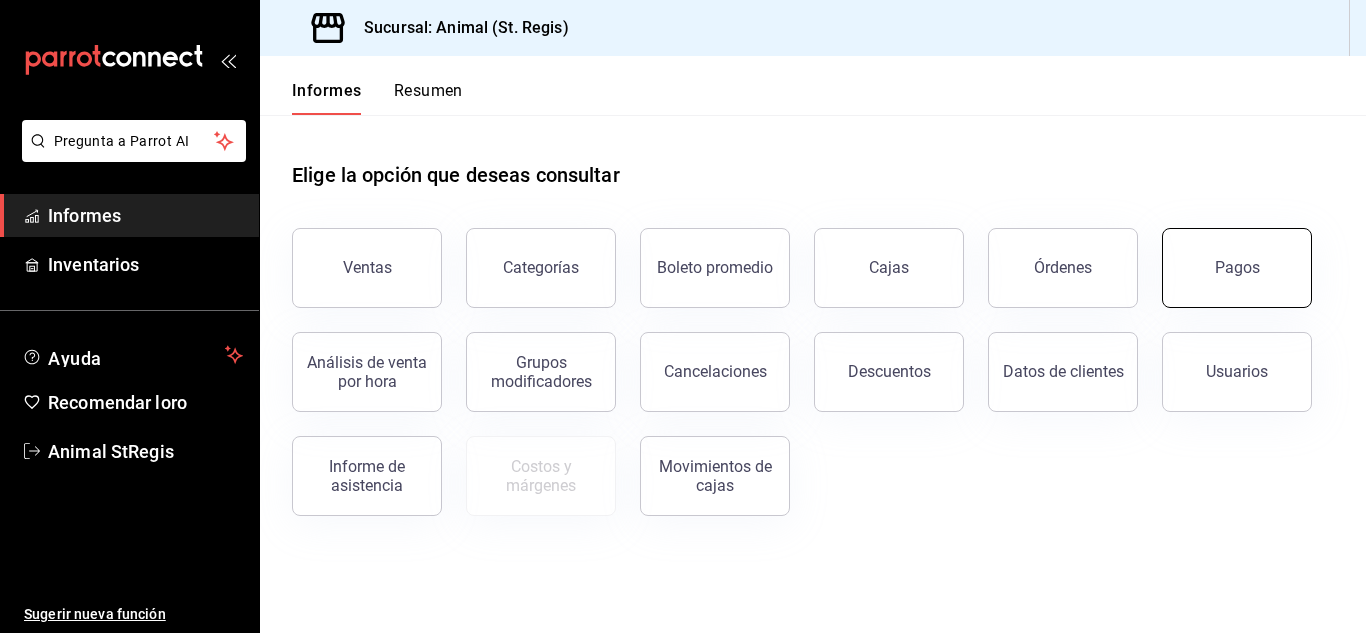 click on "Pagos" at bounding box center [1237, 268] 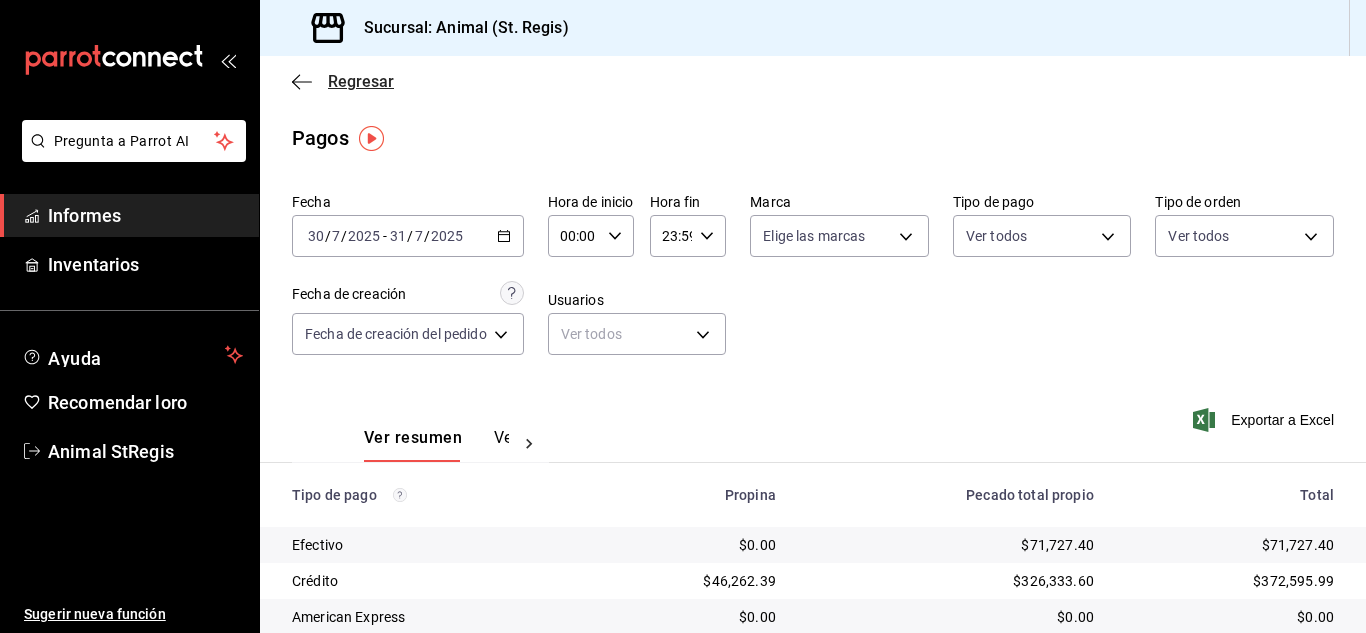 click on "Regresar" at bounding box center [361, 81] 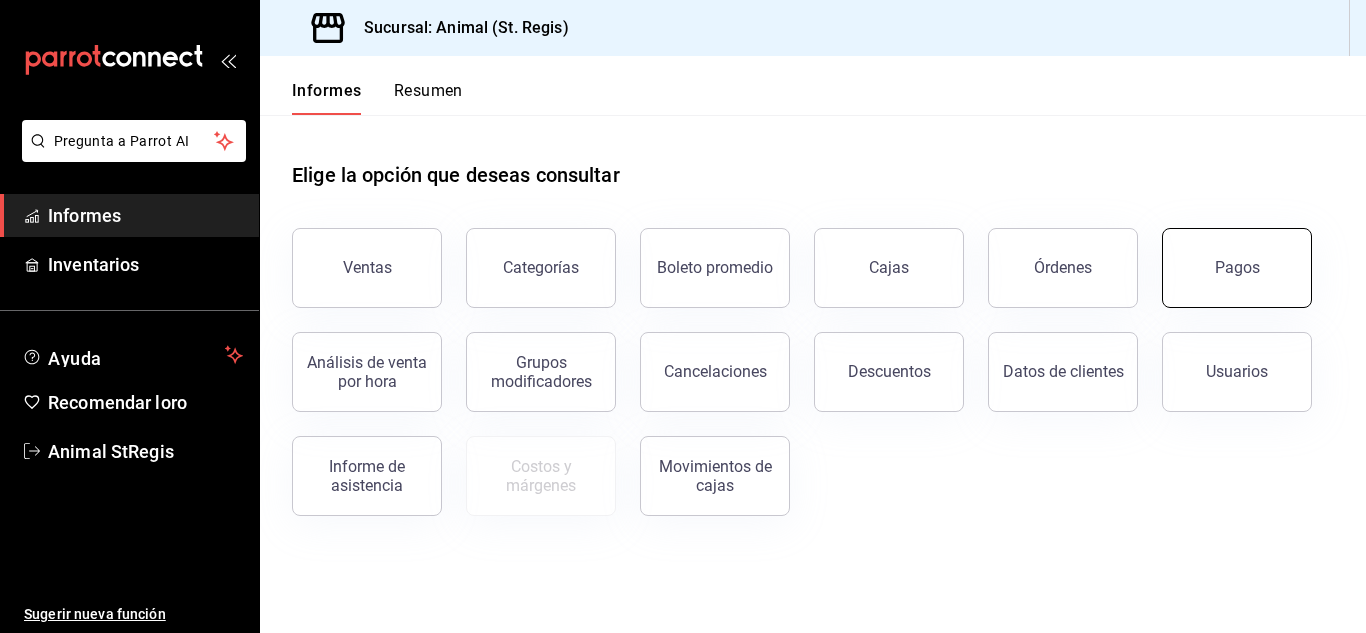 drag, startPoint x: 1125, startPoint y: 259, endPoint x: 1261, endPoint y: 266, distance: 136.18002 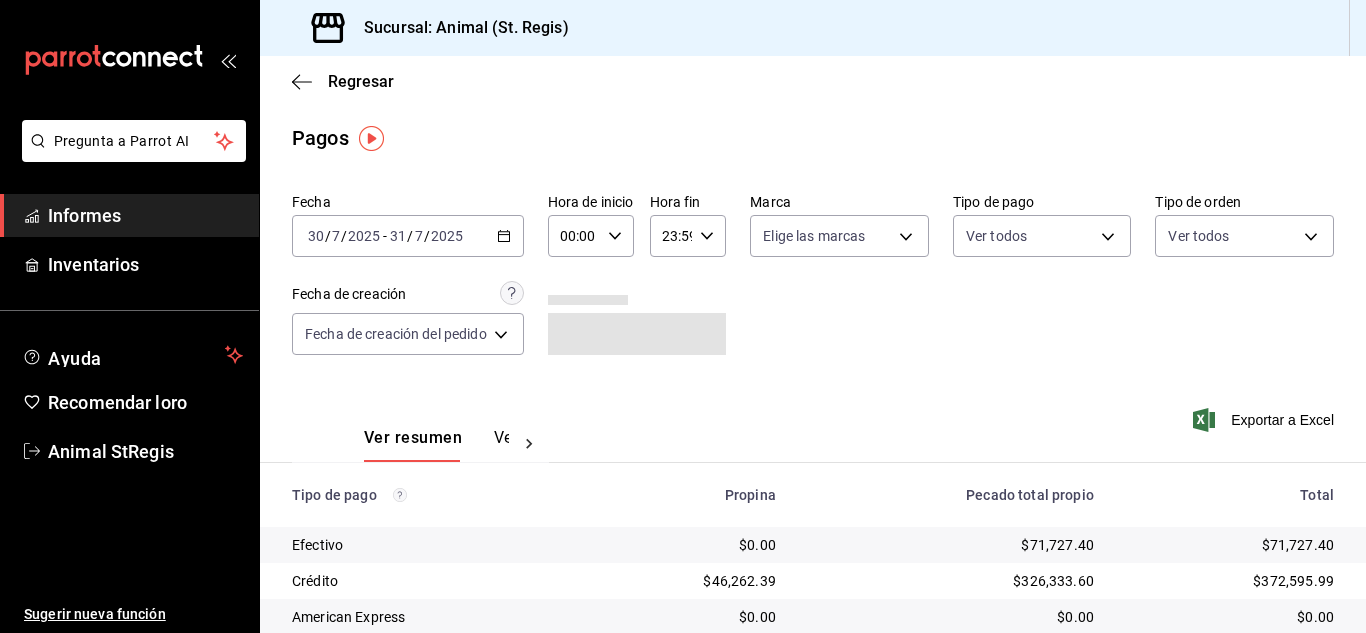 click 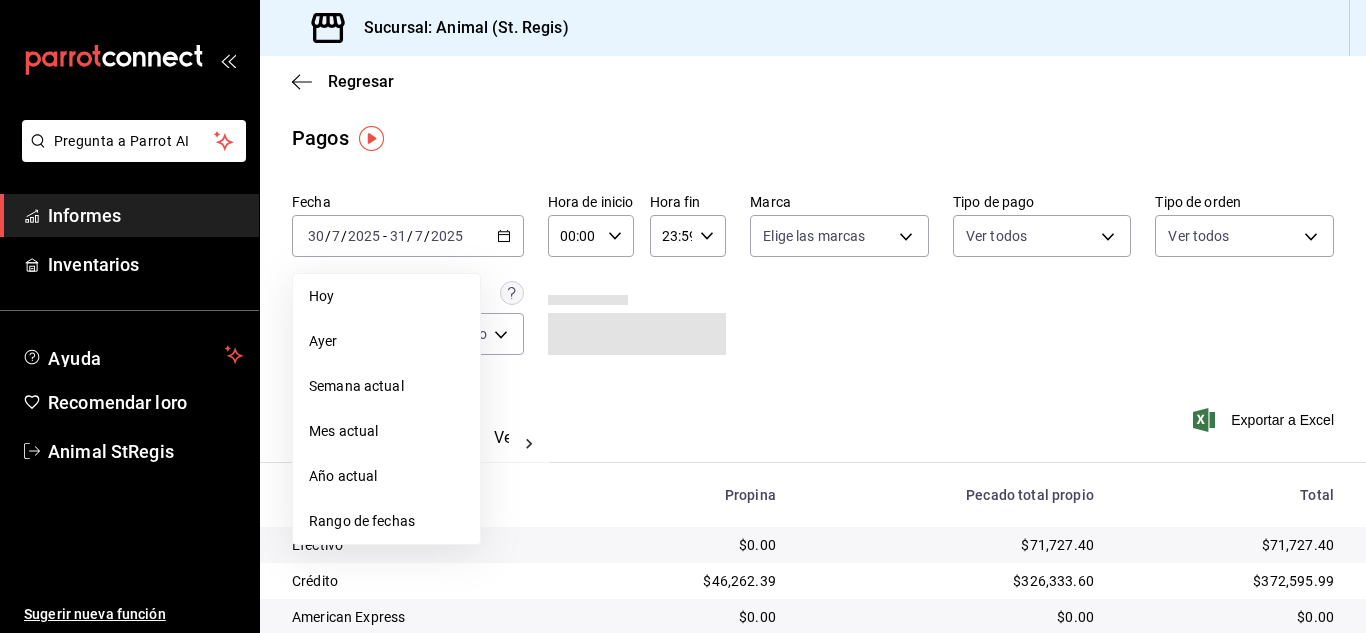 click on "Hoy" at bounding box center [386, 296] 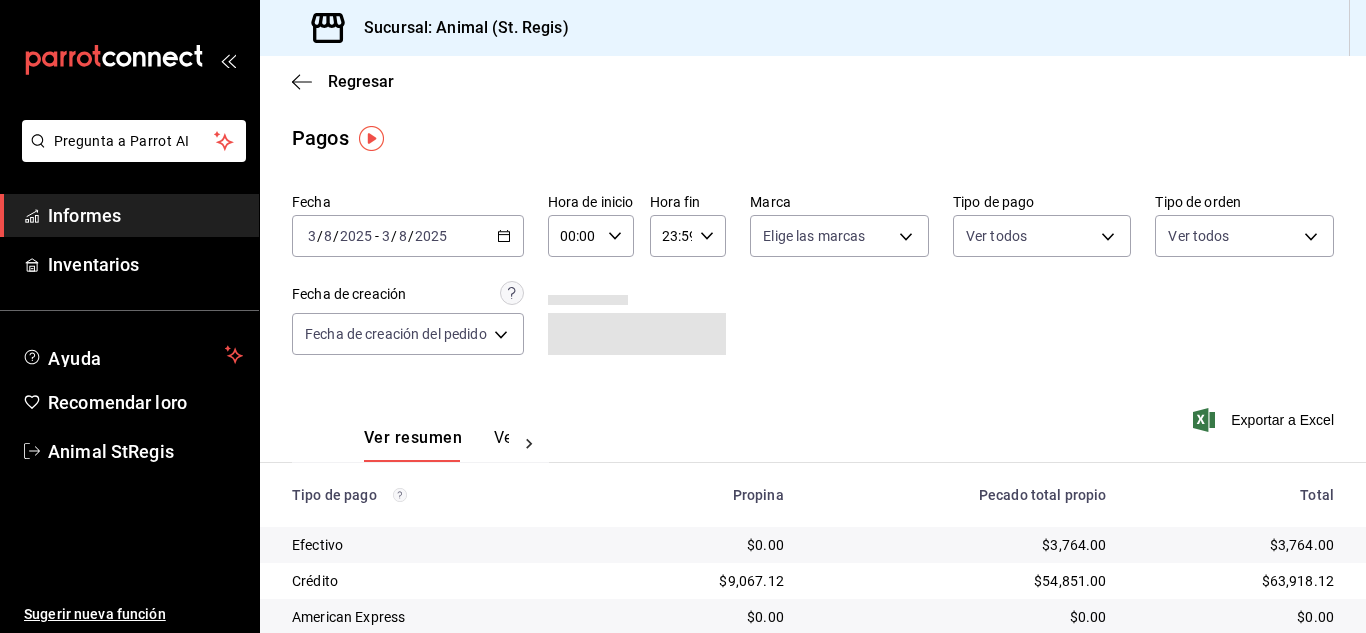 click 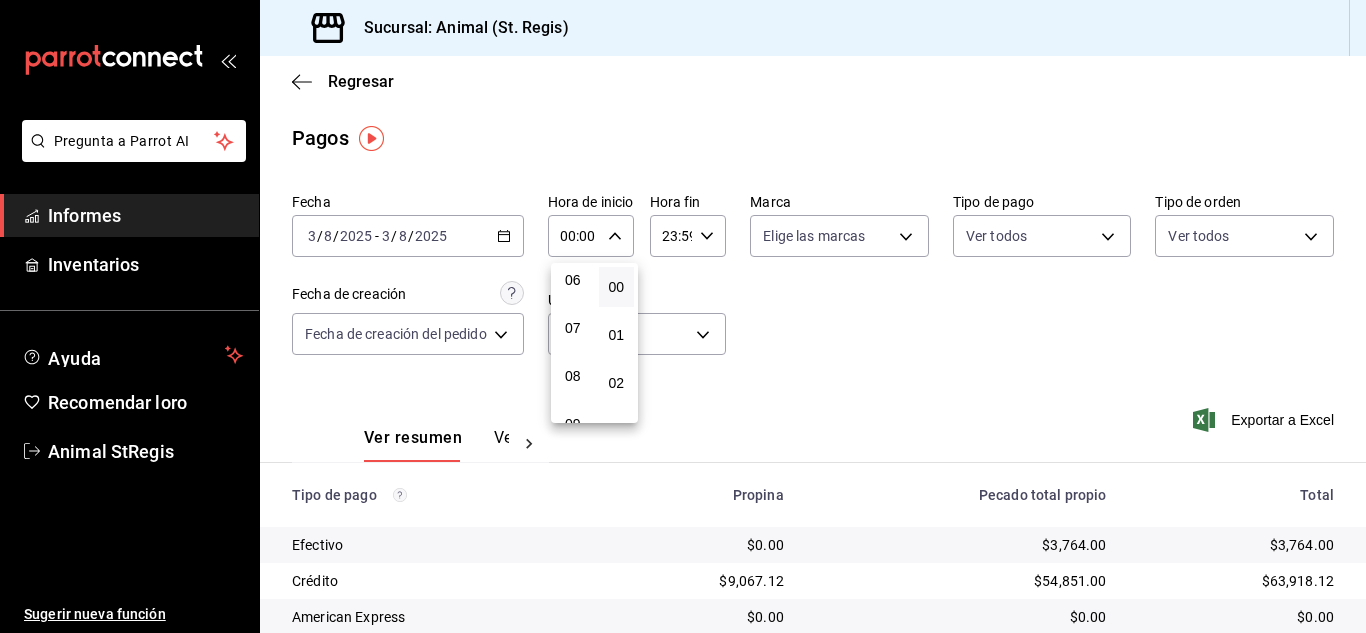 scroll, scrollTop: 300, scrollLeft: 0, axis: vertical 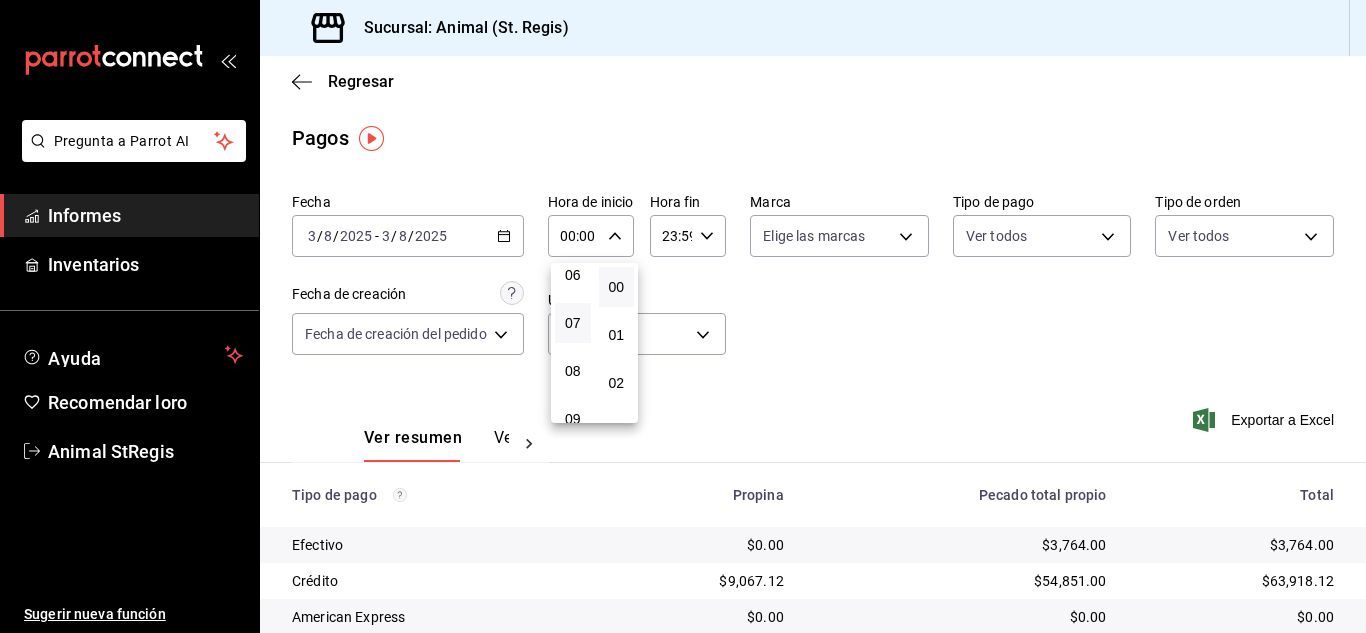 click on "07" at bounding box center (573, 323) 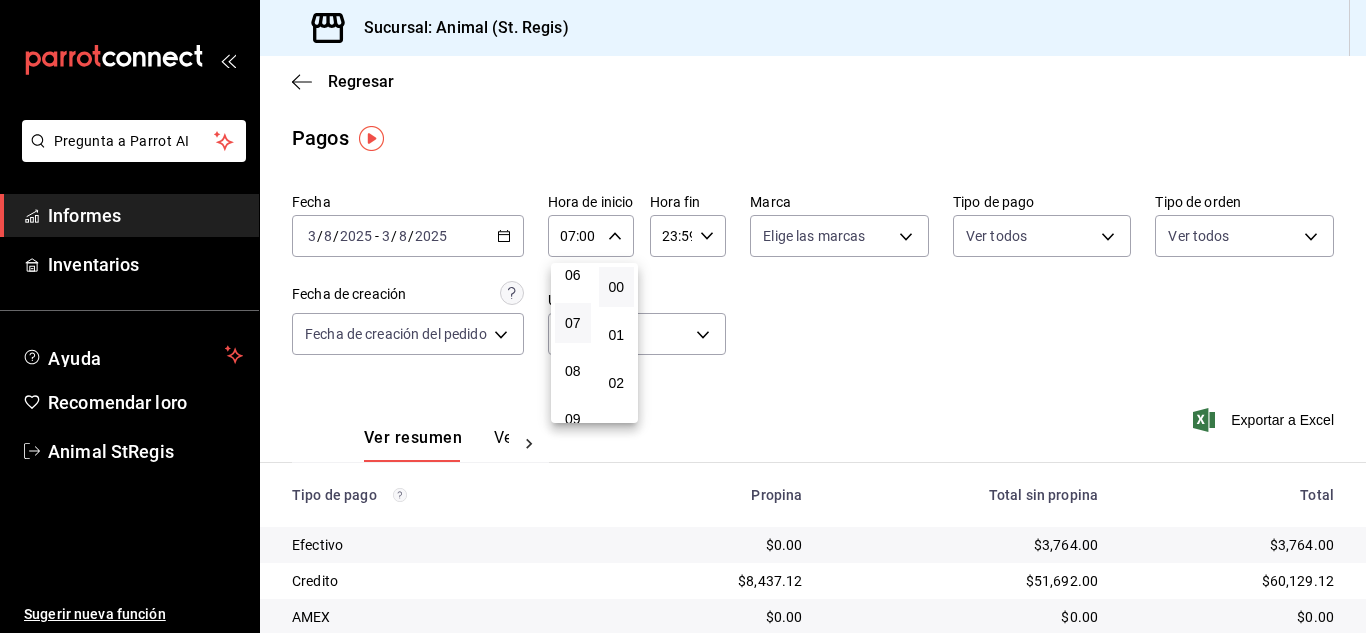 click at bounding box center (683, 316) 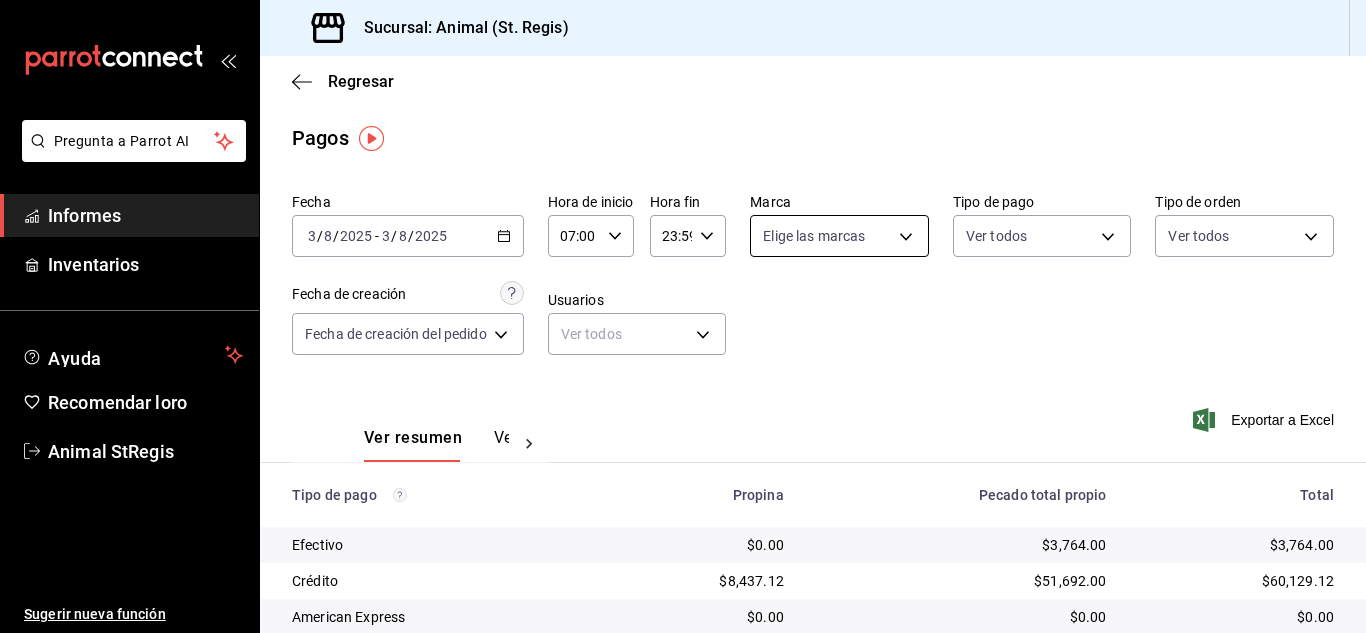 click on "Pregunta a Parrot AI Informes   Inventarios   Ayuda Recomendar loro   Animal StRegis   Sugerir nueva función   Sucursal: Animal (St. Regis) Regresar Pagos Fecha [DATE] [DATE] - [DATE] [DATE] Hora de inicio 07:00 Hora de inicio Hora fin 23:59 Hora fin Marca Elige las marcas Tipo de pago Ver todos Tipo de orden Ver todos Fecha de creación   Fecha de creación del pedido ORDER Usuarios Ver todos null Ver resumen Ver pagos Exportar a Excel Tipo de pago   Propina Pecado total propio Total Efectivo $0.00 $[AMOUNT] $[AMOUNT] Crédito $[AMOUNT] $[AMOUNT] $[AMOUNT] American Express $0.00 $0.00 $0.00 Transferencia $0.00 $0.00 $0.00 CxC Empleados $0.00 $0.00 $0.00 Clientes de CxC $0.00 $0.00 $0.00 UDS $0.00 $0.00 $0.00 Débito $[AMOUNT] $[AMOUNT] $[AMOUNT] Total $[AMOUNT] $[AMOUNT] $[AMOUNT] Texto original Valora esta traducción Tu opinión servirá para ayudar a mejorar el Traductor de Google Pregunta a Parrot AI Informes   Inventarios   Ayuda Recomendar loro   Animal StRegis" at bounding box center (683, 316) 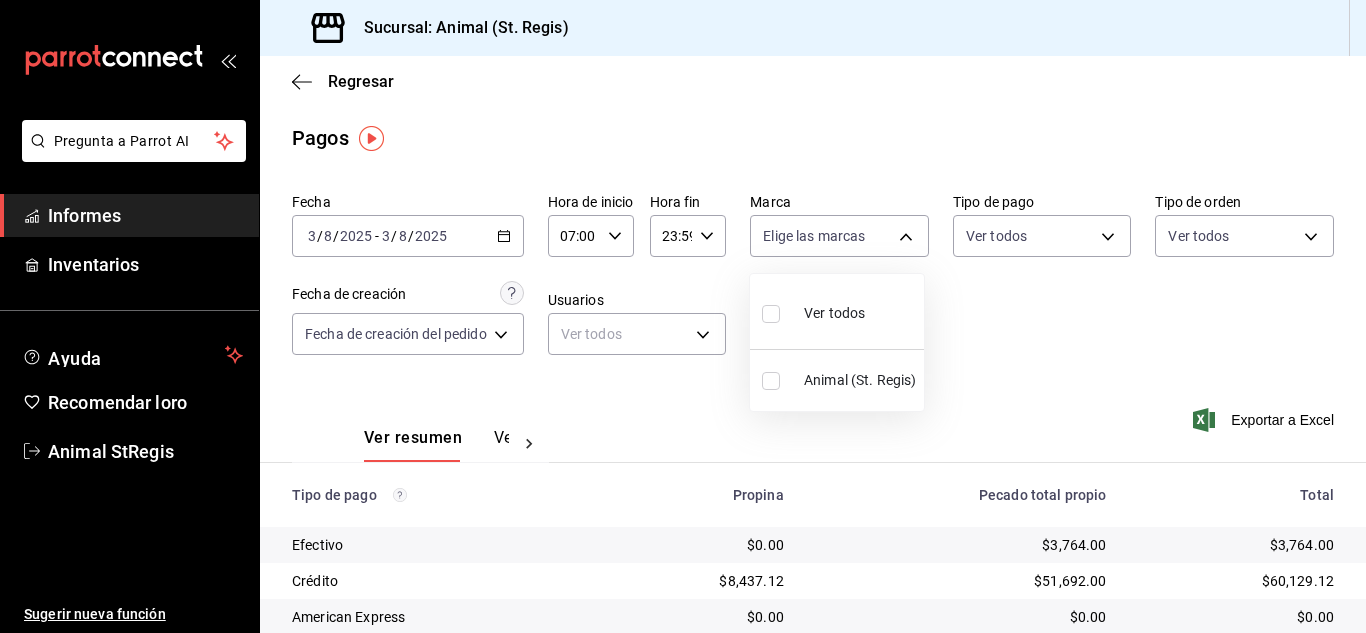 drag, startPoint x: 774, startPoint y: 314, endPoint x: 805, endPoint y: 328, distance: 34.0147 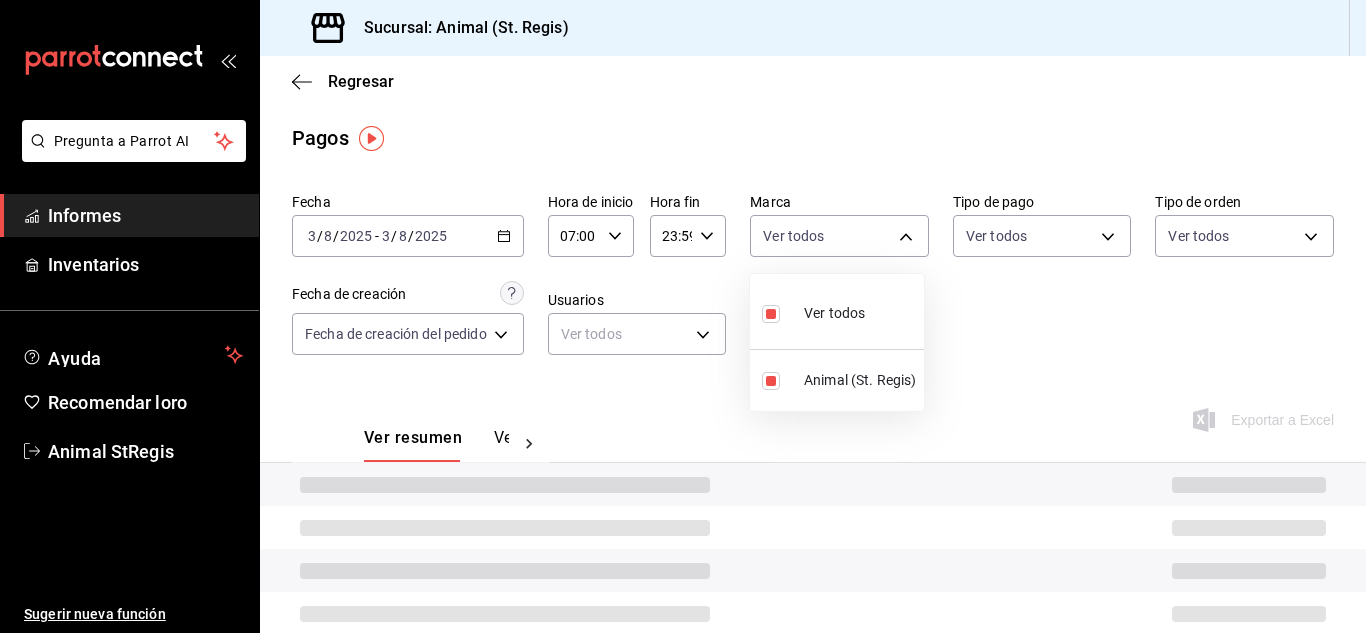 click at bounding box center (683, 316) 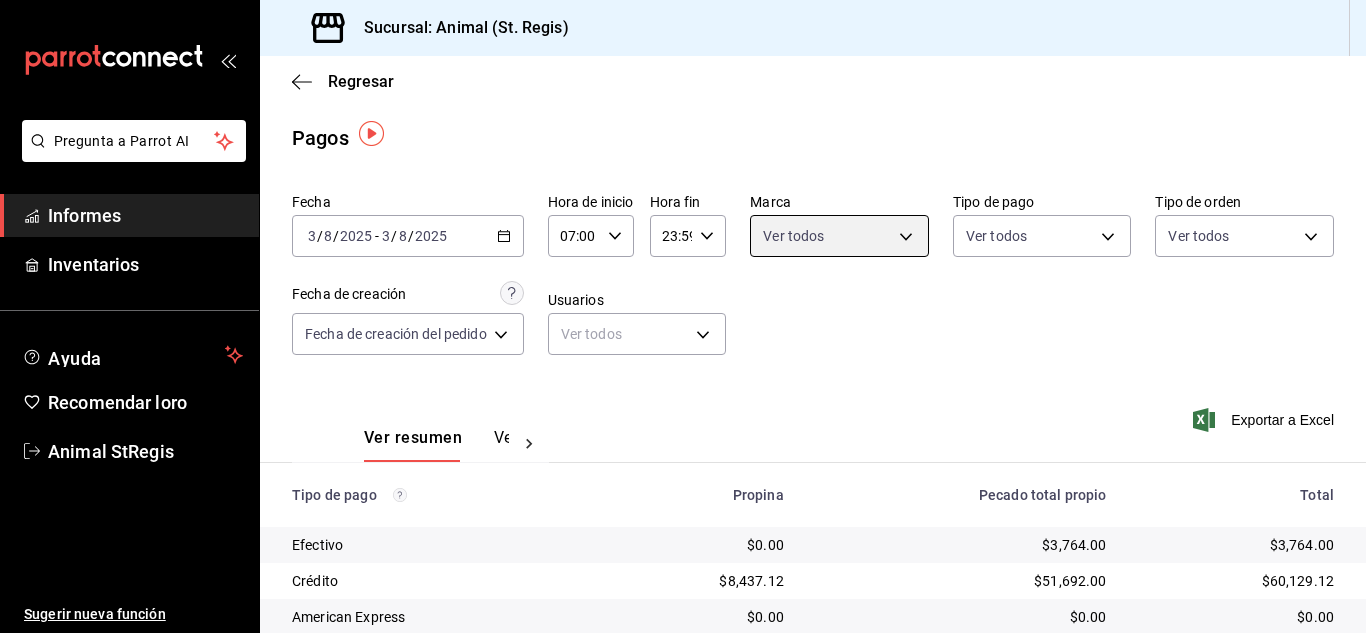 scroll, scrollTop: 251, scrollLeft: 0, axis: vertical 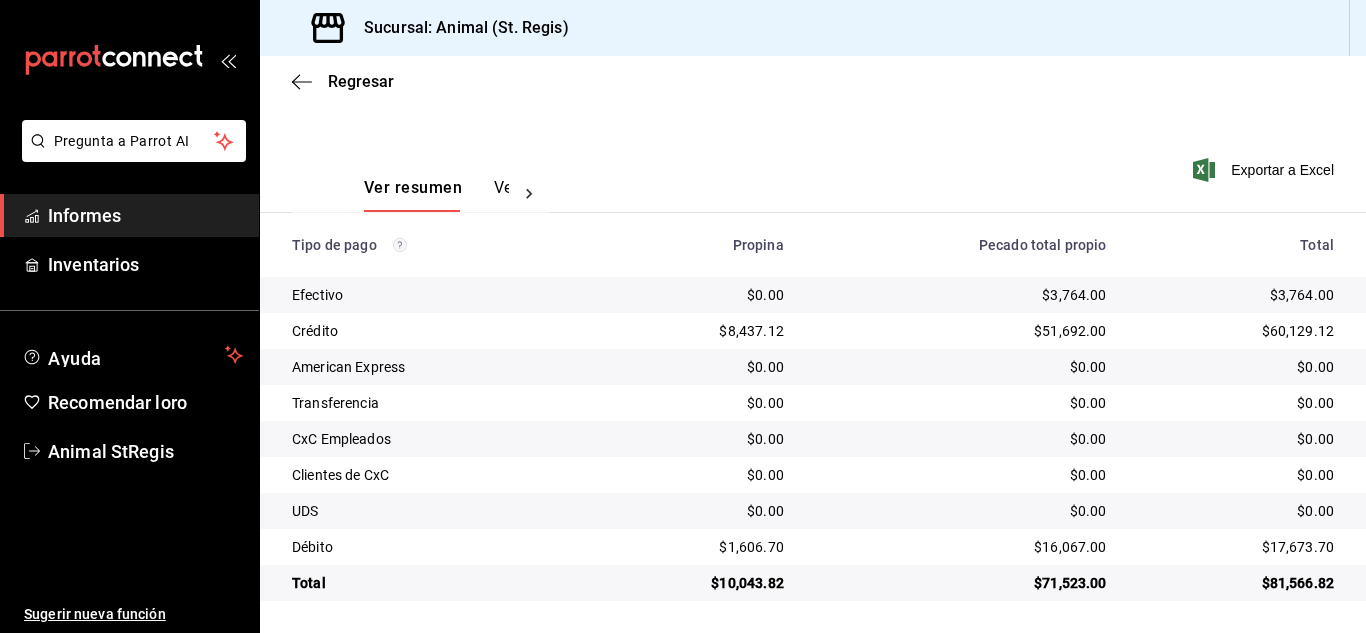 click on "Ver resumen Ver pagos Exportar a Excel" at bounding box center [813, 182] 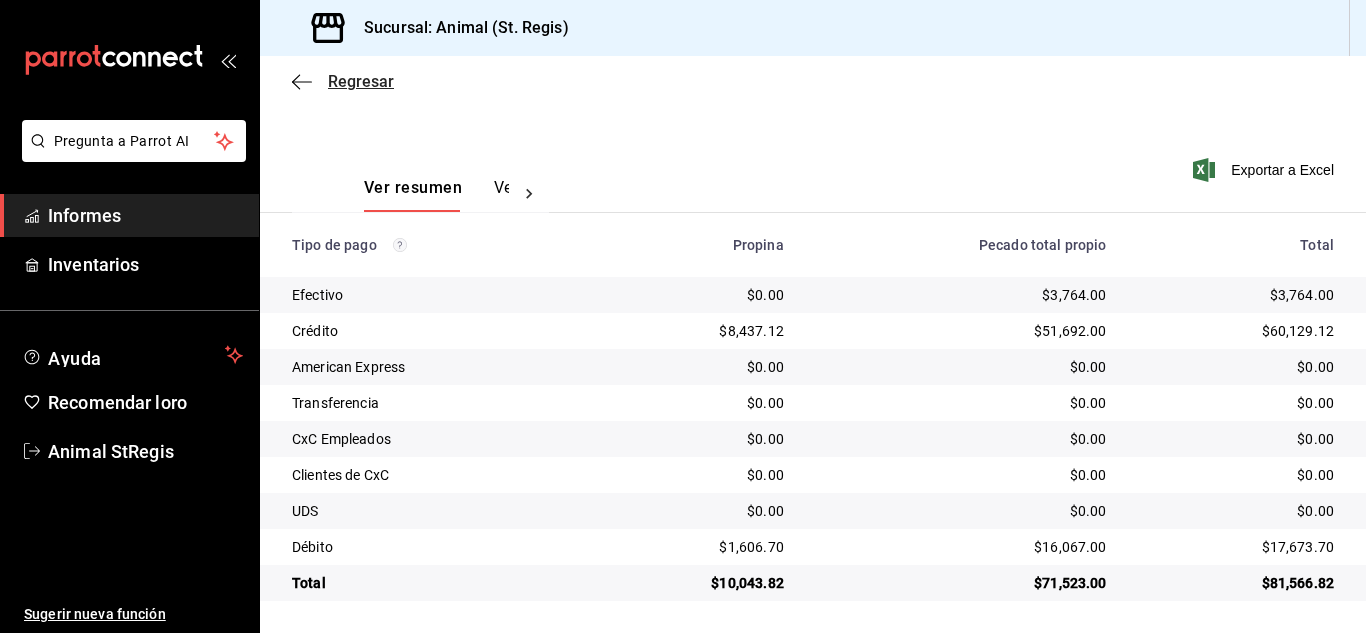 click on "Regresar" at bounding box center [361, 81] 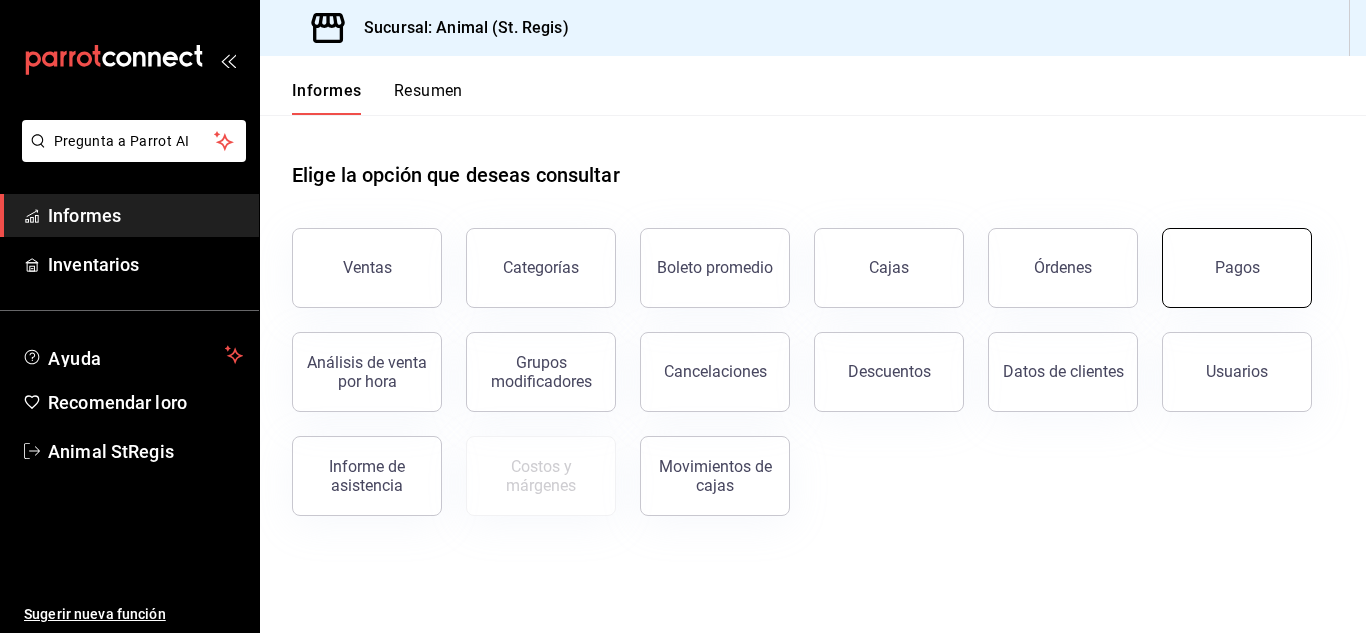 click on "Pagos" at bounding box center [1237, 268] 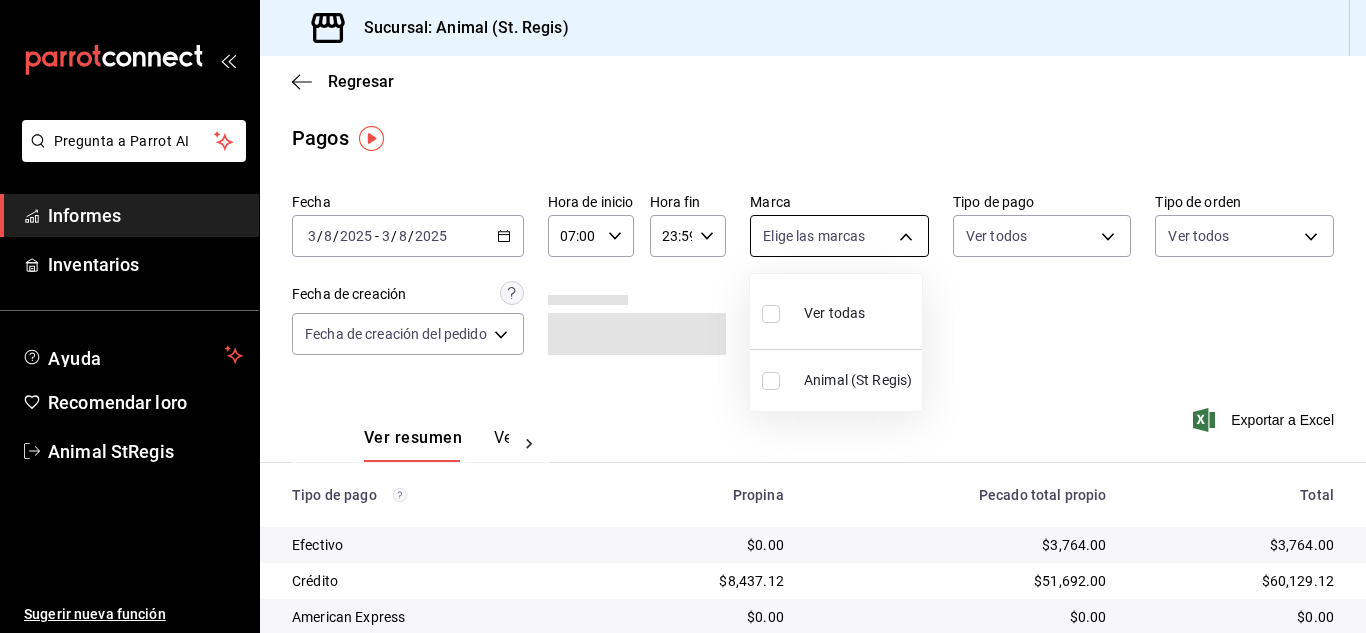click on "Pregunta a Parrot AI Informes   Inventarios   Ayuda Recomendar loro   Animal [LOCATION]   Sugerir nueva función   Sucursal: Animal ([LOCATION]) Regresar Pagos Fecha [DATE] [DATE] / [DATE] - [DATE] [DATE] / [DATE] Hora de inicio [TIME] Hora de inicio Hora fin [TIME] Hora fin Marca Elige las marcas Tipo de pago Ver todos Tipo de orden Ver todos Fecha de creación   Fecha de creación del pedido ORDER Ver resumen Ver pagos Exportar a Excel Tipo de pago   Propina Pecado total propio Total Efectivo $0.00 $[AMOUNT] $[AMOUNT] Crédito $[AMOUNT] $[AMOUNT] $[AMOUNT] American Express $0.00 $0.00 $0.00 Transferencia $0.00 $0.00 $0.00 CxC Empleados $0.00 $0.00 $0.00 Clientes de CxC $0.00 $0.00 $0.00 UDS $0.00 $0.00 $0.00 Débito $[AMOUNT] $[AMOUNT] $[AMOUNT] Total $[AMOUNT] $[AMOUNT] $[AMOUNT] Texto original Valora esta traducción Tu opinión servirá para ayudar a mejorar el Traductor de Google Pregunta a Parrot AI Informes   Inventarios   Ayuda Recomendar loro   Animal [LOCATION]   Sugerir nueva función   Ver todas" at bounding box center [683, 316] 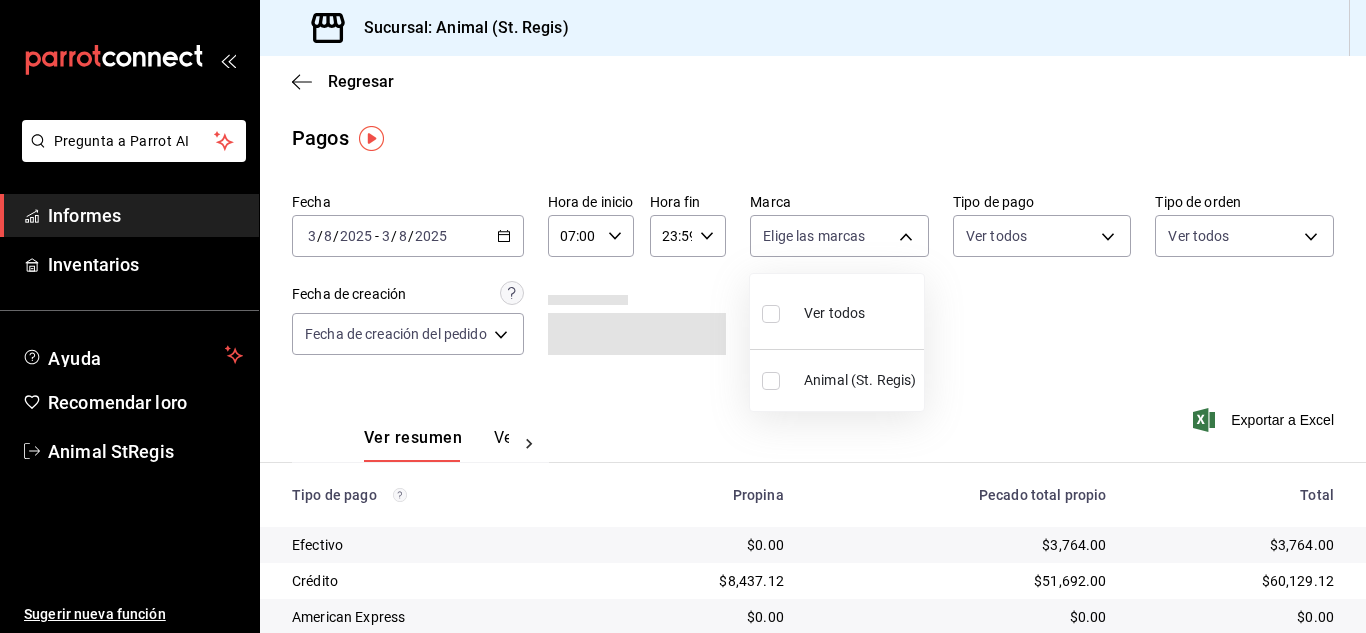 drag, startPoint x: 775, startPoint y: 314, endPoint x: 832, endPoint y: 314, distance: 57 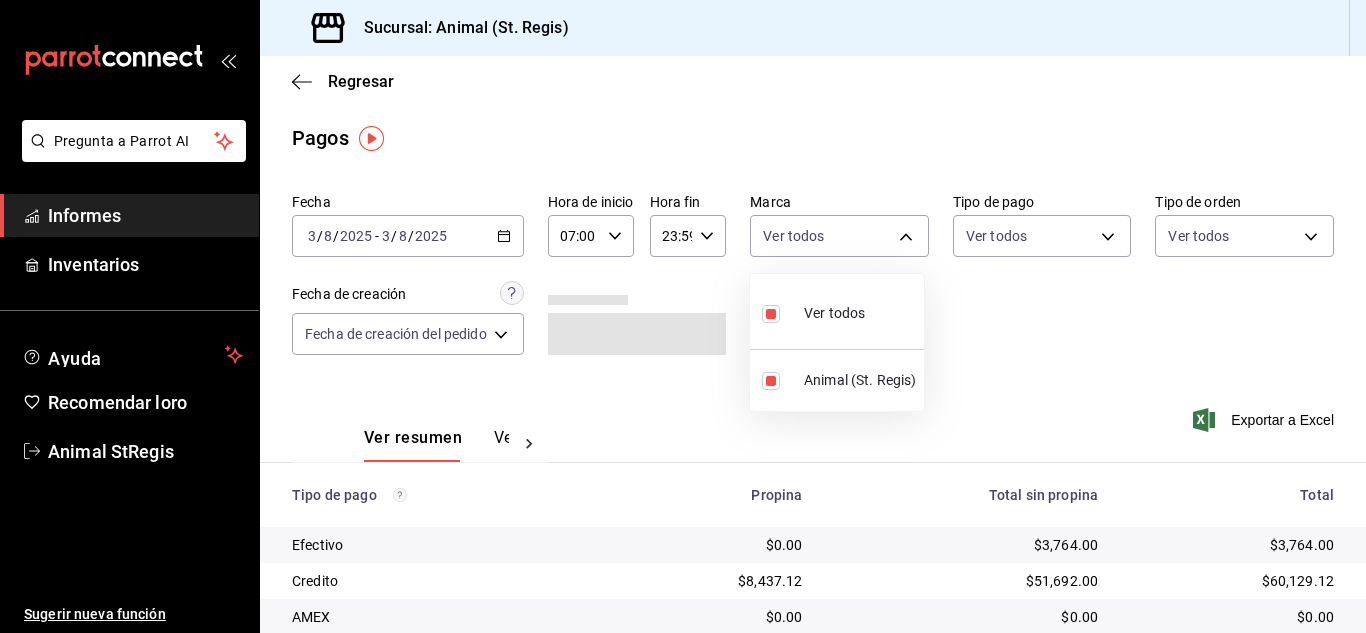 click at bounding box center [683, 316] 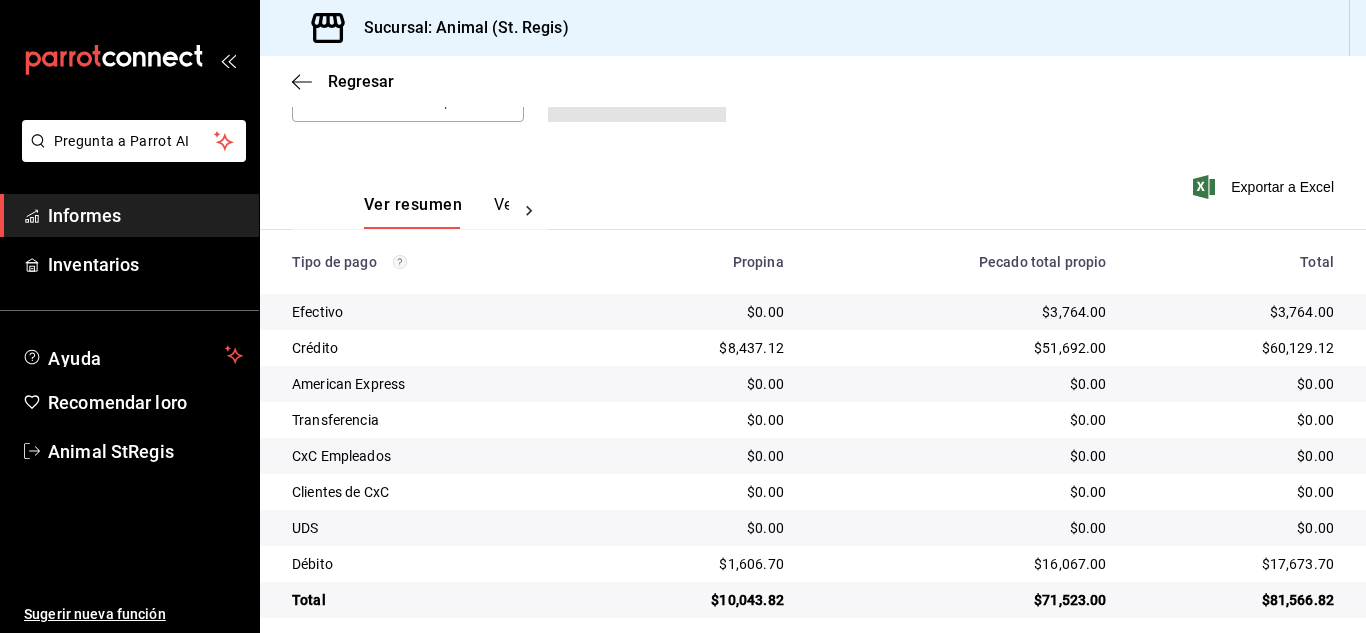 scroll, scrollTop: 251, scrollLeft: 0, axis: vertical 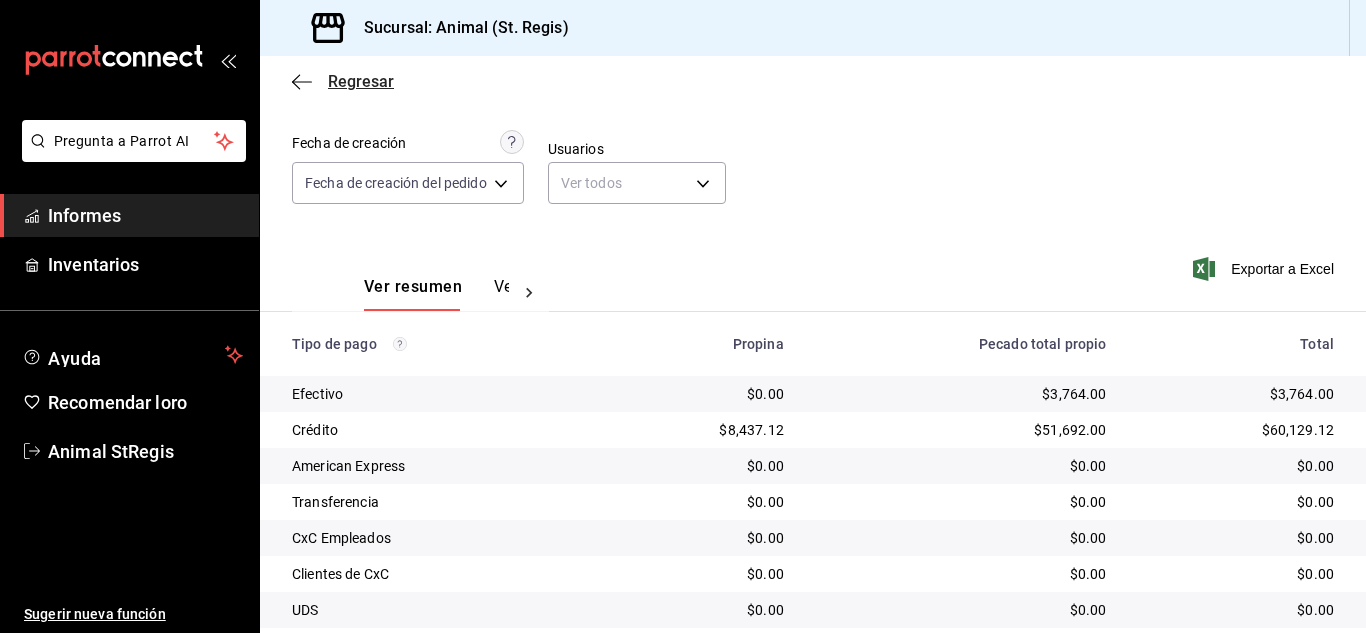 click on "Regresar" at bounding box center (361, 81) 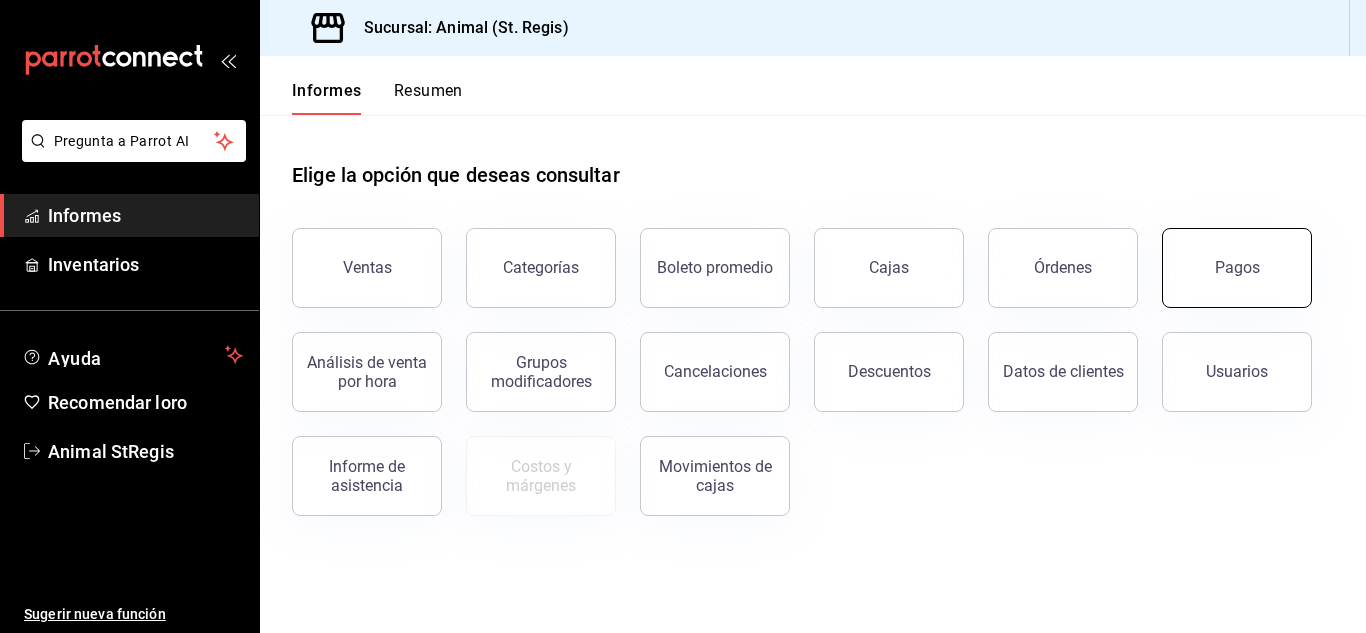 click on "Pagos" at bounding box center [1237, 268] 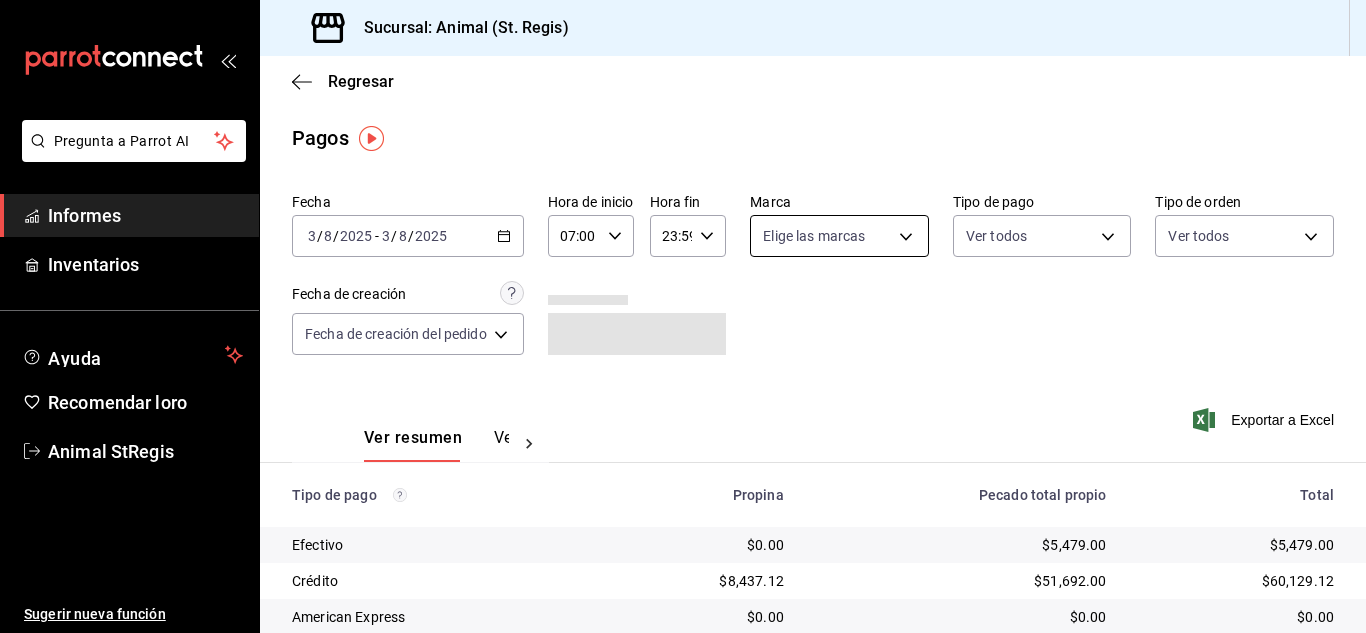 click on "Pregunta a Parrot AI Informes   Inventarios   Ayuda Recomendar loro   Animal StRegis   Sugerir nueva función   Sucursal: Animal (St. Regis) Regresar Pagos Fecha [DATE] [DATE] - [DATE] [DATE] Hora de inicio 07:00 Hora de inicio Hora fin 23:59 Hora fin Marca Elige las marcas Tipo de pago Ver todos Tipo de orden Ver todos Fecha de creación   Fecha de creación del pedido ORDER Ver resumen Ver pagos Exportar a Excel Tipo de pago   Propina Pecado total propio Total Efectivo $0.00 $[AMOUNT] $[AMOUNT] Crédito $[AMOUNT] $[AMOUNT] $[AMOUNT] American Express $0.00 $0.00 $0.00 Transferencia $0.00 $0.00 $0.00 CxC Empleados $0.00 $0.00 $0.00 Clientes de CxC $0.00 $0.00 $0.00 UDS $0.00 $0.00 $0.00 Débito $[AMOUNT] $[AMOUNT] $[AMOUNT] Total $[AMOUNT] $[AMOUNT] $[AMOUNT] Texto original Valora esta traducción Tu opinión servirá para ayudar a mejorar el Traductor de Google Pregunta a Parrot AI Informes   Inventarios   Ayuda Recomendar loro   Animal StRegis   Sugerir nueva función" at bounding box center (683, 316) 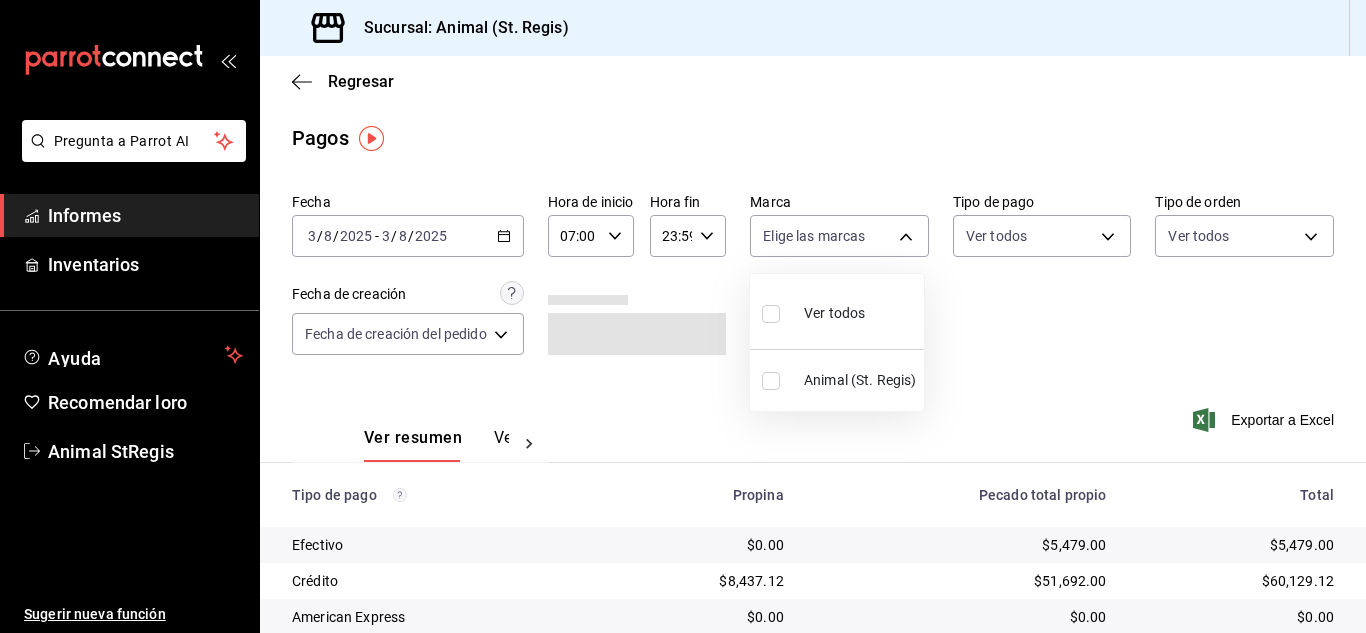 click at bounding box center [771, 314] 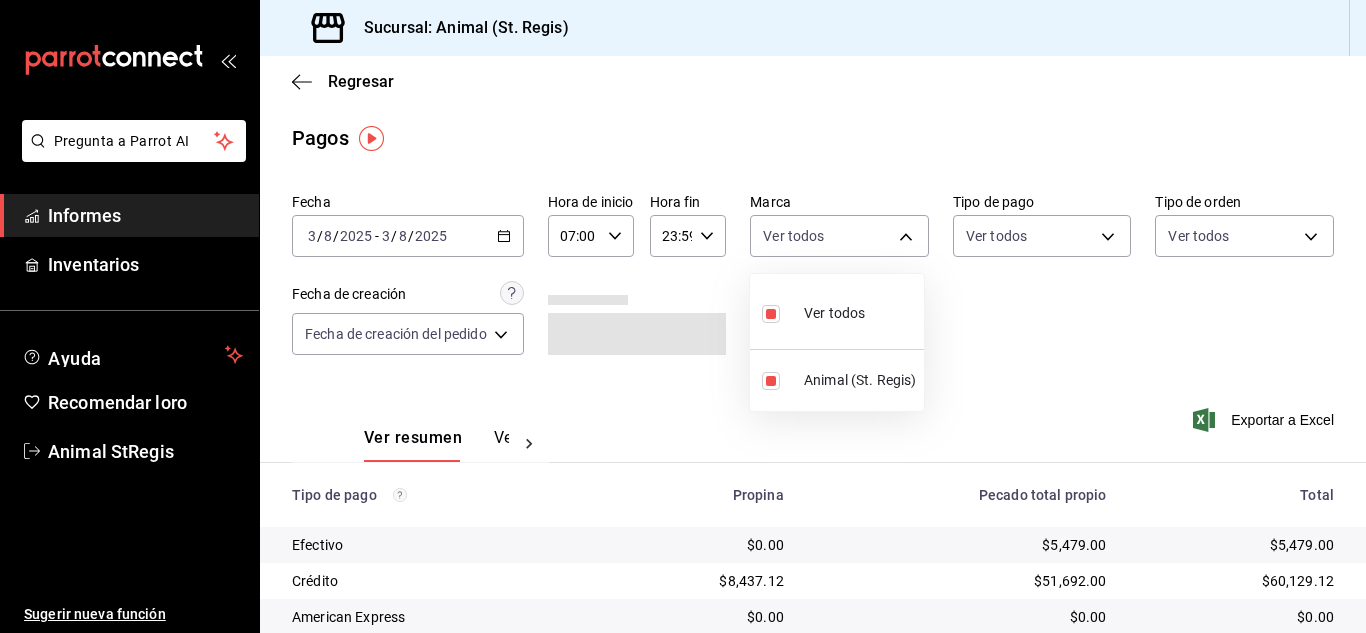 click at bounding box center (683, 316) 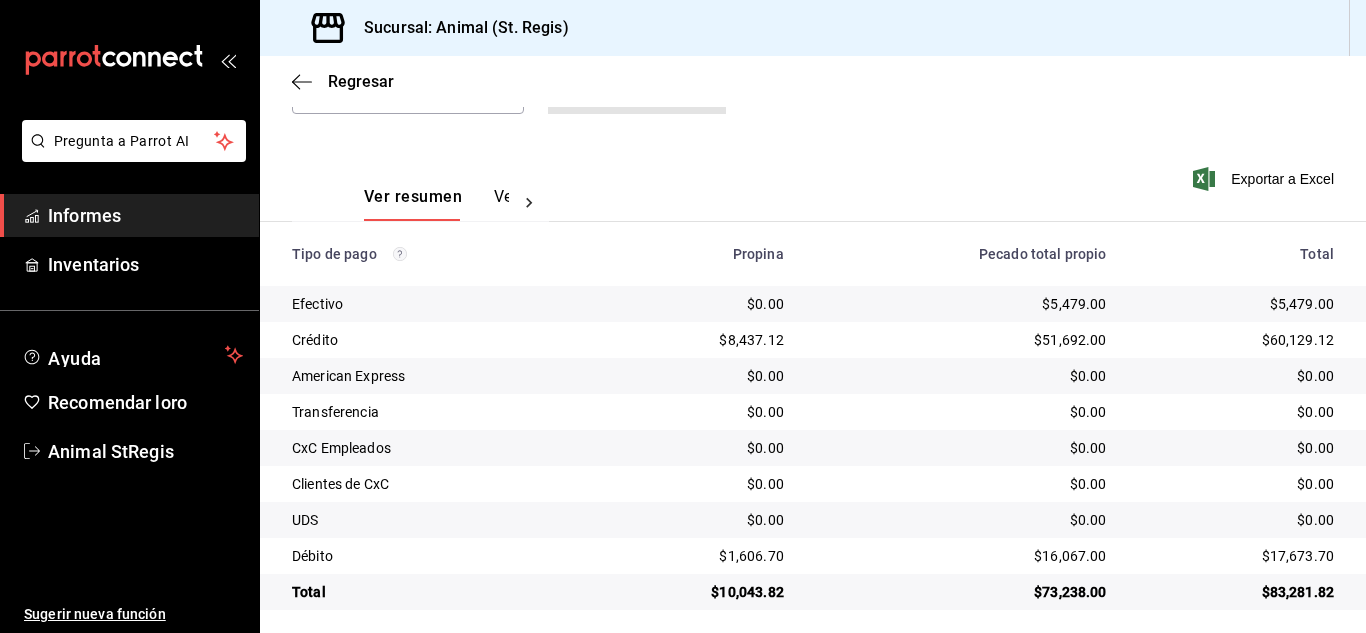 scroll, scrollTop: 251, scrollLeft: 0, axis: vertical 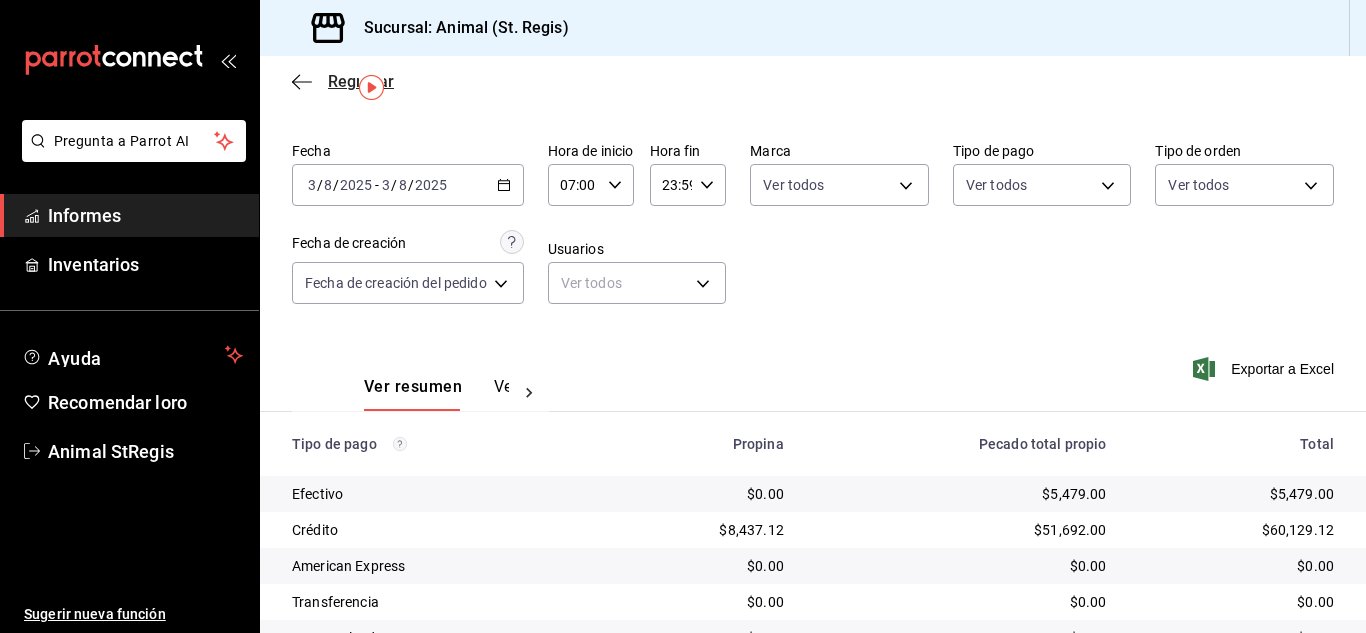 click on "Regresar" at bounding box center (361, 81) 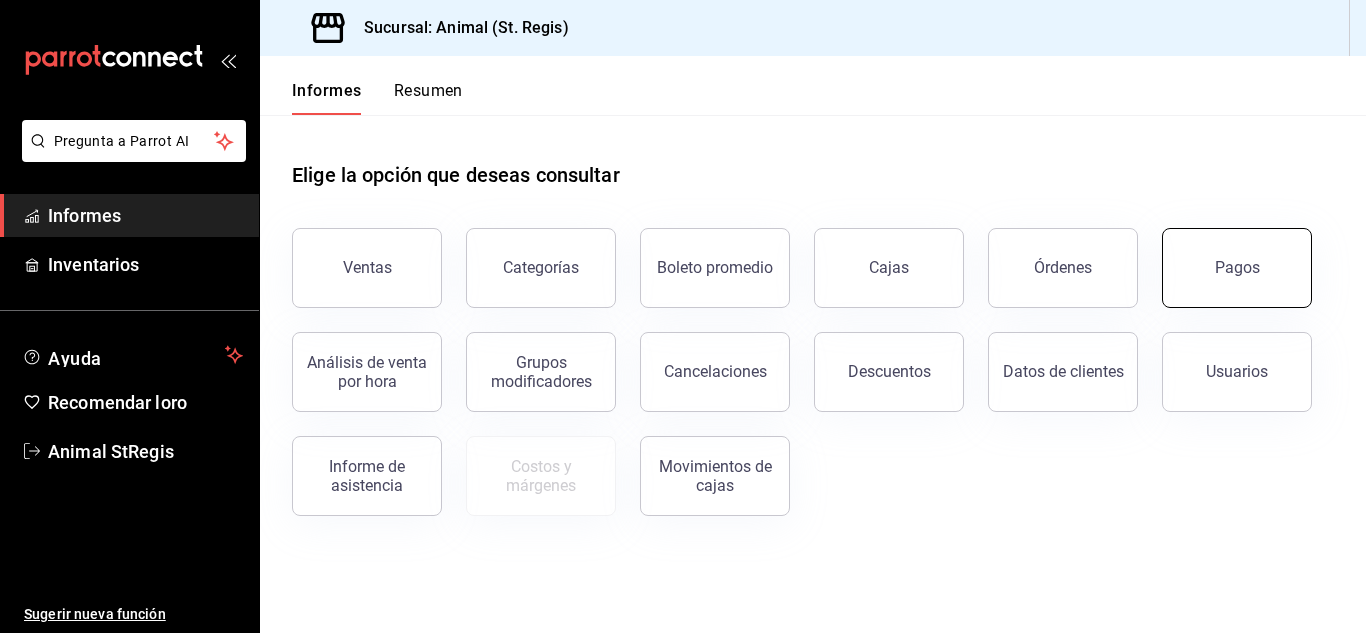 click on "Pagos" at bounding box center [1237, 268] 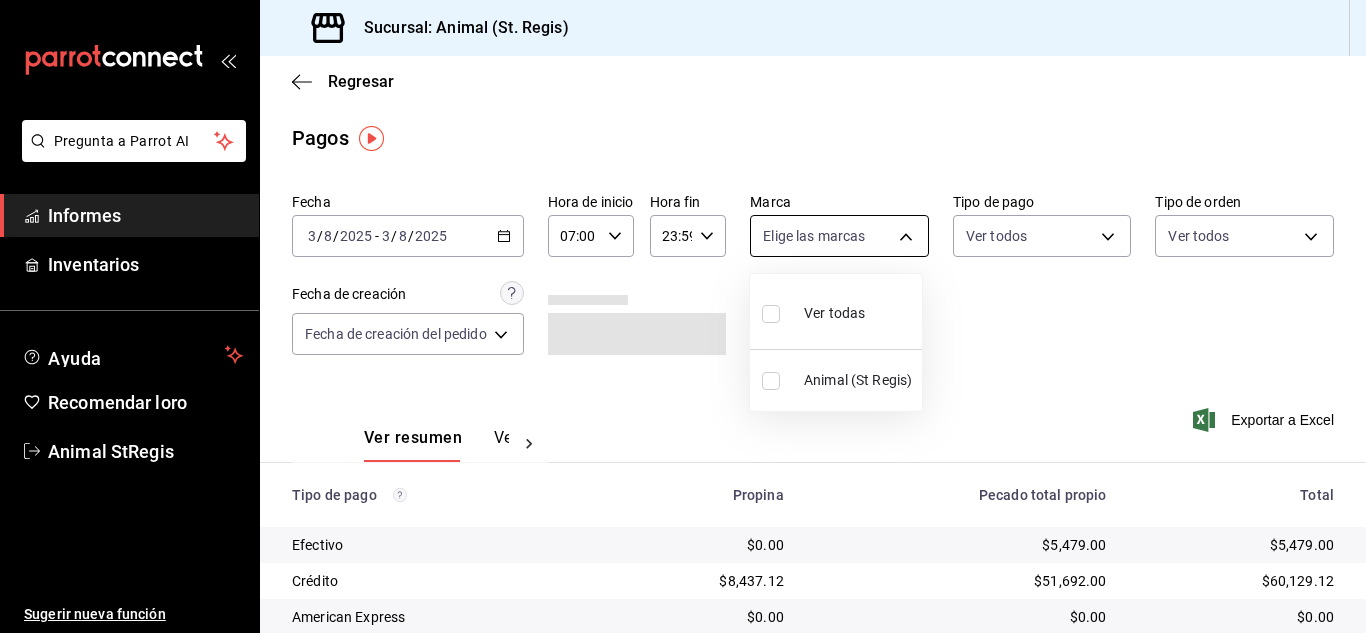 click on "Pregunta a Parrot AI Informes   Inventarios   Ayuda Recomendar loro   Animal [LOCATION]   Sugerir nueva función   Sucursal: Animal ([LOCATION]) Regresar Pagos Fecha [DATE] [DATE] / [DATE] - [DATE] [DATE] / [DATE] Hora de inicio [TIME] Hora de inicio Hora fin [TIME] Hora fin Marca Elige las marcas Tipo de pago Ver todos Tipo de orden Ver todos Fecha de creación   Fecha de creación del pedido ORDER Ver resumen Ver pagos Exportar a Excel Tipo de pago   Propina Pecado total propio Total Efectivo $0.00 $[AMOUNT] $[AMOUNT] Crédito $[AMOUNT] $[AMOUNT] $[AMOUNT] American Express $0.00 $0.00 $0.00 Transferencia $0.00 $0.00 $0.00 CxC Empleados $0.00 $0.00 $0.00 Clientes de CxC $0.00 $0.00 $0.00 UDS $0.00 $0.00 $0.00 Débito $[AMOUNT] $[AMOUNT] $[AMOUNT] Total $[AMOUNT] $[AMOUNT] $[AMOUNT] Texto original Valora esta traducción Tu opinión servirá para ayudar a mejorar el Traductor de Google Pregunta a Parrot AI Informes   Inventarios   Ayuda Recomendar loro   Animal [LOCATION]   Sugerir nueva función   Ver todas" at bounding box center [683, 316] 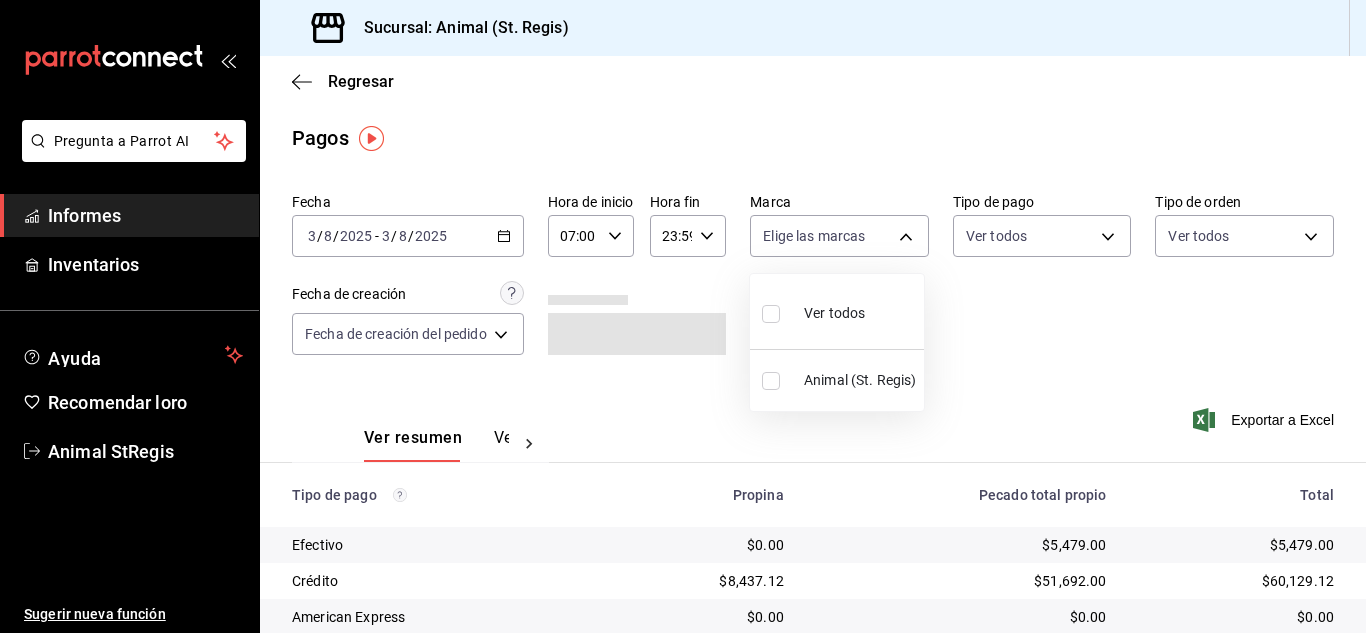 click at bounding box center [771, 314] 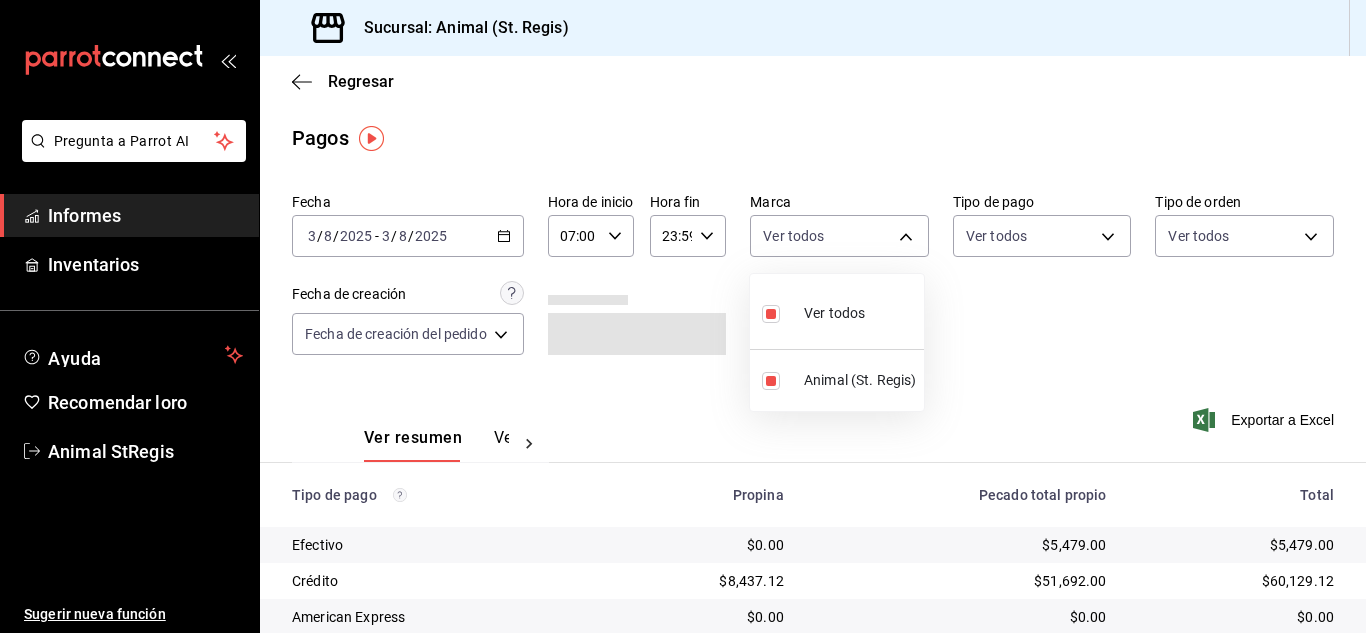 click at bounding box center (683, 316) 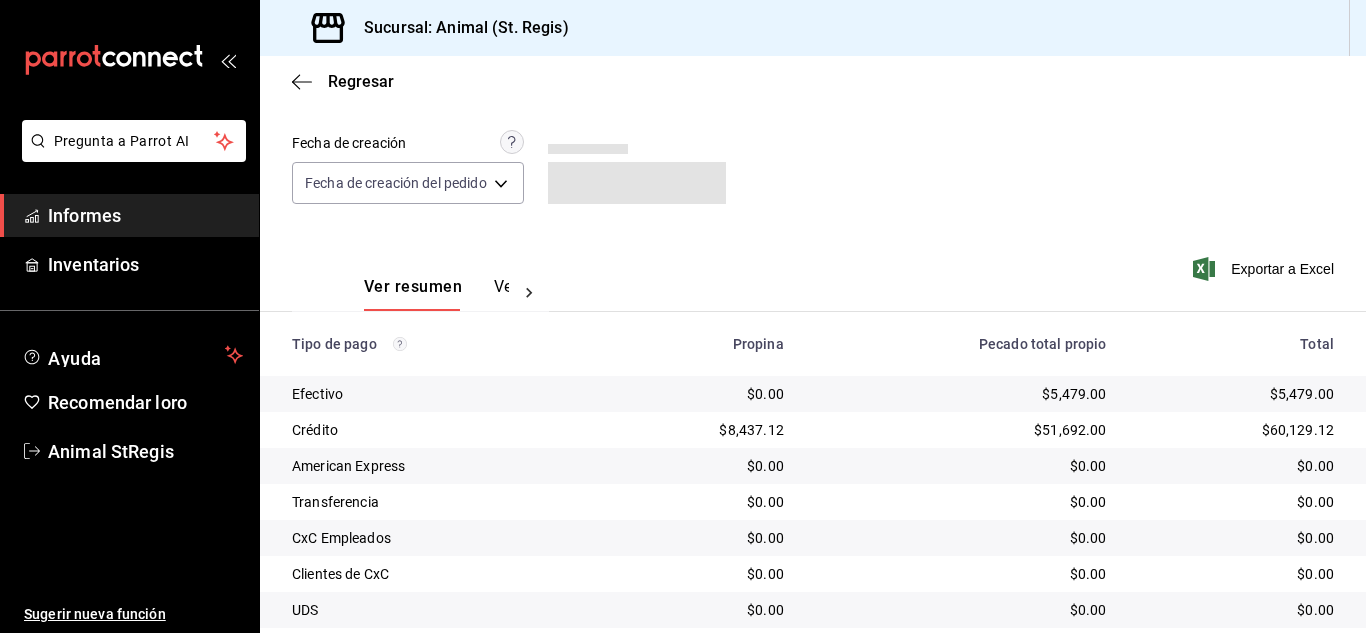 scroll, scrollTop: 251, scrollLeft: 0, axis: vertical 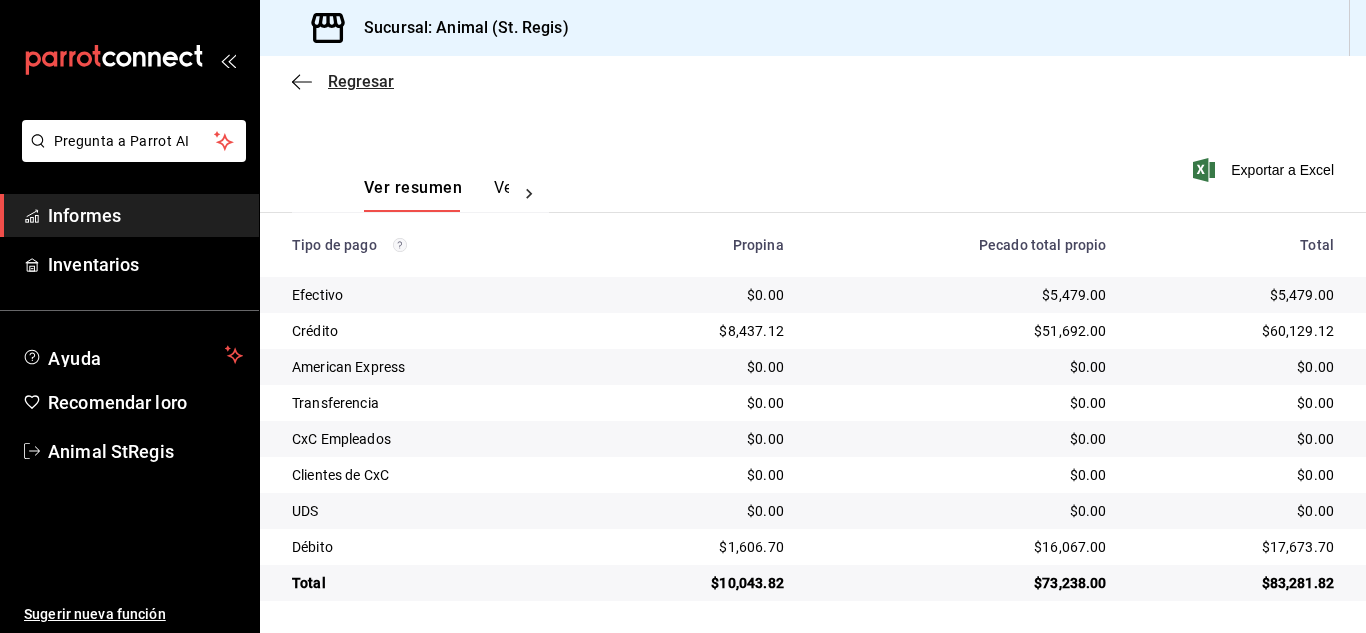 click on "Regresar" at bounding box center (343, 81) 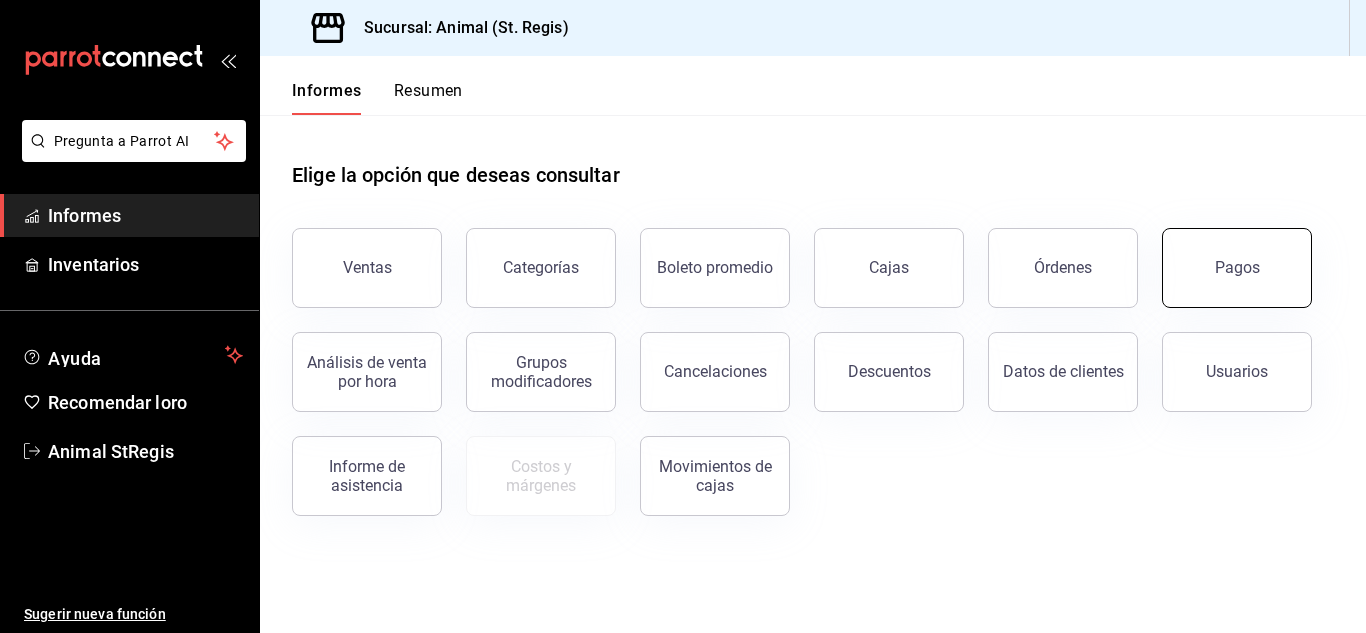 click on "Pagos" at bounding box center (1237, 268) 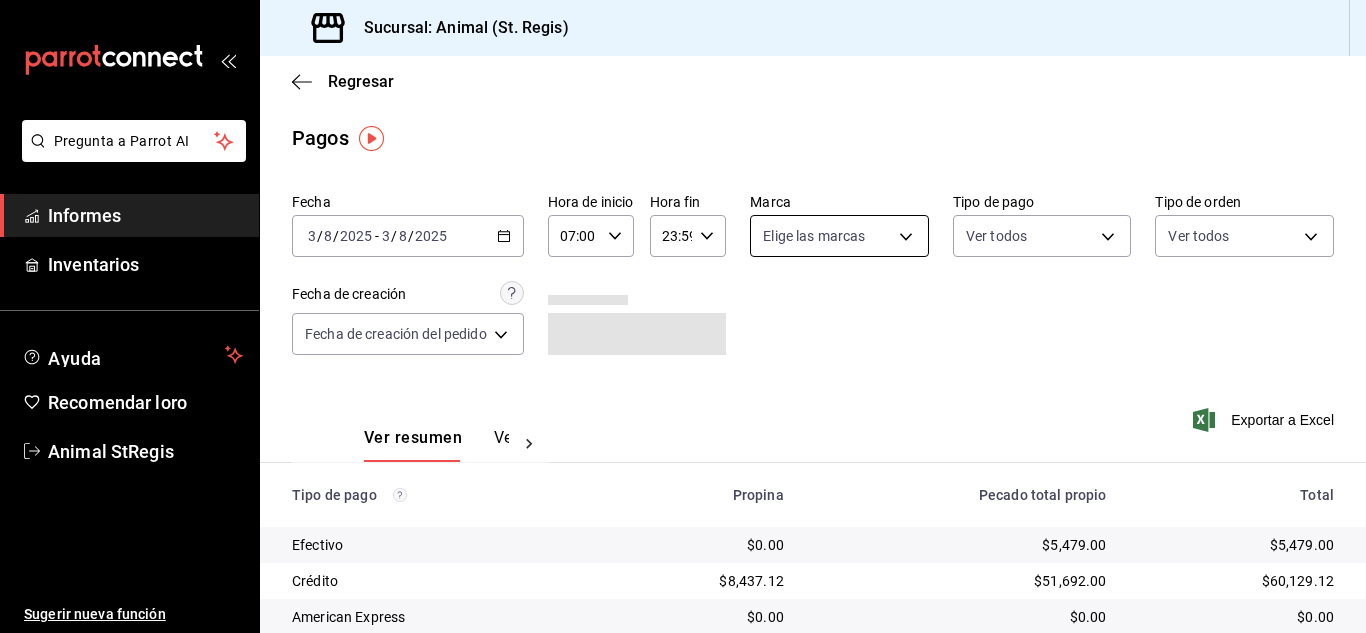 click on "Pregunta a Parrot AI Informes   Inventarios   Ayuda Recomendar loro   Animal StRegis   Sugerir nueva función   Sucursal: Animal (St. Regis) Regresar Pagos Fecha [DATE] [DATE] - [DATE] [DATE] Hora de inicio 07:00 Hora de inicio Hora fin 23:59 Hora fin Marca Elige las marcas Tipo de pago Ver todos Tipo de orden Ver todos Fecha de creación   Fecha de creación del pedido ORDER Ver resumen Ver pagos Exportar a Excel Tipo de pago   Propina Pecado total propio Total Efectivo $0.00 $[AMOUNT] $[AMOUNT] Crédito $[AMOUNT] $[AMOUNT] $[AMOUNT] American Express $0.00 $0.00 $0.00 Transferencia $0.00 $0.00 $0.00 CxC Empleados $0.00 $0.00 $0.00 Clientes de CxC $0.00 $0.00 $0.00 UDS $0.00 $0.00 $0.00 Débito $[AMOUNT] $[AMOUNT] $[AMOUNT] Total $[AMOUNT] $[AMOUNT] $[AMOUNT] Texto original Valora esta traducción Tu opinión servirá para ayudar a mejorar el Traductor de Google Pregunta a Parrot AI Informes   Inventarios   Ayuda Recomendar loro   Animal StRegis   Sugerir nueva función" at bounding box center [683, 316] 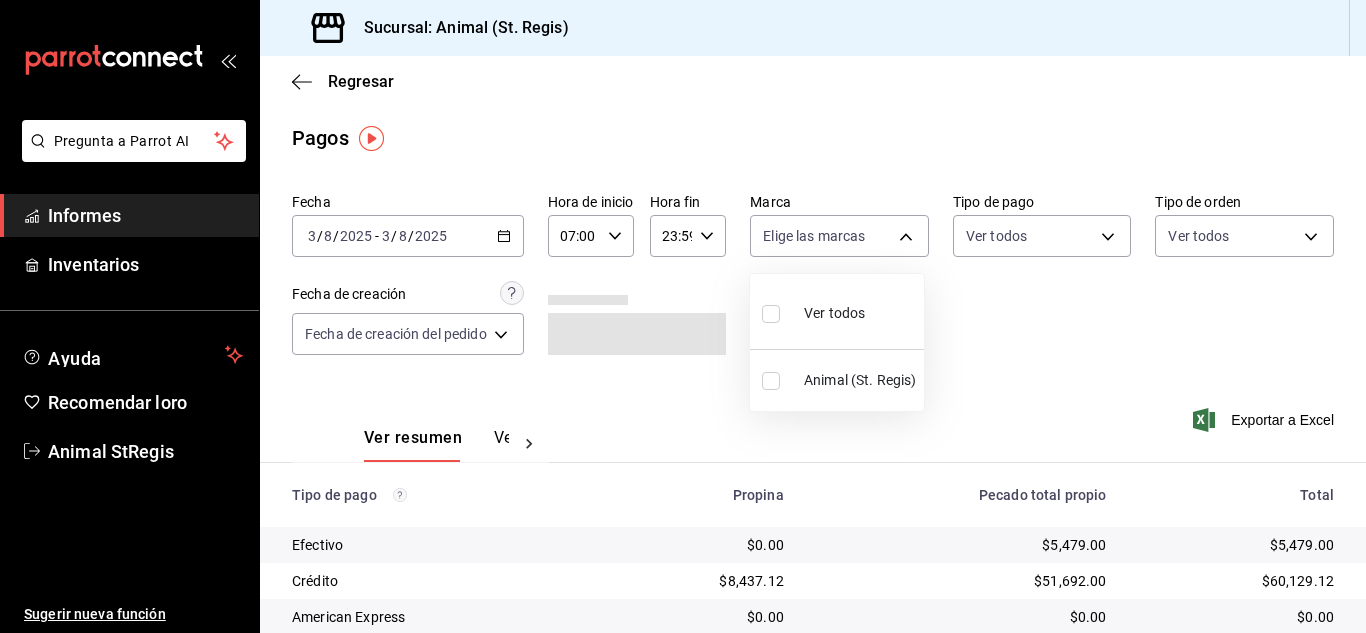 click on "Ver todos" at bounding box center [837, 311] 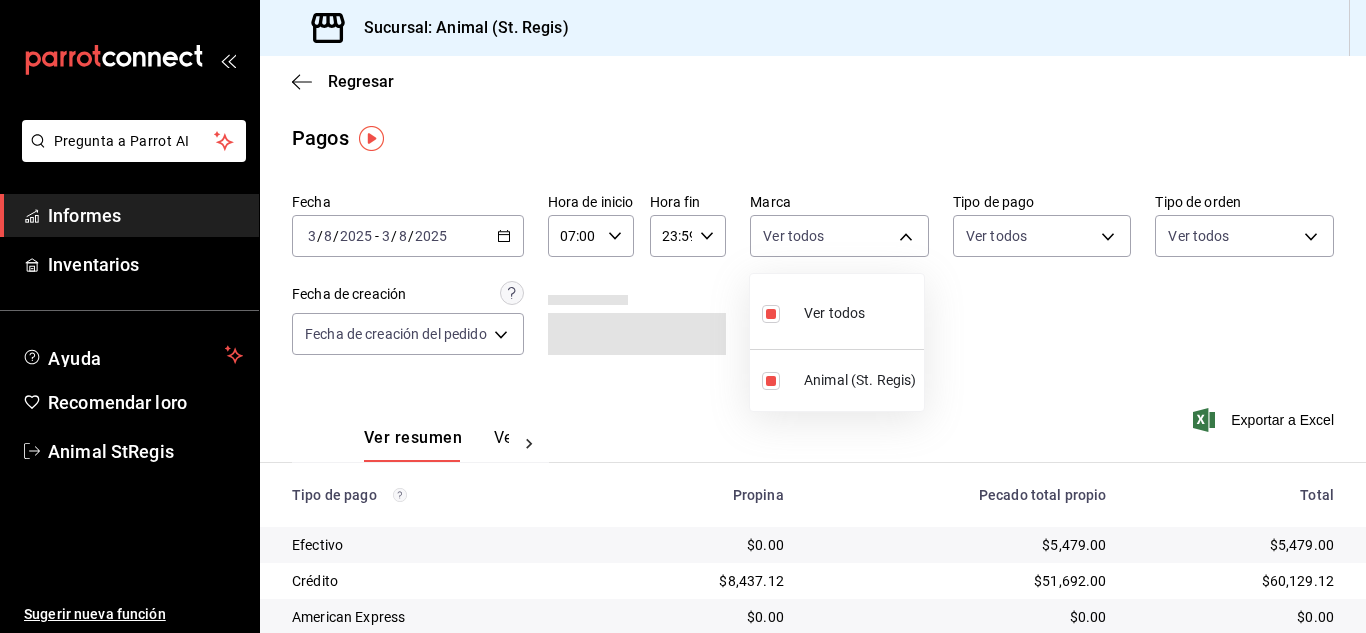 click at bounding box center (683, 316) 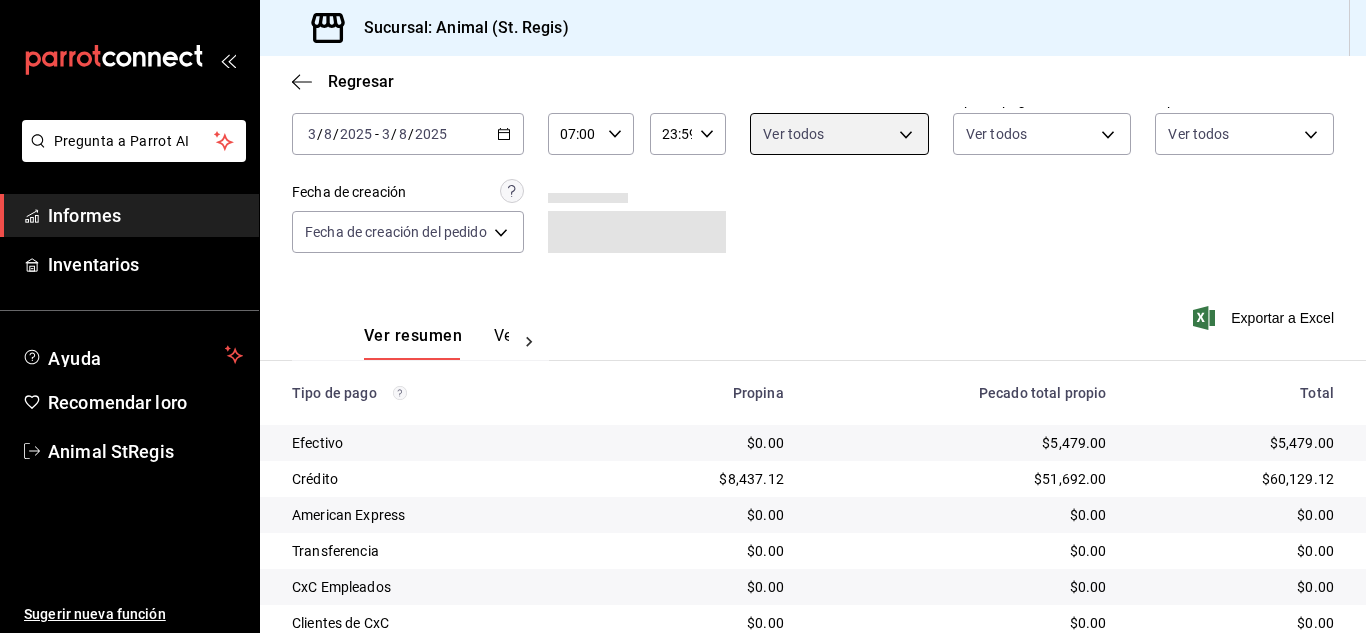 scroll, scrollTop: 251, scrollLeft: 0, axis: vertical 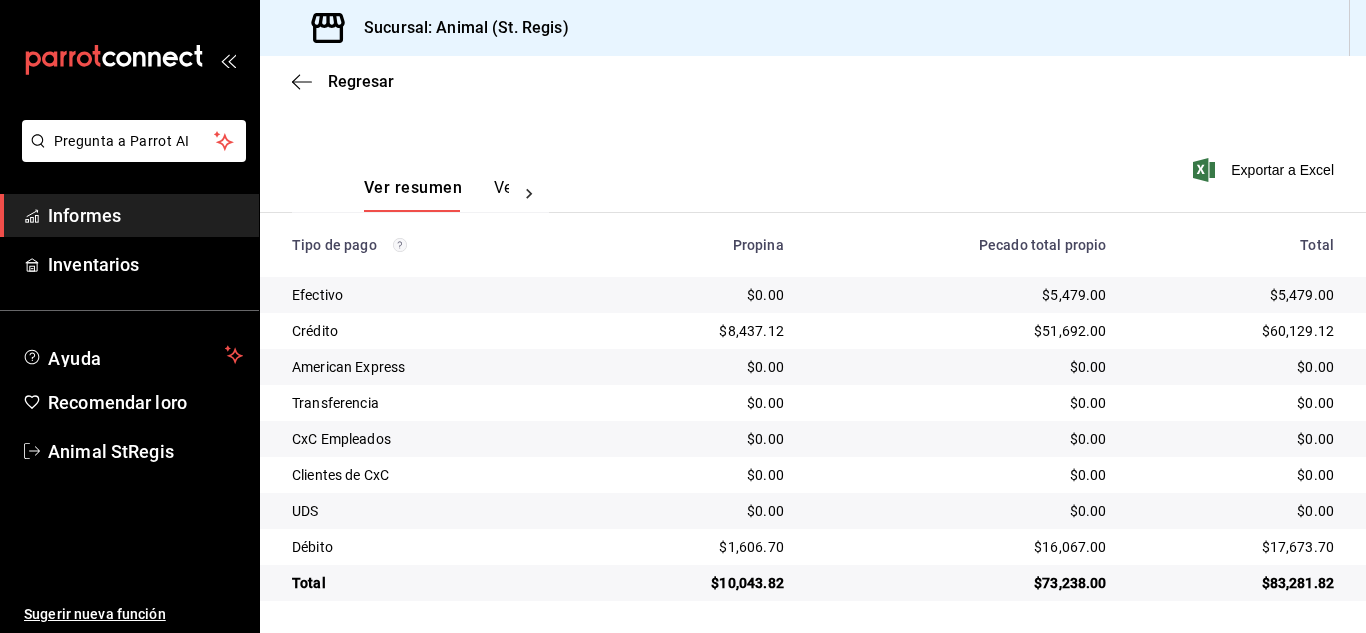 click on "Regresar" at bounding box center [813, 81] 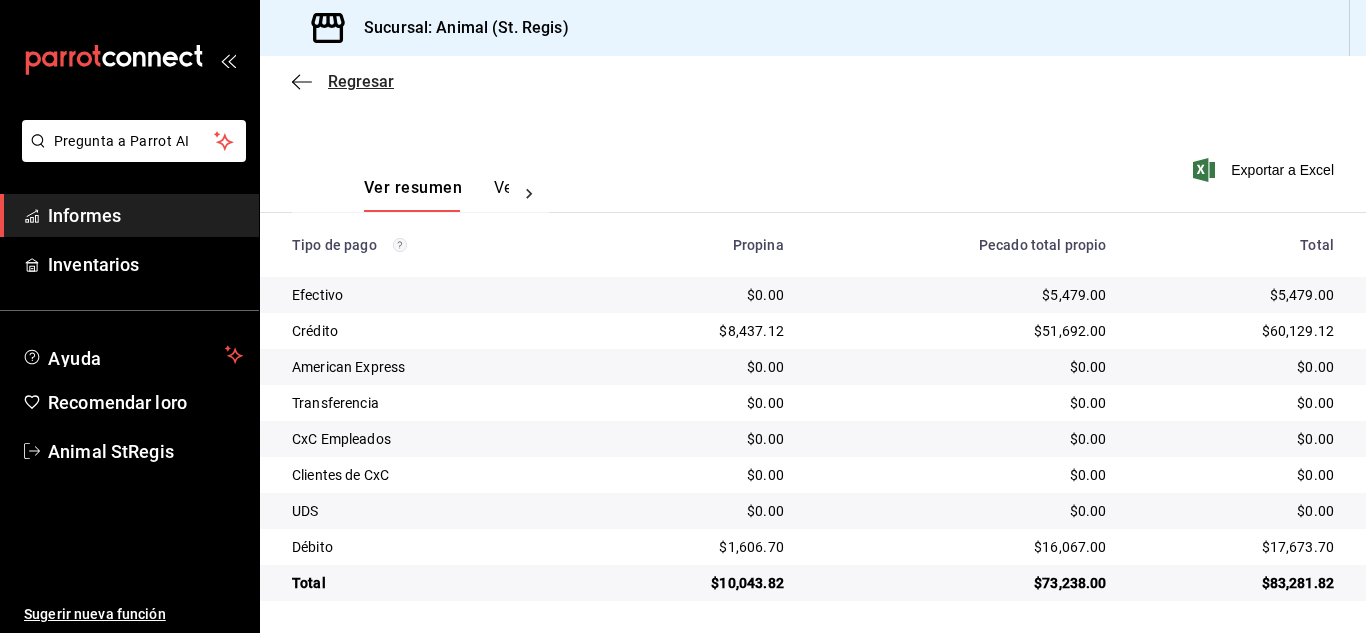 click on "Regresar" at bounding box center (361, 81) 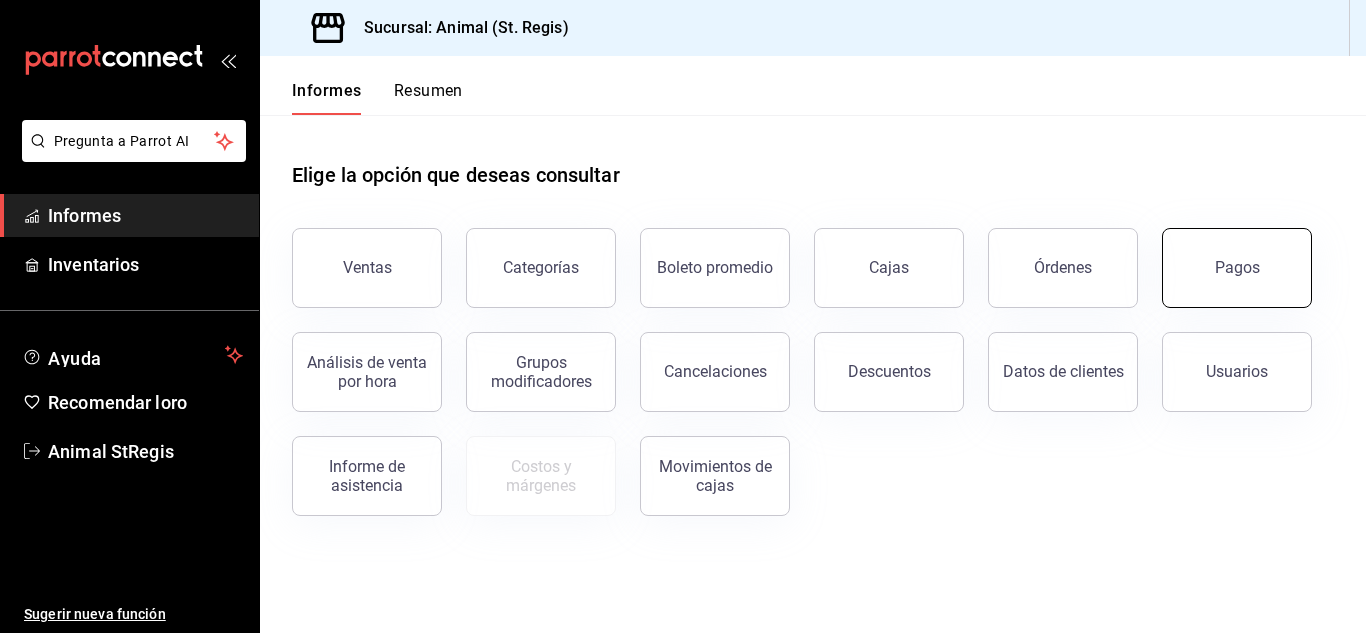 click on "Pagos" at bounding box center (1237, 267) 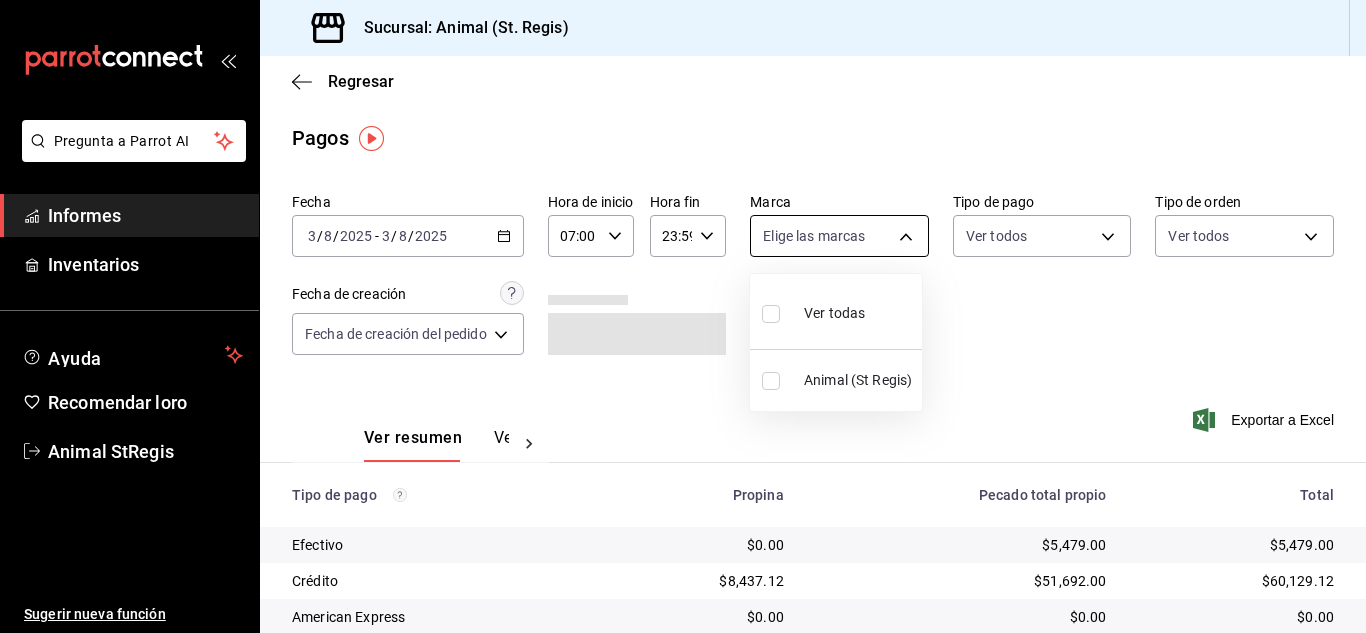 click on "Pregunta a Parrot AI Informes   Inventarios   Ayuda Recomendar loro   Animal [LOCATION]   Sugerir nueva función   Sucursal: Animal ([LOCATION]) Regresar Pagos Fecha [DATE] [DATE] / [DATE] - [DATE] [DATE] / [DATE] Hora de inicio [TIME] Hora de inicio Hora fin [TIME] Hora fin Marca Elige las marcas Tipo de pago Ver todos Tipo de orden Ver todos Fecha de creación   Fecha de creación del pedido ORDER Ver resumen Ver pagos Exportar a Excel Tipo de pago   Propina Pecado total propio Total Efectivo $0.00 $[AMOUNT] $[AMOUNT] Crédito $[AMOUNT] $[AMOUNT] $[AMOUNT] American Express $0.00 $0.00 $0.00 Transferencia $0.00 $0.00 $0.00 CxC Empleados $0.00 $0.00 $0.00 Clientes de CxC $0.00 $0.00 $0.00 UDS $0.00 $0.00 $0.00 Débito $[AMOUNT] $[AMOUNT] $[AMOUNT] Total $[AMOUNT] $[AMOUNT] $[AMOUNT] Texto original Valora esta traducción Tu opinión servirá para ayudar a mejorar el Traductor de Google Pregunta a Parrot AI Informes   Inventarios   Ayuda Recomendar loro   Animal [LOCATION]   Sugerir nueva función   Ver todas" at bounding box center (683, 316) 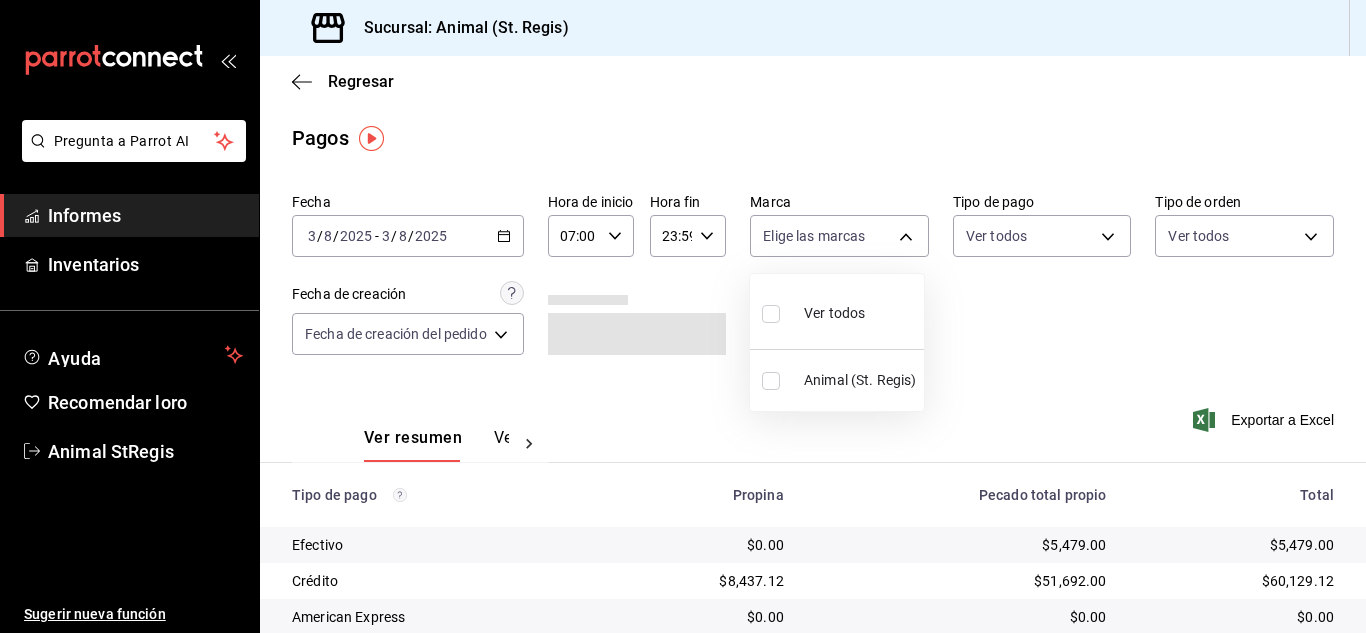 click at bounding box center (771, 314) 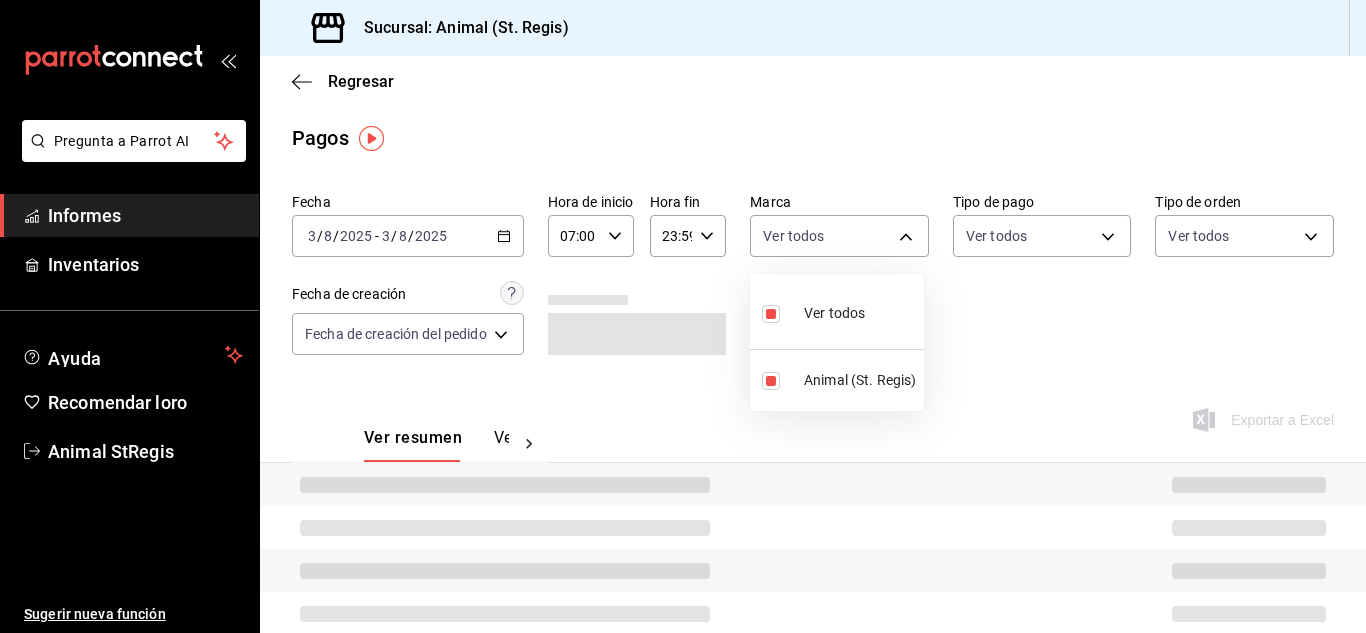 click at bounding box center [683, 316] 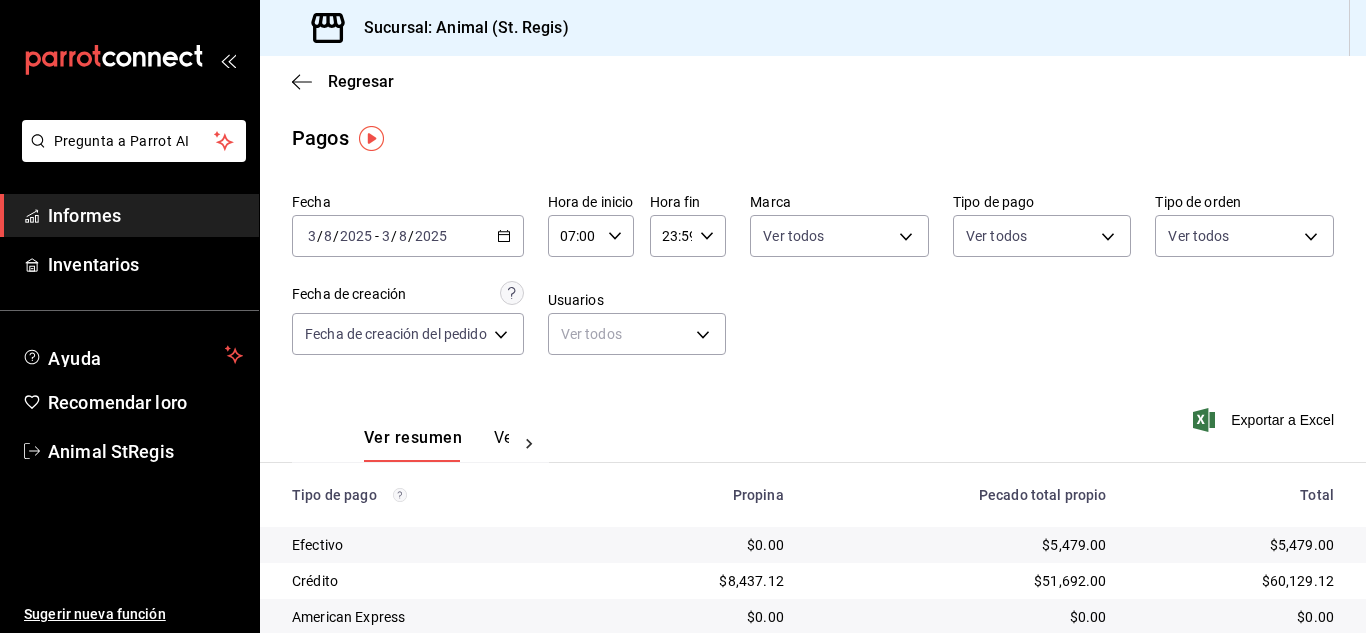 click on "Regresar" at bounding box center [813, 81] 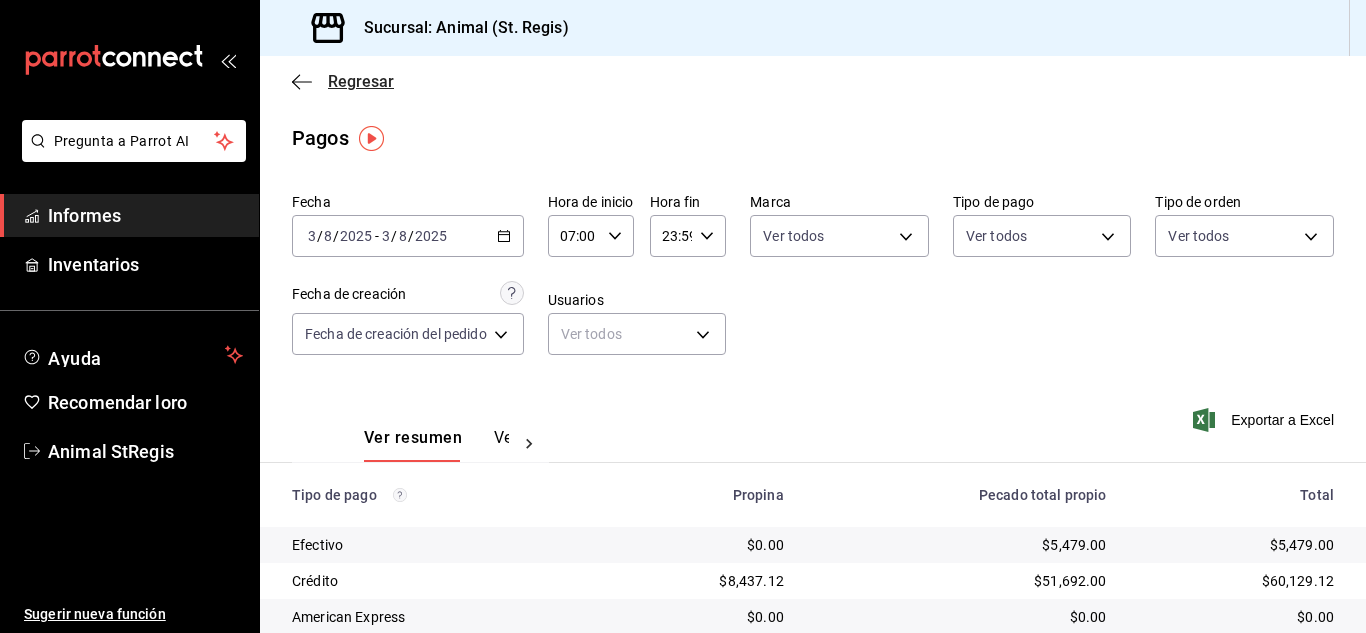 click on "Regresar" at bounding box center (361, 81) 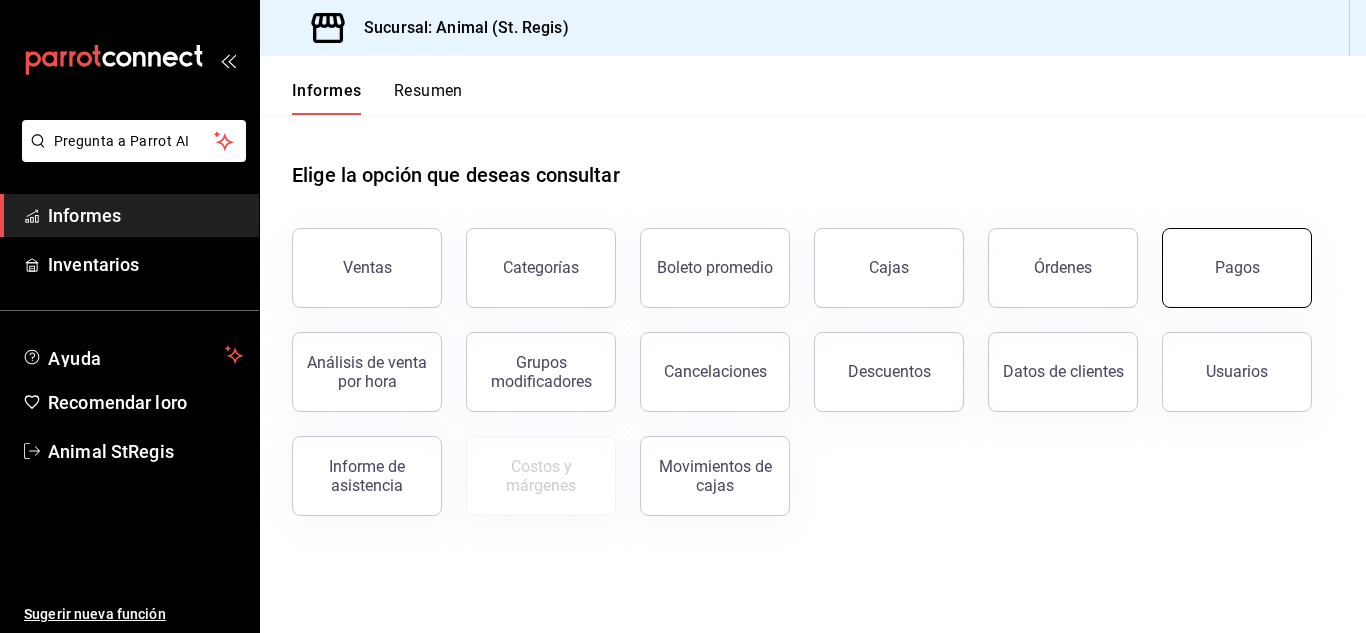 click on "Pagos" at bounding box center (1237, 268) 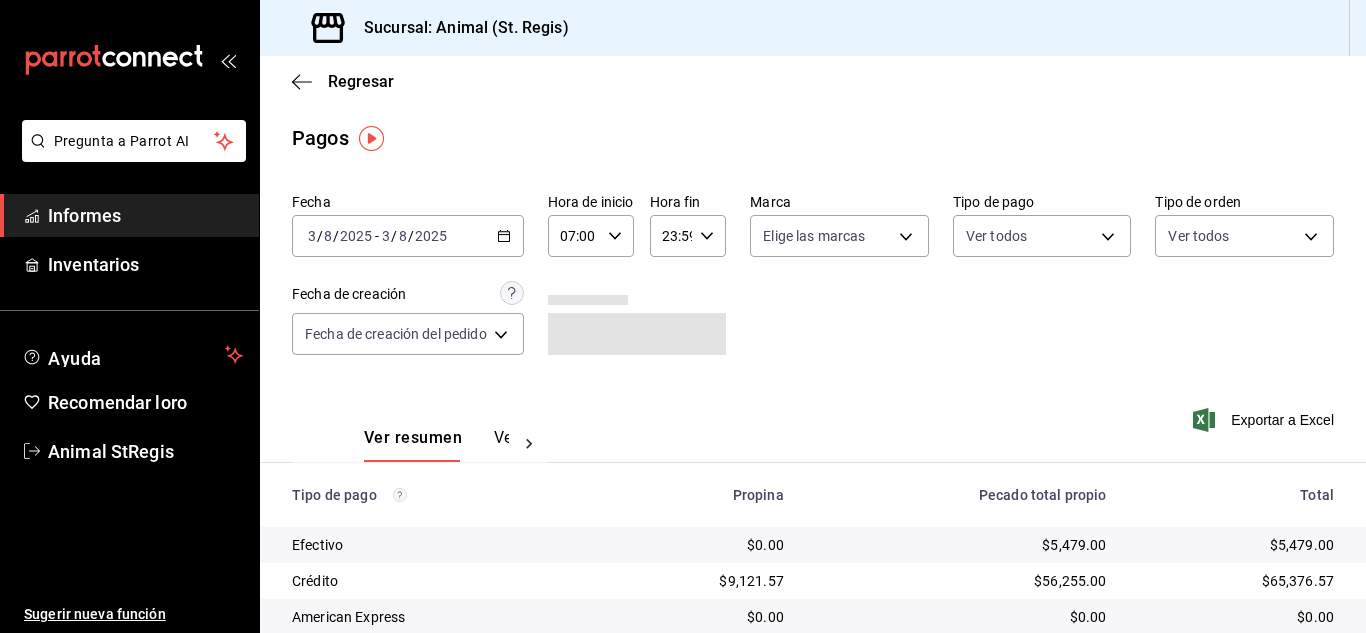 click 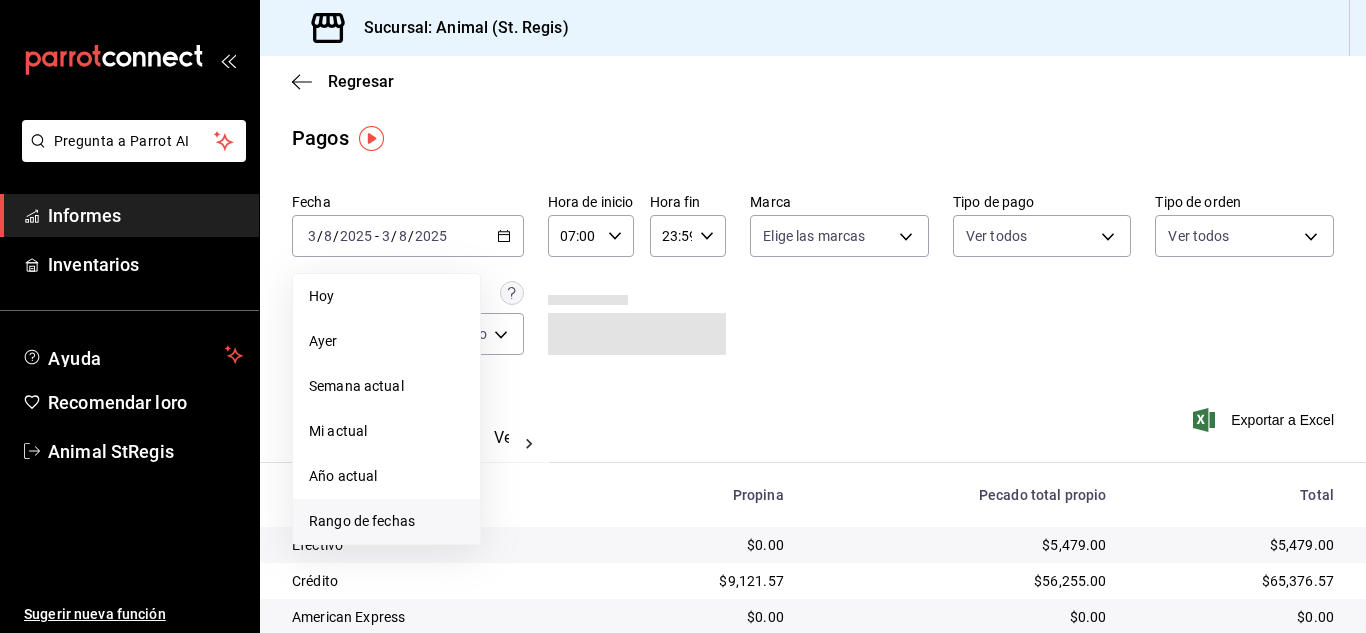 click on "Rango de fechas" at bounding box center (362, 521) 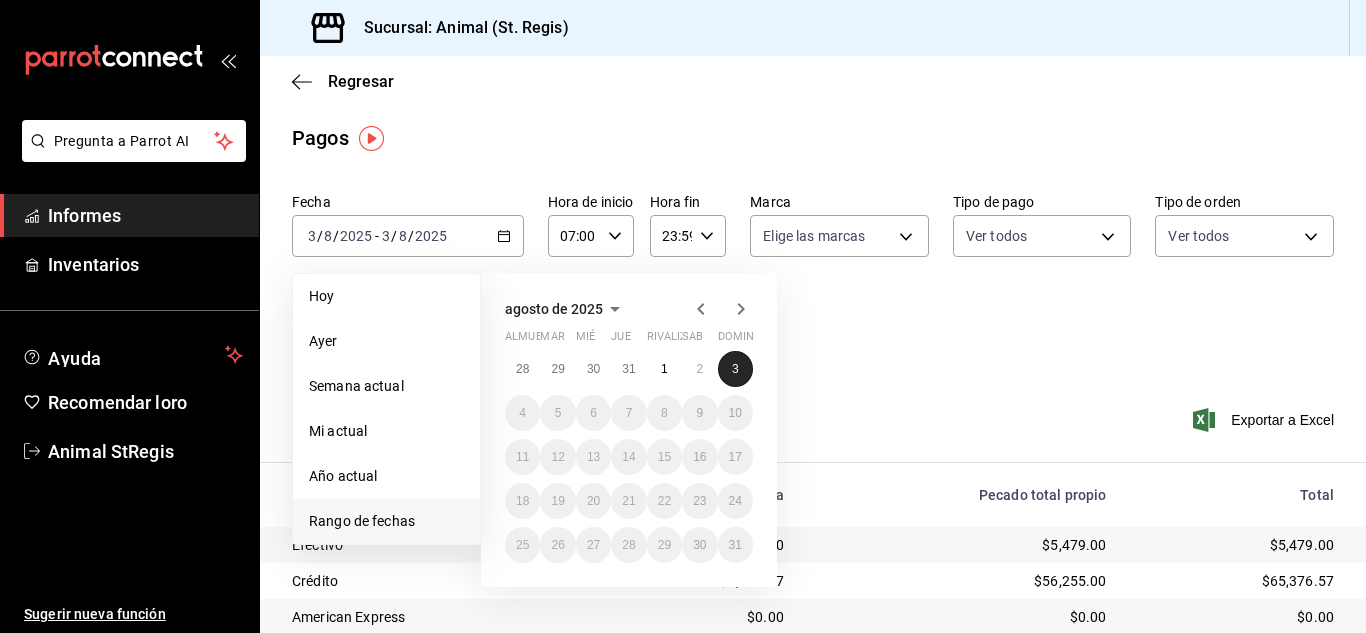 click on "3" at bounding box center [735, 369] 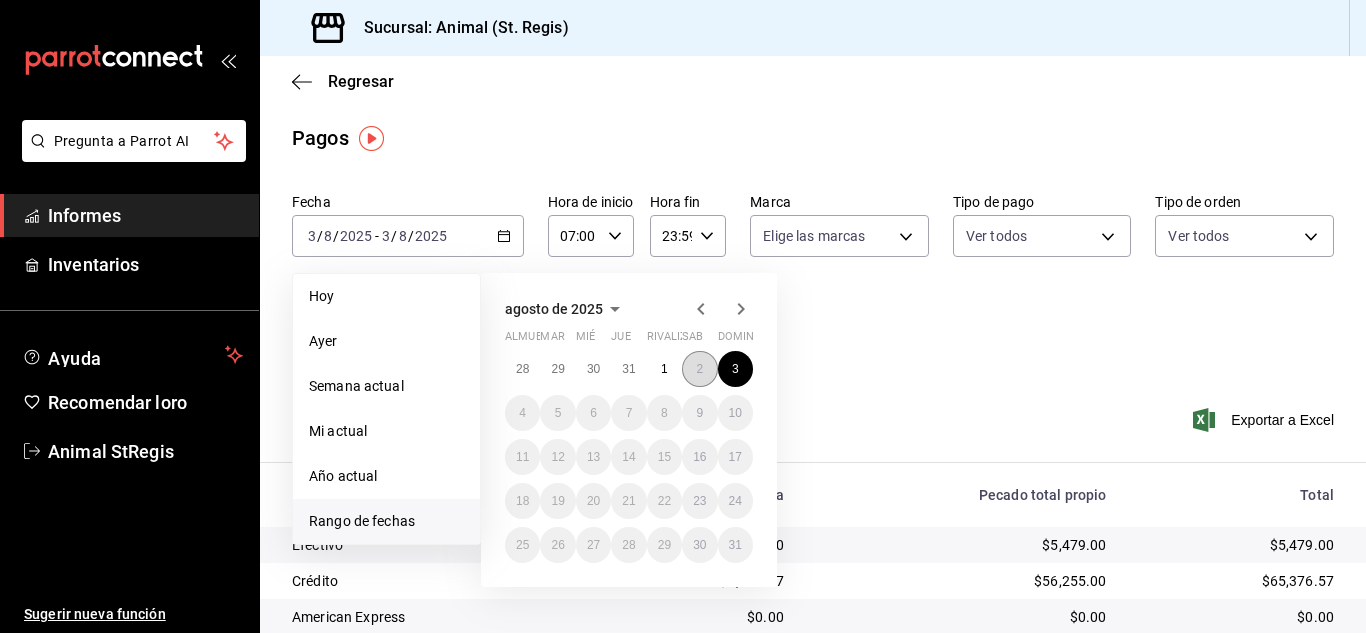 click on "2" at bounding box center [699, 369] 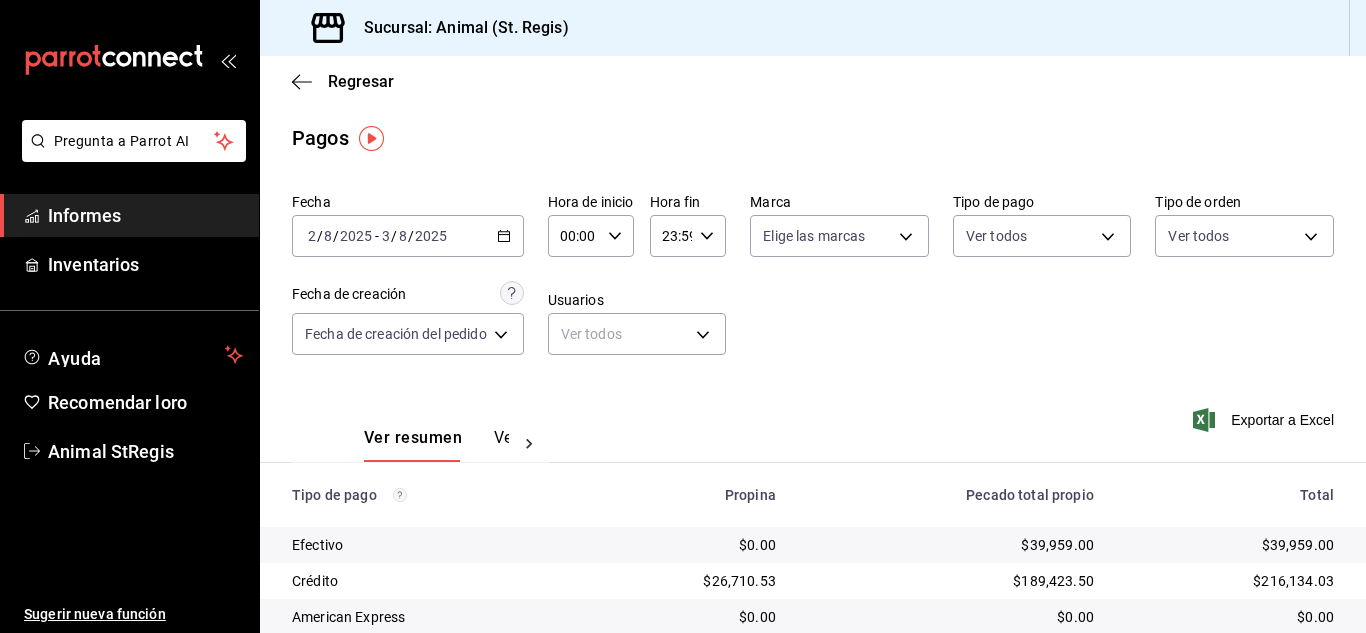 click on "Hora de inicio [TIME] Hora de inicio Hora fin [TIME] Hora fin" at bounding box center (637, 225) 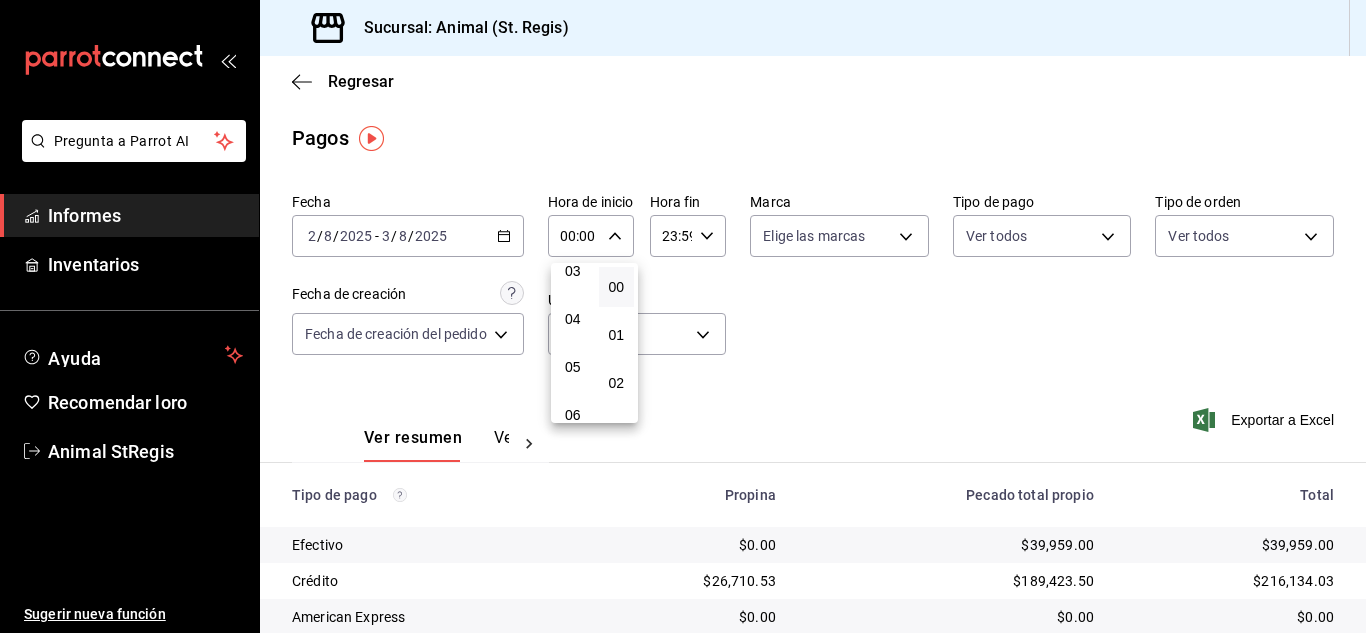 scroll, scrollTop: 200, scrollLeft: 0, axis: vertical 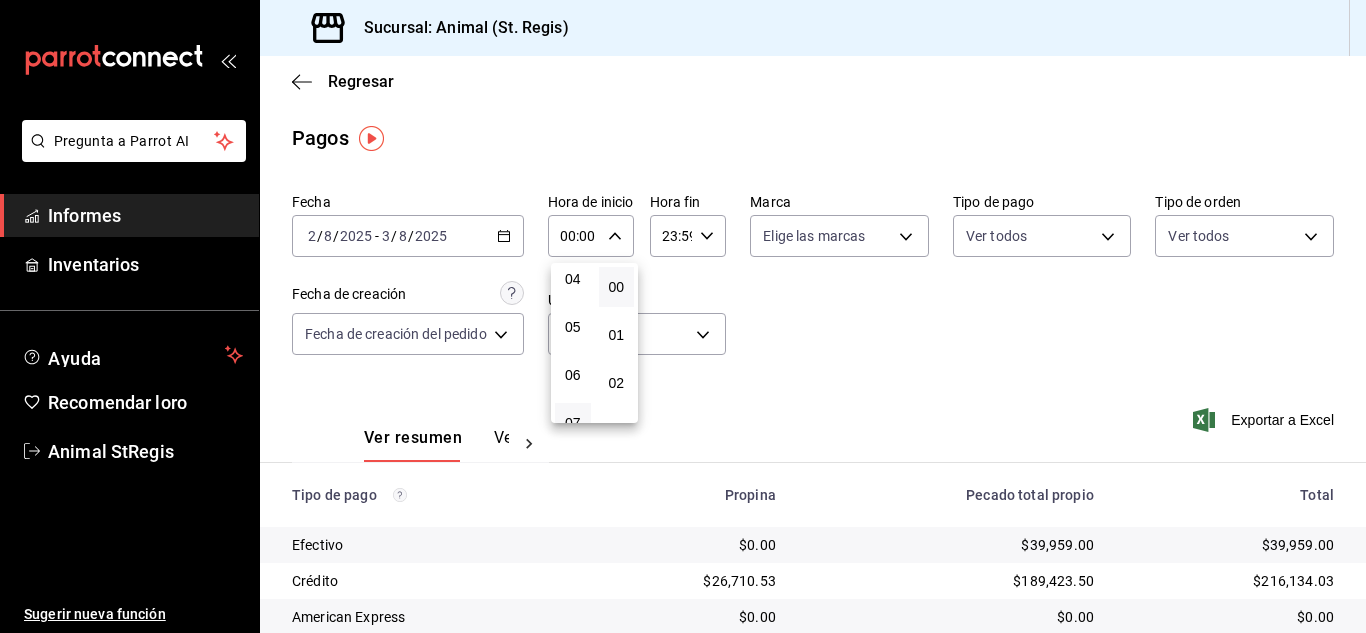 click on "07" at bounding box center [573, 423] 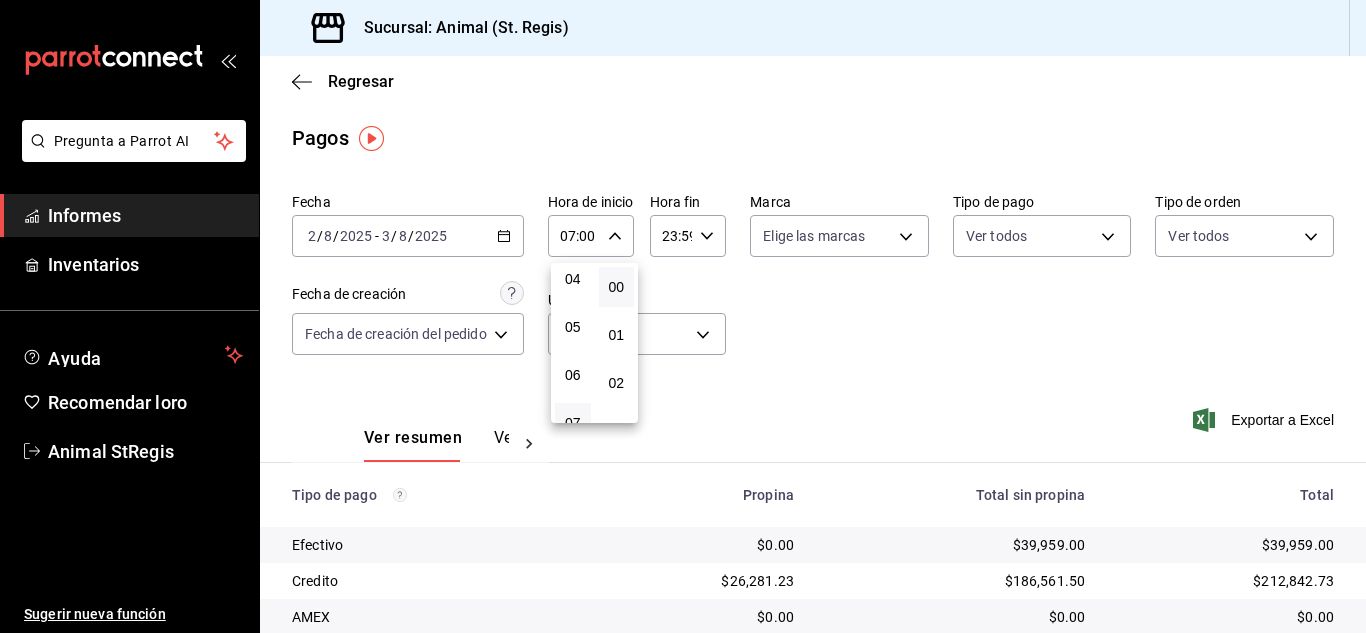 drag, startPoint x: 839, startPoint y: 333, endPoint x: 839, endPoint y: 278, distance: 55 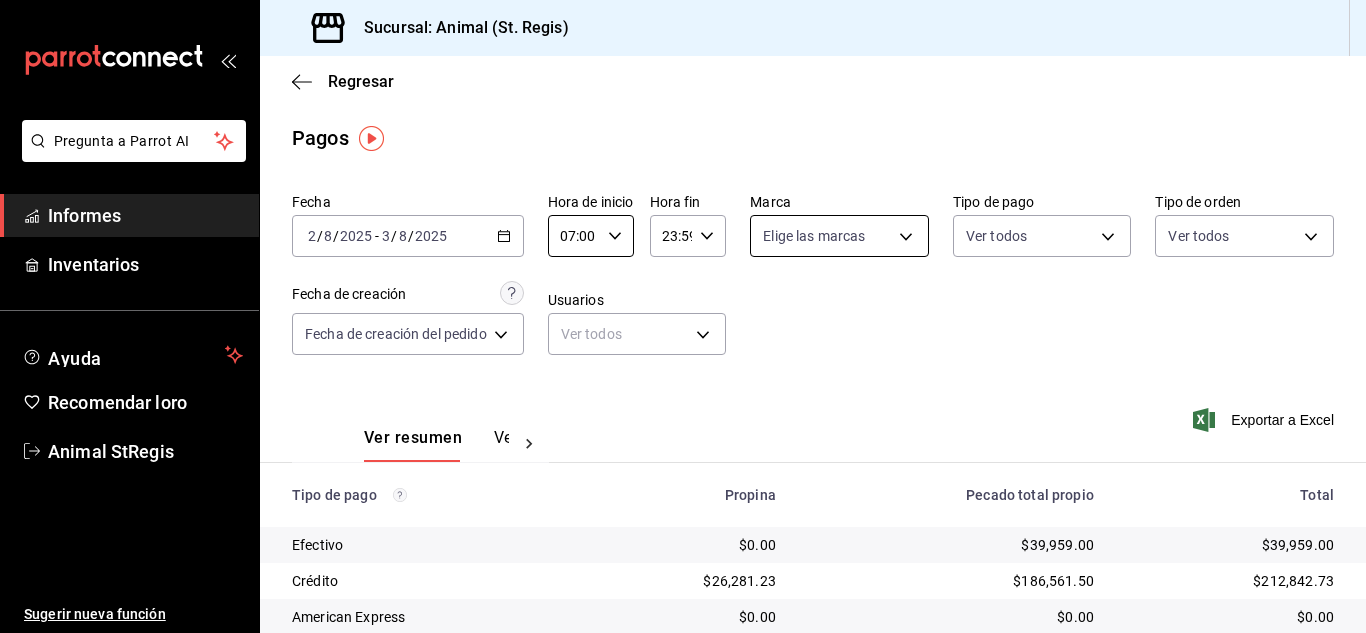 click on "Pregunta a Parrot AI Informes   Inventarios   Ayuda Recomendar loro   Animal [LOCATION]   Sugerir nueva función   Sucursal: Animal ([LOCATION]) Regresar Pagos Fecha [DATE] [DATE] / [DATE] - [DATE] [DATE] / [DATE] Hora de inicio [TIME] Hora de inicio Hora fin [TIME] Hora fin Marca Elige las marcas Tipo de pago Ver todos Tipo de orden Ver todos Fecha de creación   Fecha de creación del pedido ORDER Usuarios Ver todos null Ver resumen Ver pagos Exportar a Excel Tipo de pago   Propina Pecado total propio Total Efectivo $0.00 $[AMOUNT] $[AMOUNT] Crédito $[AMOUNT] $[AMOUNT] $[AMOUNT] American Express $0.00 $0.00 $0.00 Transferencia $0.00 $0.00 $0.00 CxC Empleados $0.00 $0.00 $0.00 Clientes de CxC $0.00 $0.00 $0.00 UDS $0.00 $0.00 $0.00 Débito $[AMOUNT] $[AMOUNT] $[AMOUNT] Total $[AMOUNT] $[AMOUNT] $[AMOUNT] Texto original Valora esta traducción Tu opinión servirá para ayudar a mejorar el Traductor de Google Pregunta a Parrot AI Informes   Inventarios   Ayuda Recomendar loro   Animal [LOCATION]" at bounding box center (683, 316) 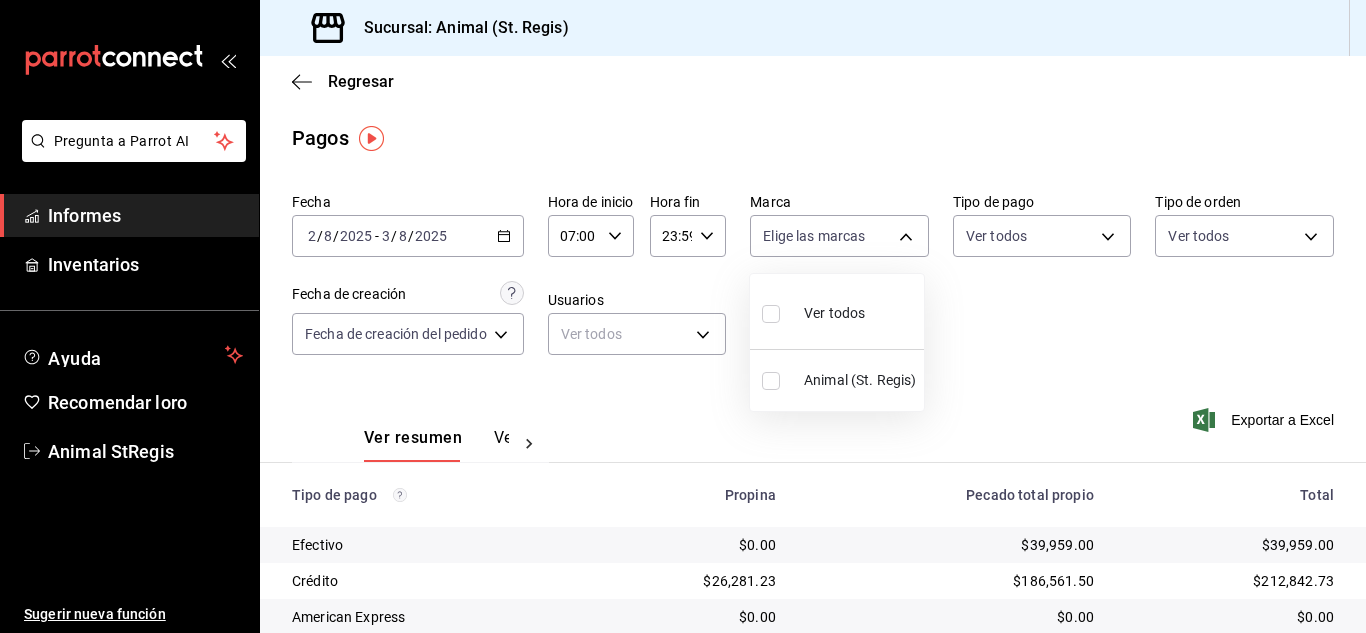 click at bounding box center [771, 314] 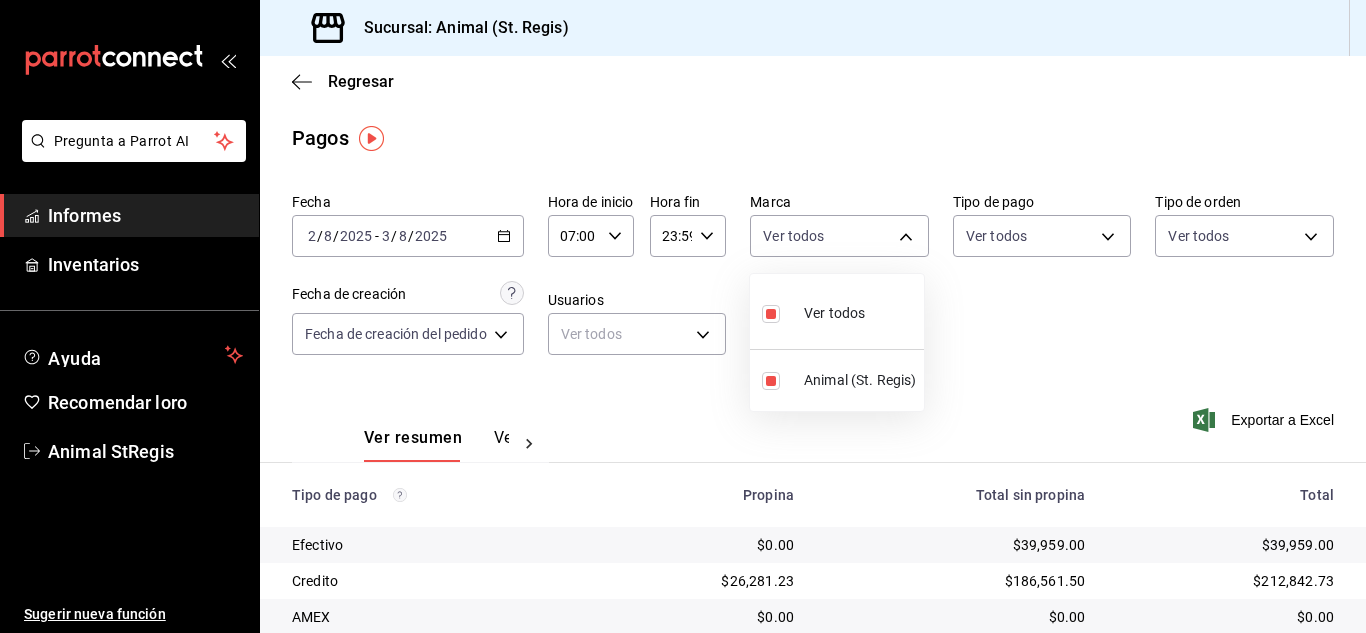 click at bounding box center (683, 316) 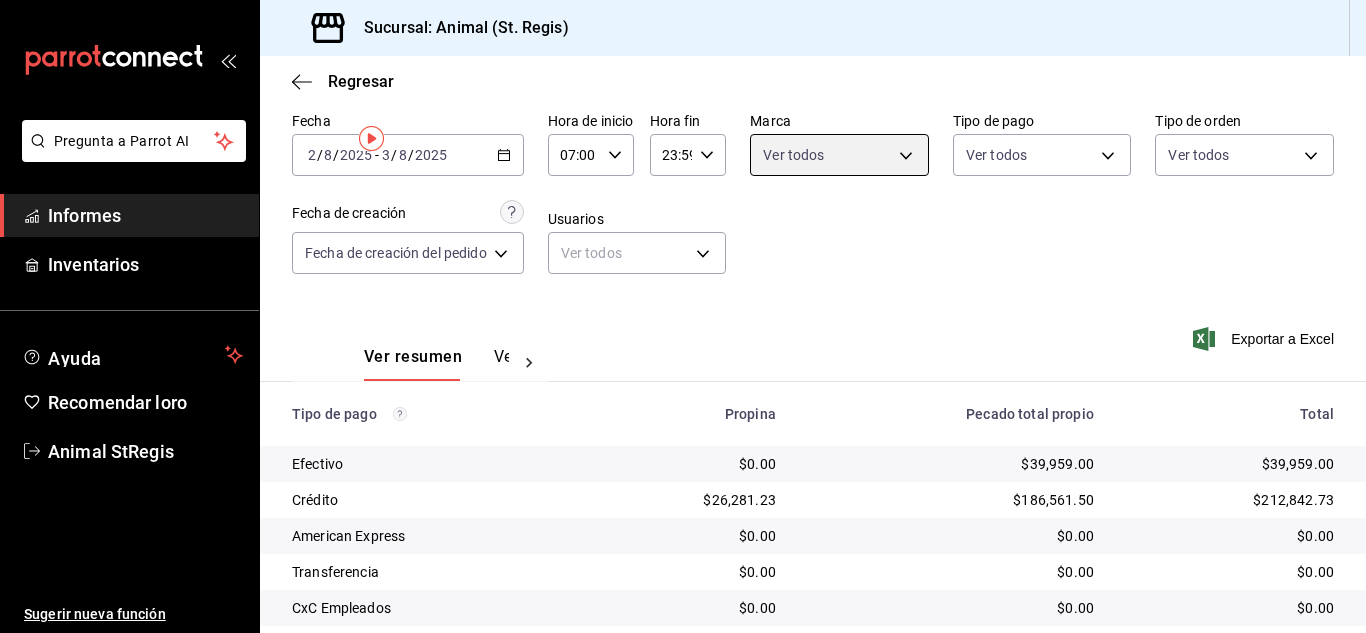 scroll, scrollTop: 0, scrollLeft: 0, axis: both 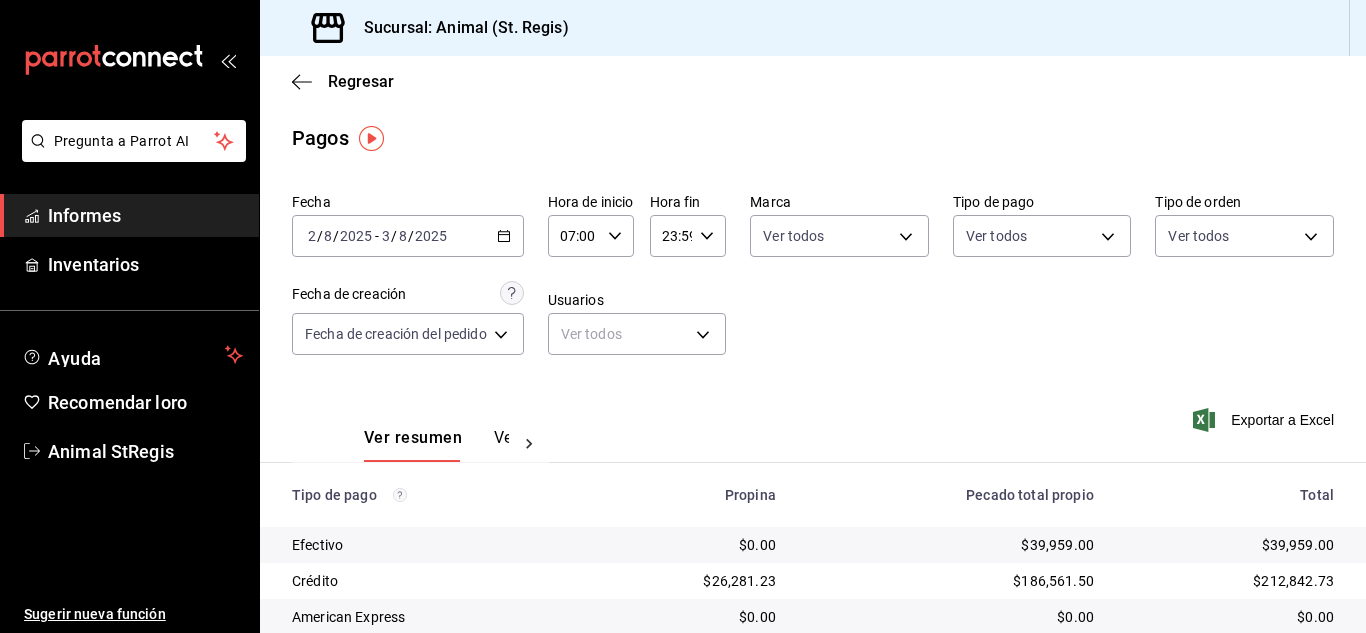 click on "2025-08-02 2 / 8 / 2025 - 2025-08-03 3 / 8 / 2025" at bounding box center (408, 236) 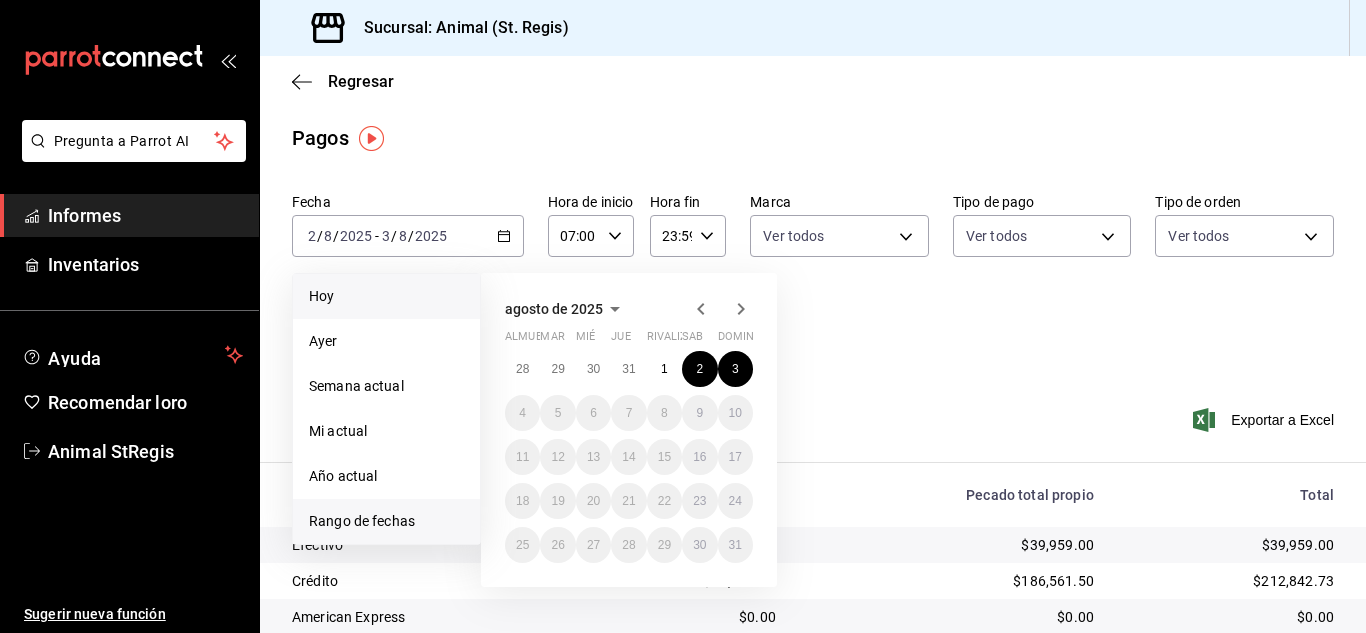 click on "Hoy" at bounding box center [386, 296] 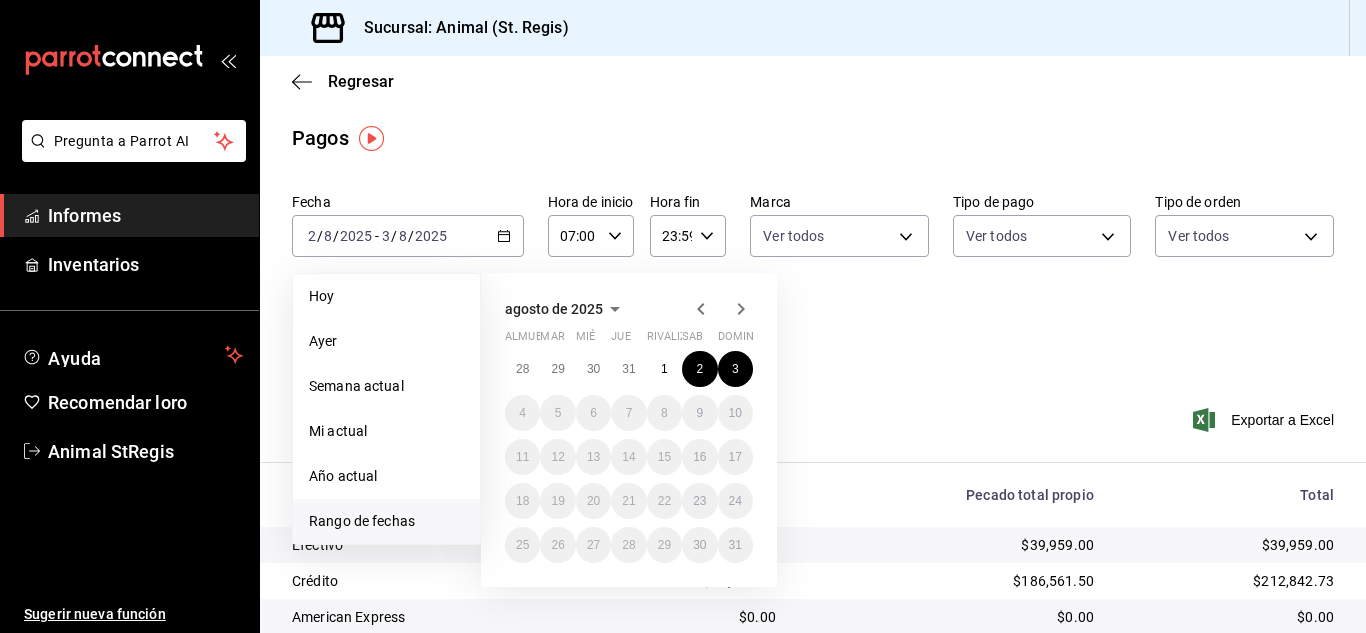 type on "00:00" 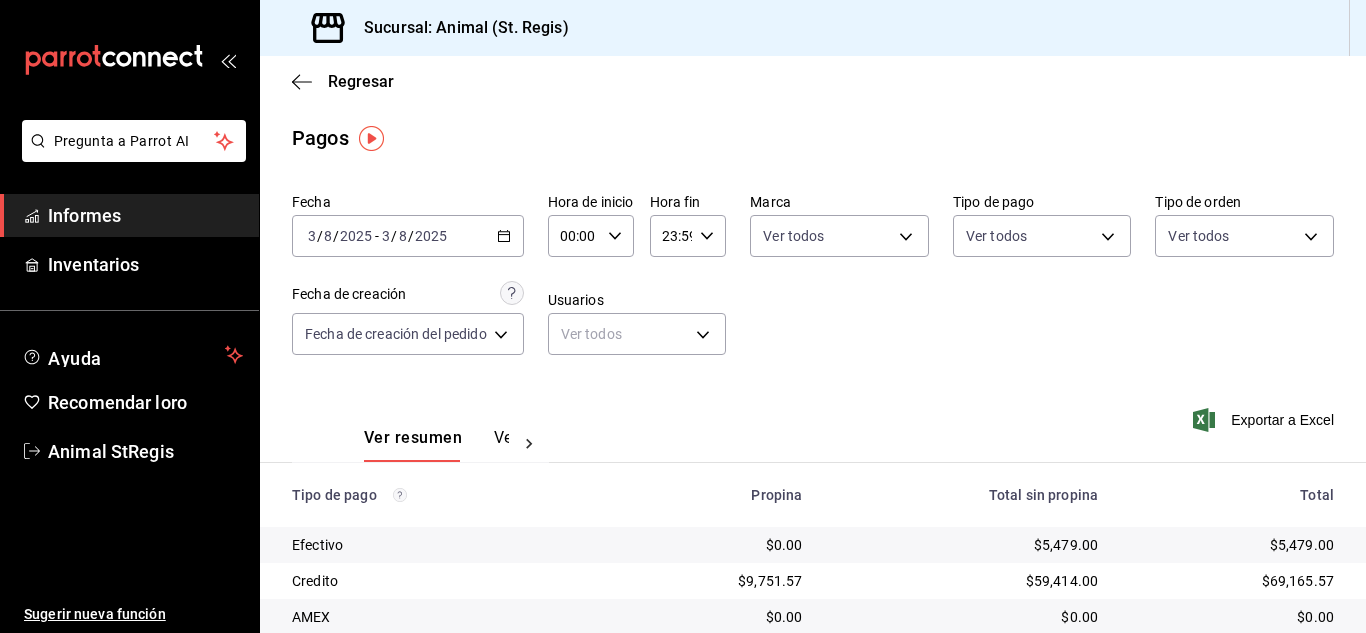 click on "Fecha [DATE] [DATE] - [DATE] [DATE] Hora de inicio 00:00 Hora de inicio Hora fin 23:59 Hora fin Marca Ver todos [UUID] Tipo de pago Ver todos Tipo de orden Ver todos Fecha de creación   Fecha de creación del pedido ORDER Usuarios Ver todos null" at bounding box center (813, 282) 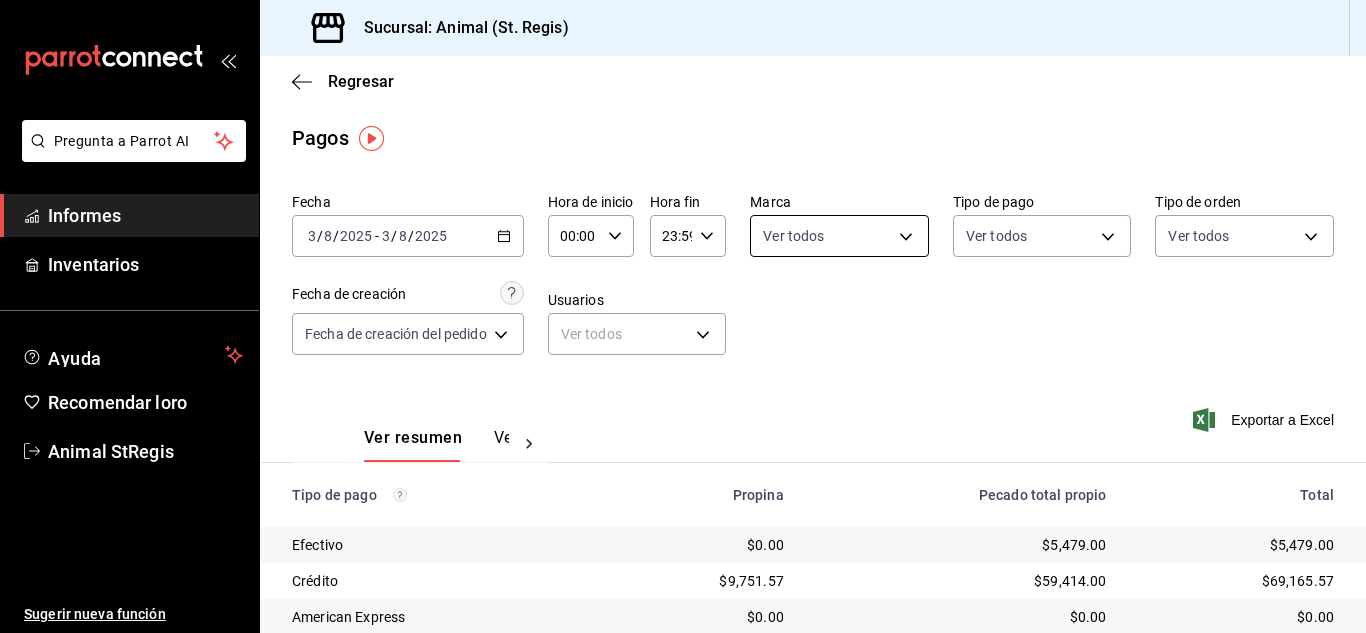 click on "Pregunta a Parrot AI Informes   Inventarios   Ayuda Recomendar loro   Animal [LOCATION]   Sugerir nueva función   Sucursal: Animal ([LOCATION]) Regresar Pagos Fecha [DATE] [DATE] / [DATE] - [DATE] [DATE] / [DATE] Hora de inicio [TIME] Hora de inicio Hora fin [TIME] Hora fin Marca Ver todos [UUID] Tipo de pago Ver todos Tipo de orden Ver todos Fecha de creación   Fecha de creación del pedido ORDER Usuarios Ver todos null Ver resumen Ver pagos Exportar a Excel Tipo de pago   Propina Pecado total propio Total Efectivo $0.00 $[AMOUNT] $[AMOUNT] Crédito $[AMOUNT] $[AMOUNT] $[AMOUNT] American Express $0.00 $0.00 $0.00 Transferencia $0.00 $0.00 $0.00 CxC Empleados $0.00 $0.00 $0.00 Clientes de CxC $0.00 $0.00 $0.00 UDS $0.00 $0.00 $0.00 Débito $[AMOUNT] $[AMOUNT] $[AMOUNT] Total $[AMOUNT] $[AMOUNT] $[AMOUNT] Texto original Valora esta traducción Tu opinión servirá para ayudar a mejorar el Traductor de Google Pregunta a Parrot AI Informes   Inventarios   Ayuda Recomendar loro" at bounding box center (683, 316) 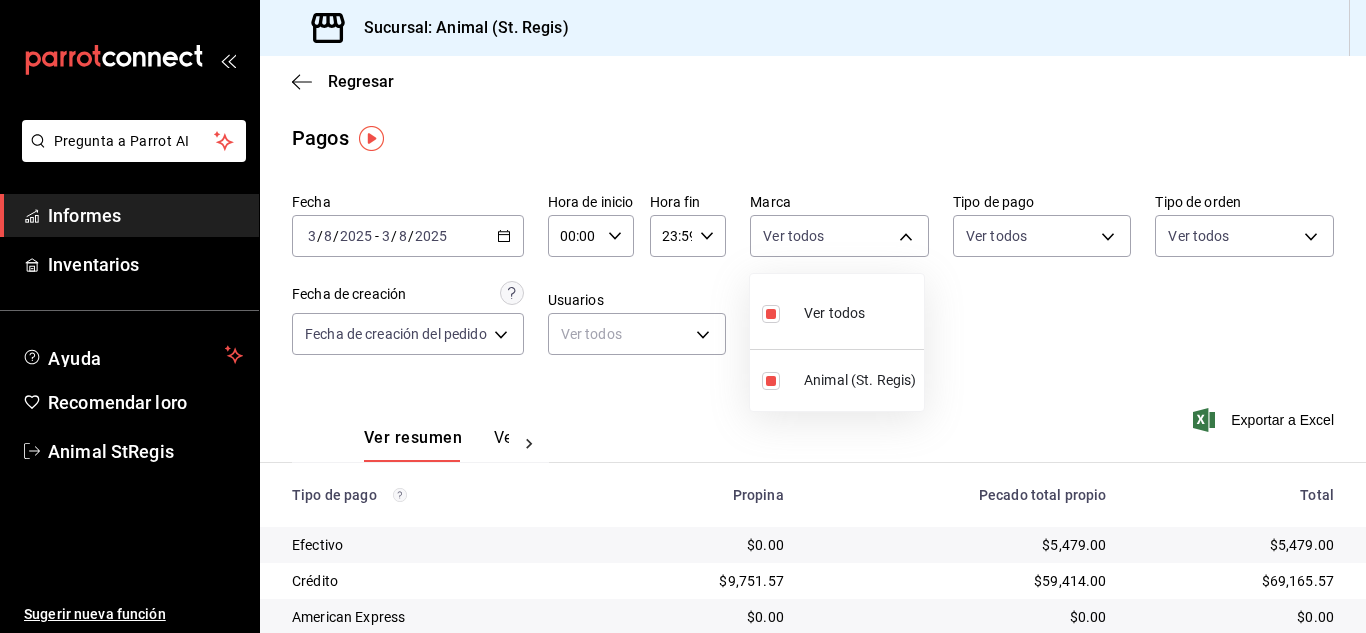 click at bounding box center [683, 316] 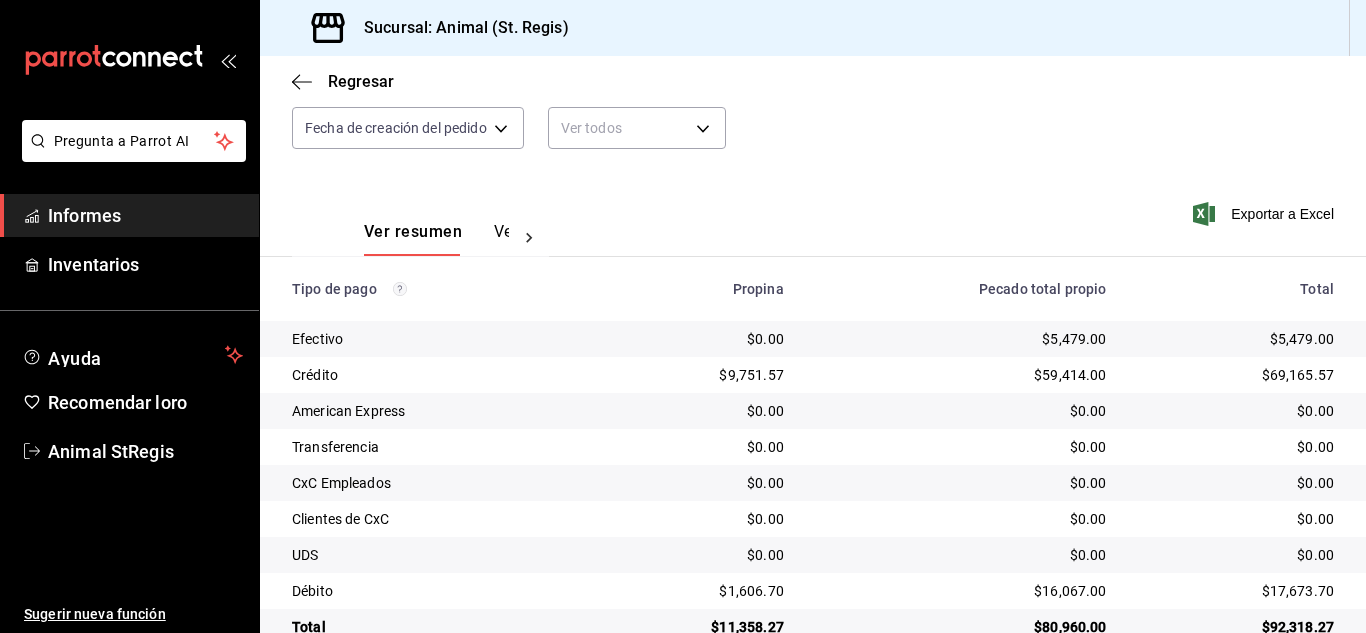 scroll, scrollTop: 251, scrollLeft: 0, axis: vertical 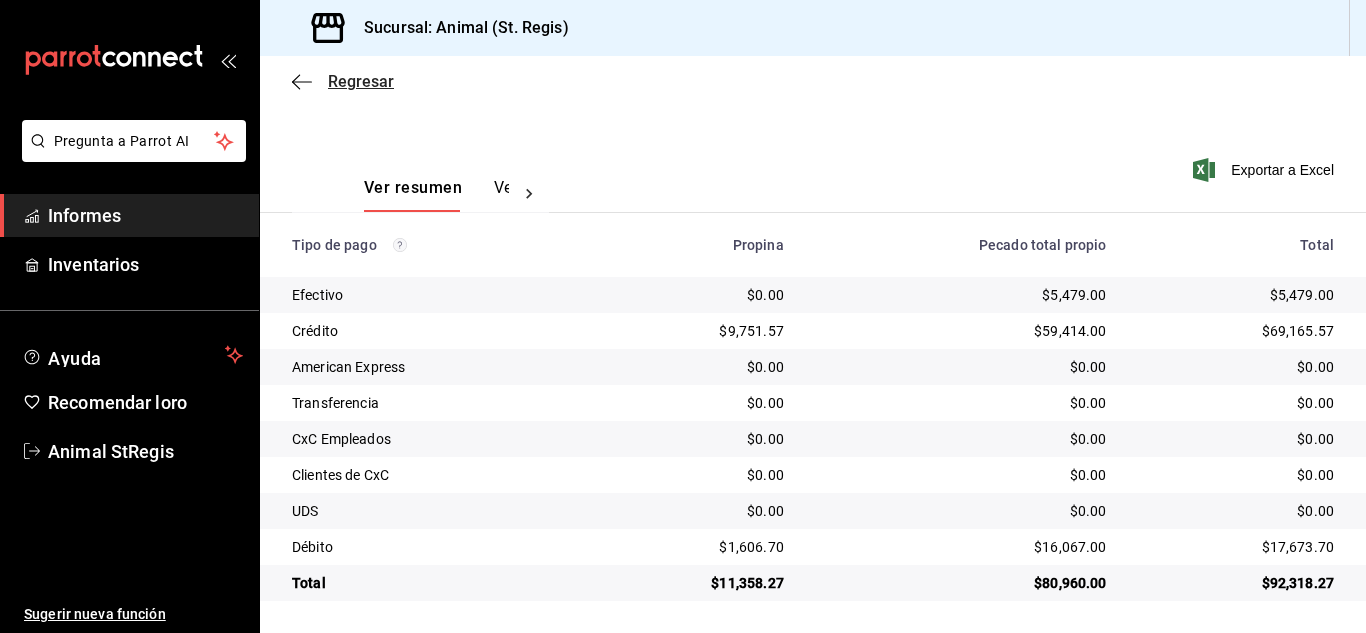 click on "Regresar" at bounding box center (361, 81) 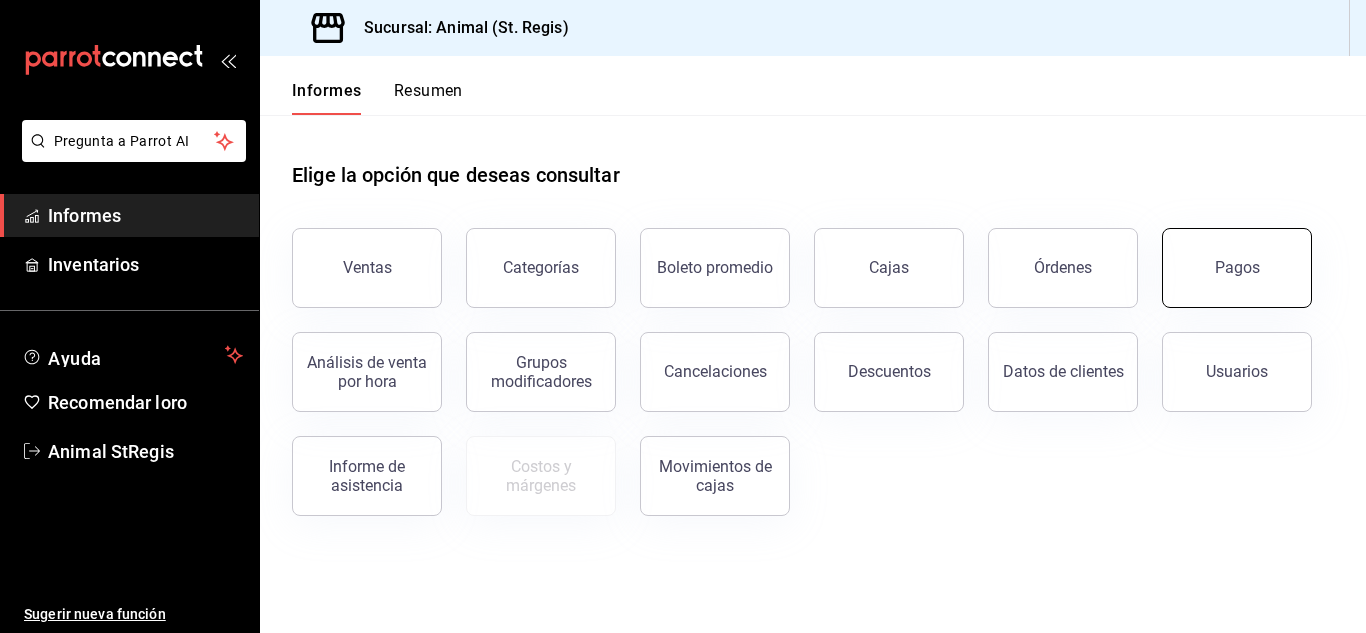 click on "Pagos" at bounding box center (1237, 268) 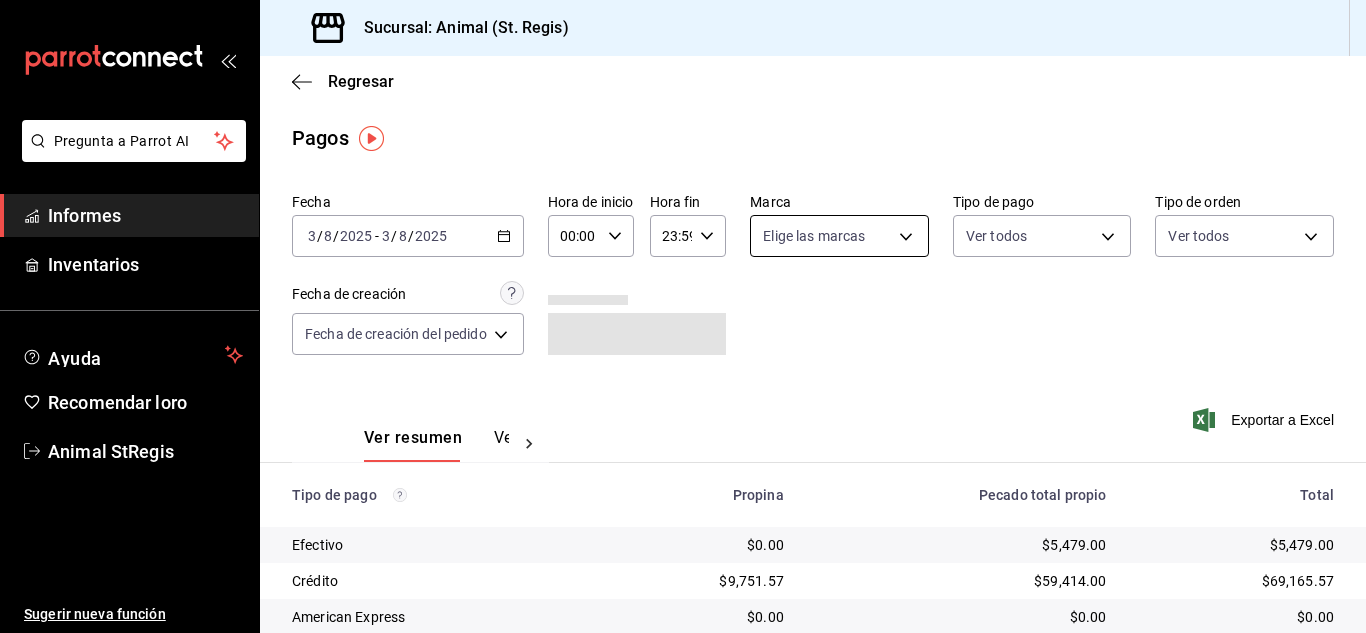 click on "Pregunta a Parrot AI Informes   Inventarios   Ayuda Recomendar loro   Animal StRegis   Sugerir nueva función   Sucursal: Animal (St. Regis) Regresar Pagos Fecha [DATE] [DATE] - [DATE] [DATE] Hora de inicio 00:00 Hora de inicio Hora fin 23:59 Hora fin Marca Elige las marcas Tipo de pago Ver todos Tipo de orden Ver todos Fecha de creación   Fecha de creación del pedido ORDER Ver resumen Ver pagos Exportar a Excel Tipo de pago   Propina Pecado total propio Total Efectivo $0.00 $[AMOUNT] $[AMOUNT] Crédito $[AMOUNT] $[AMOUNT] $[AMOUNT] American Express $0.00 $0.00 $0.00 Transferencia $0.00 $0.00 $0.00 CxC Empleados $0.00 $0.00 $0.00 Clientes de CxC $0.00 $0.00 $0.00 UDS $0.00 $0.00 $0.00 Débito $[AMOUNT] $[AMOUNT] $[AMOUNT] Total $[AMOUNT] $[AMOUNT] $[AMOUNT] Texto original Valora esta traducción Tu opinión servirá para ayudar a mejorar el Traductor de Google Pregunta a Parrot AI Informes   Inventarios   Ayuda Recomendar loro   Animal StRegis   Sugerir nueva función" at bounding box center [683, 316] 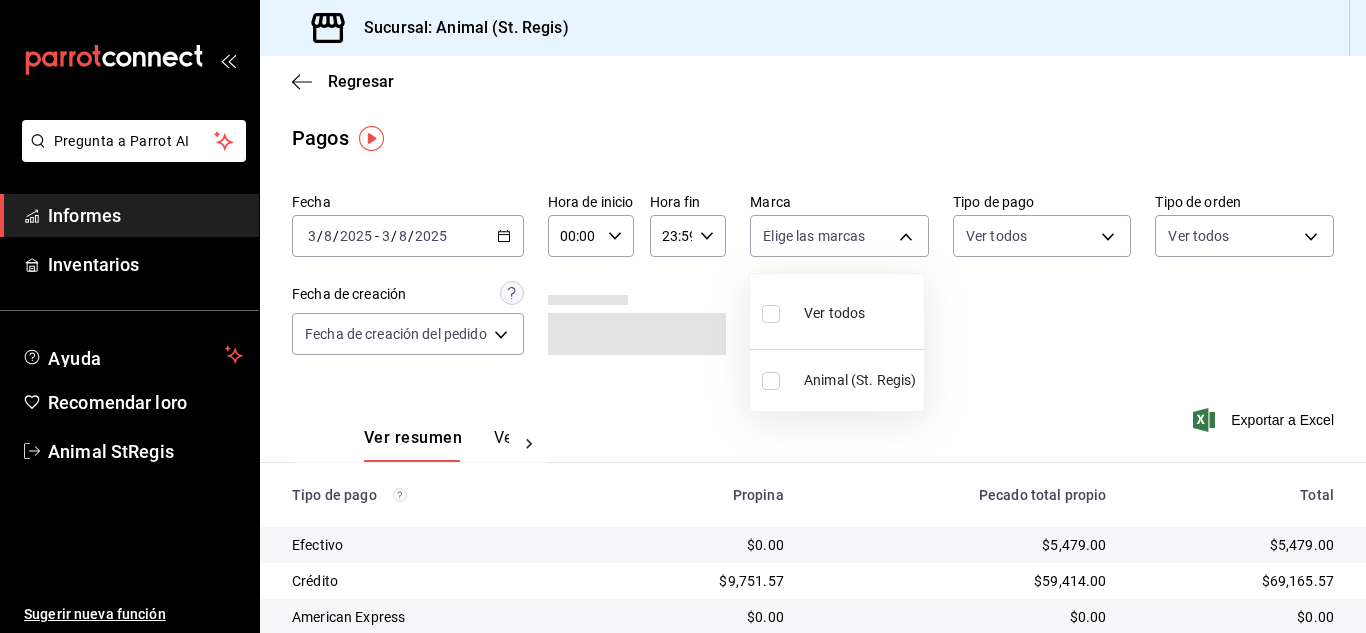 click at bounding box center [771, 314] 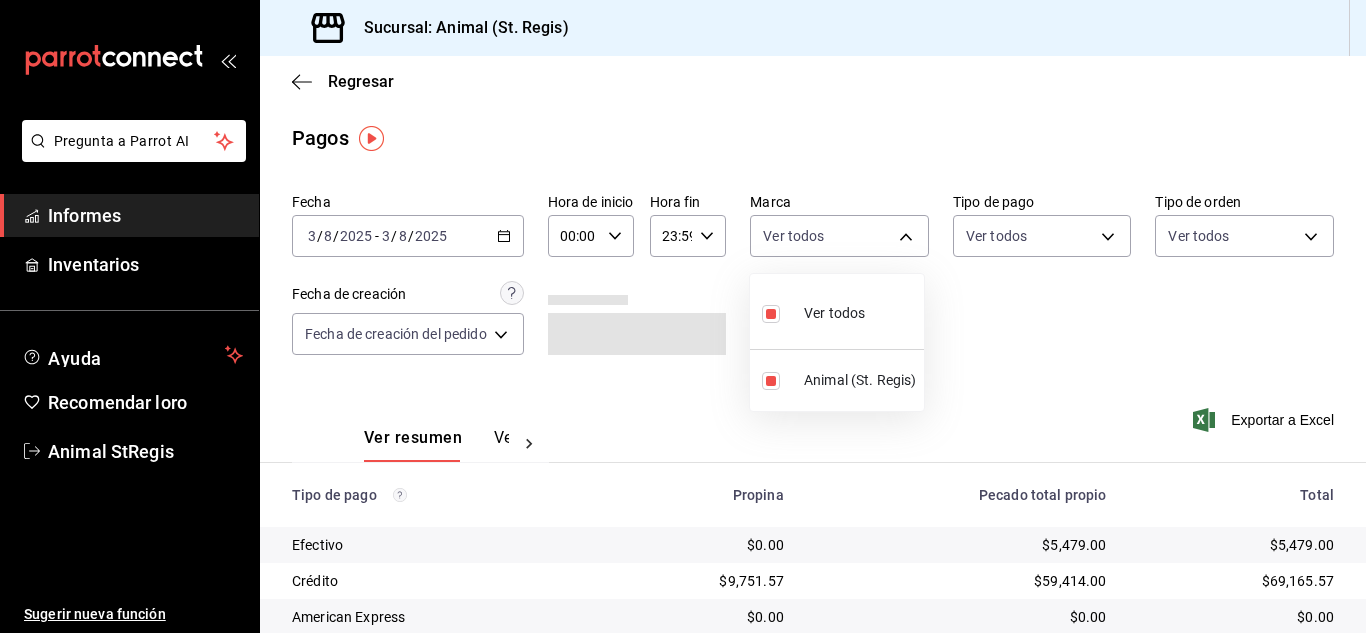 click at bounding box center [683, 316] 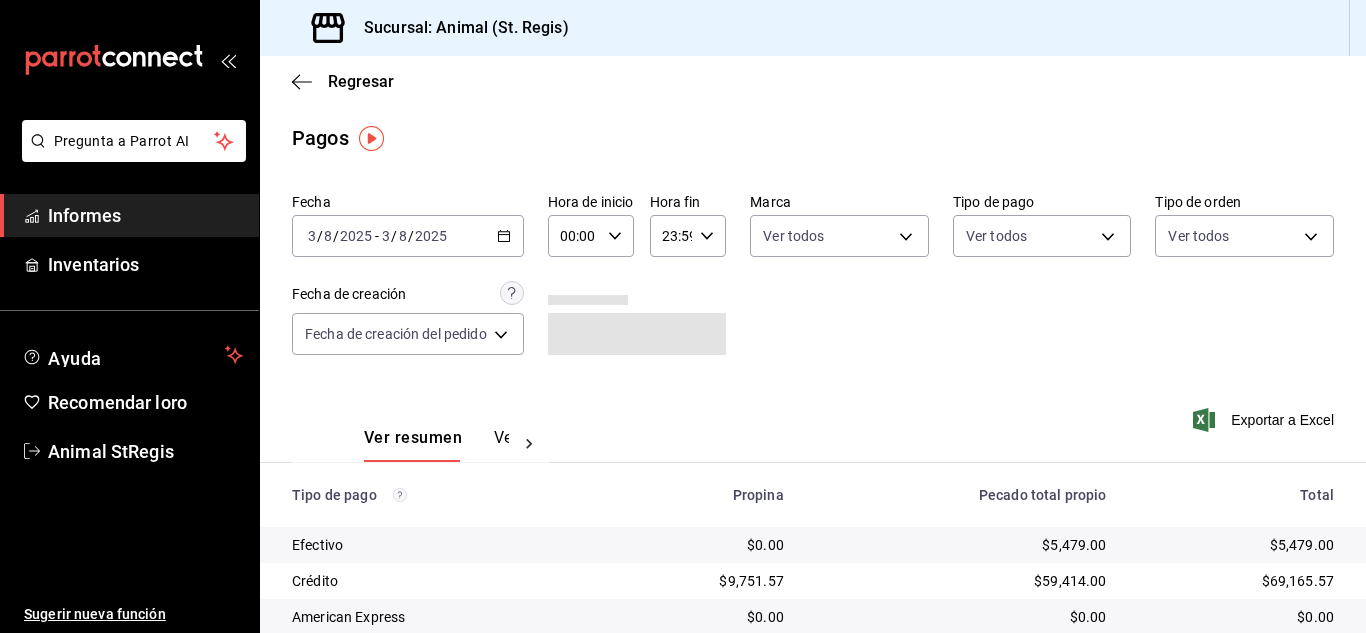 click 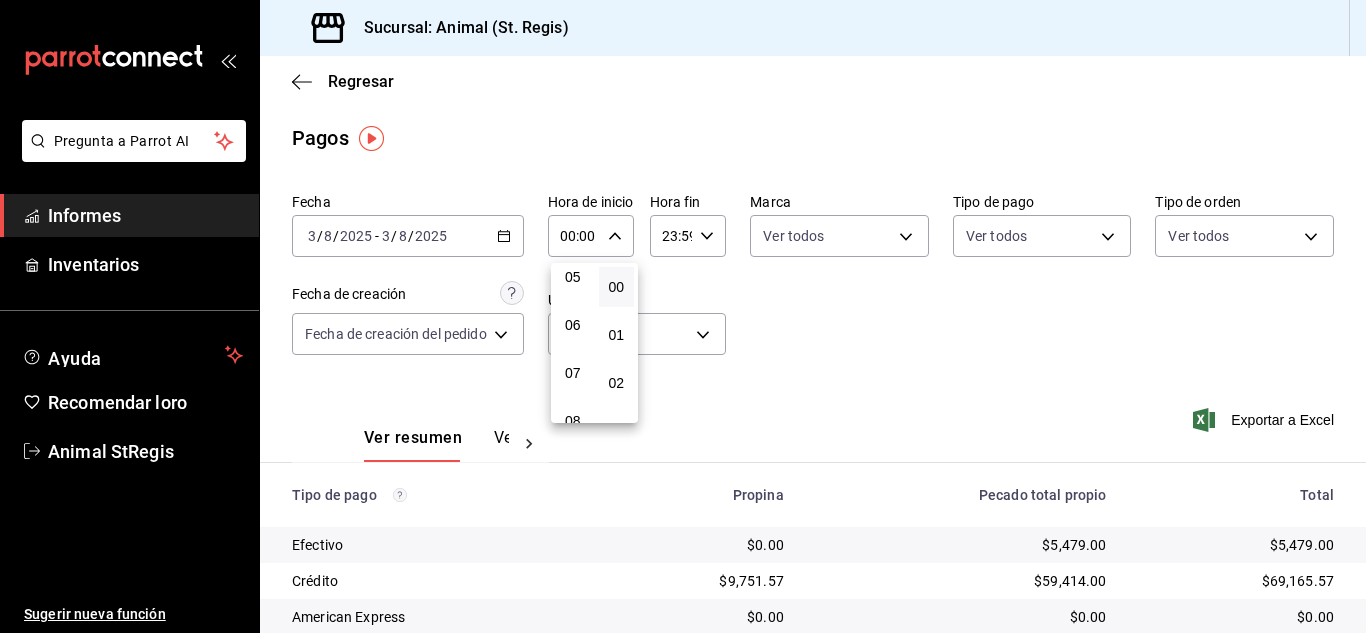 scroll, scrollTop: 300, scrollLeft: 0, axis: vertical 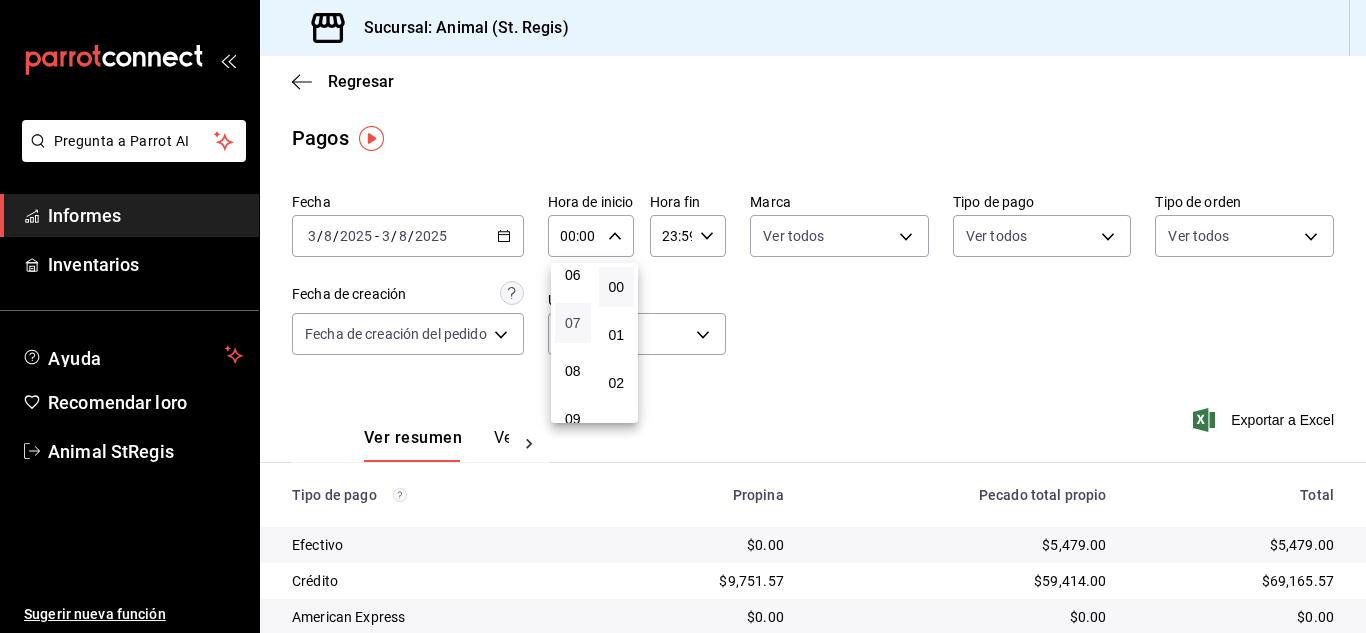 click on "07" at bounding box center (573, 323) 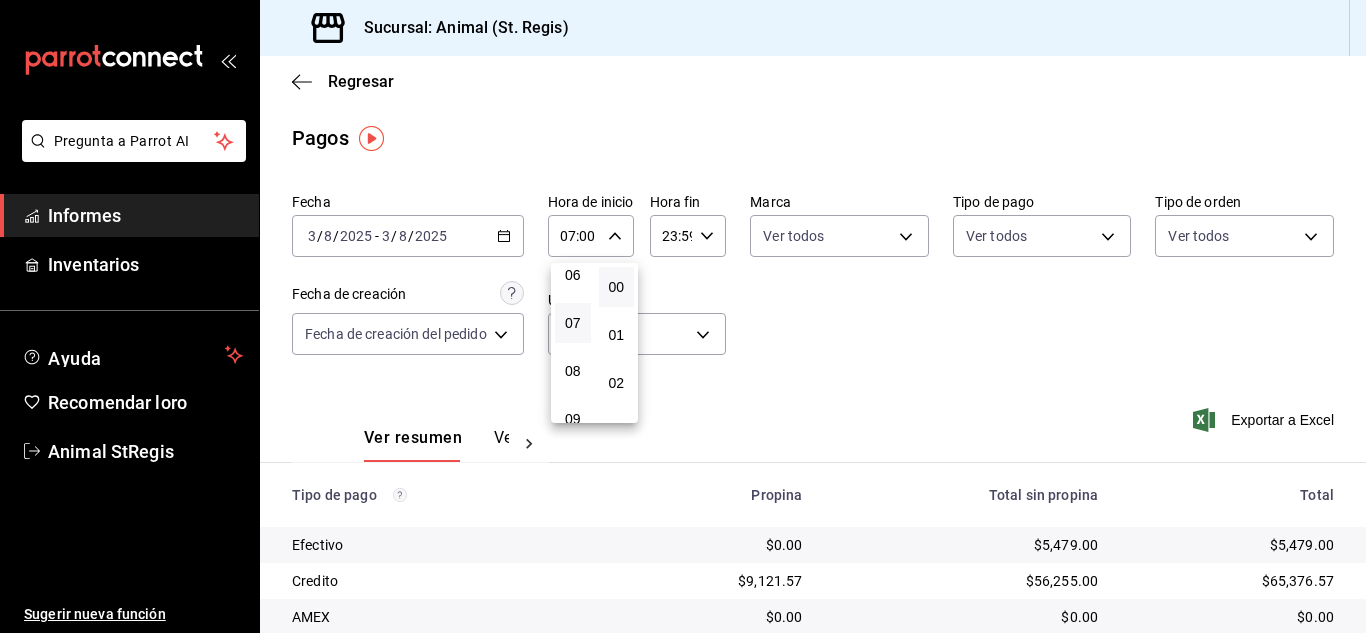 click at bounding box center (683, 316) 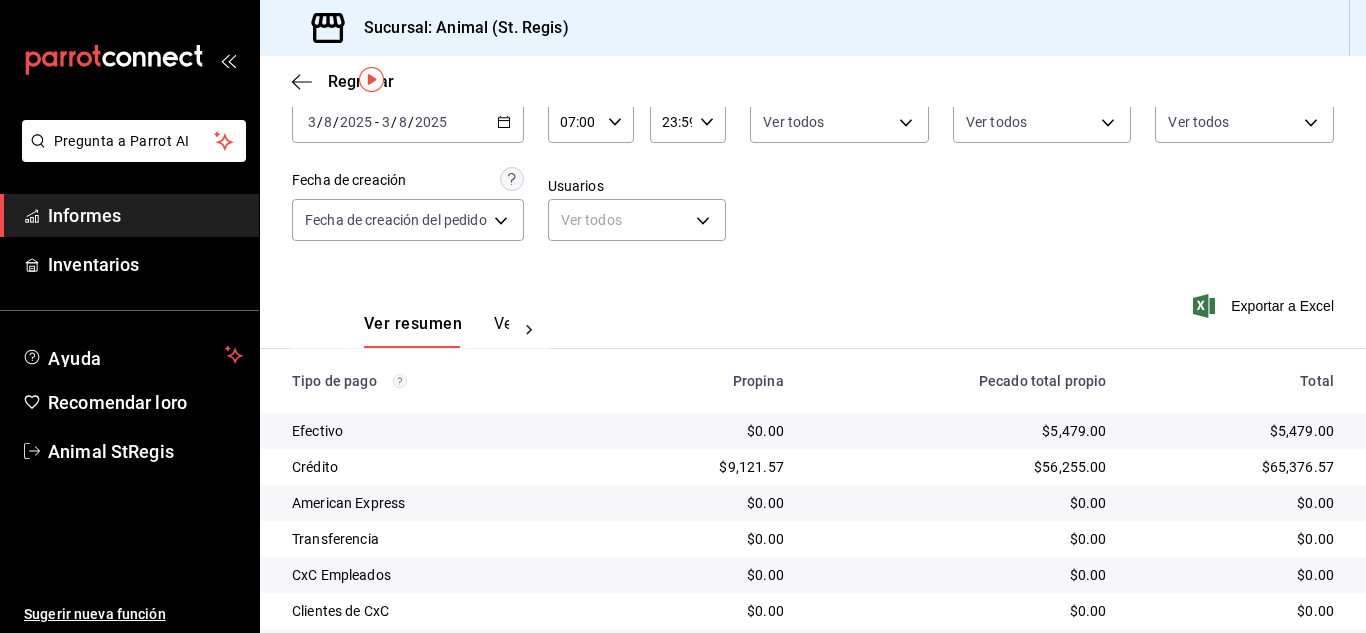 scroll, scrollTop: 251, scrollLeft: 0, axis: vertical 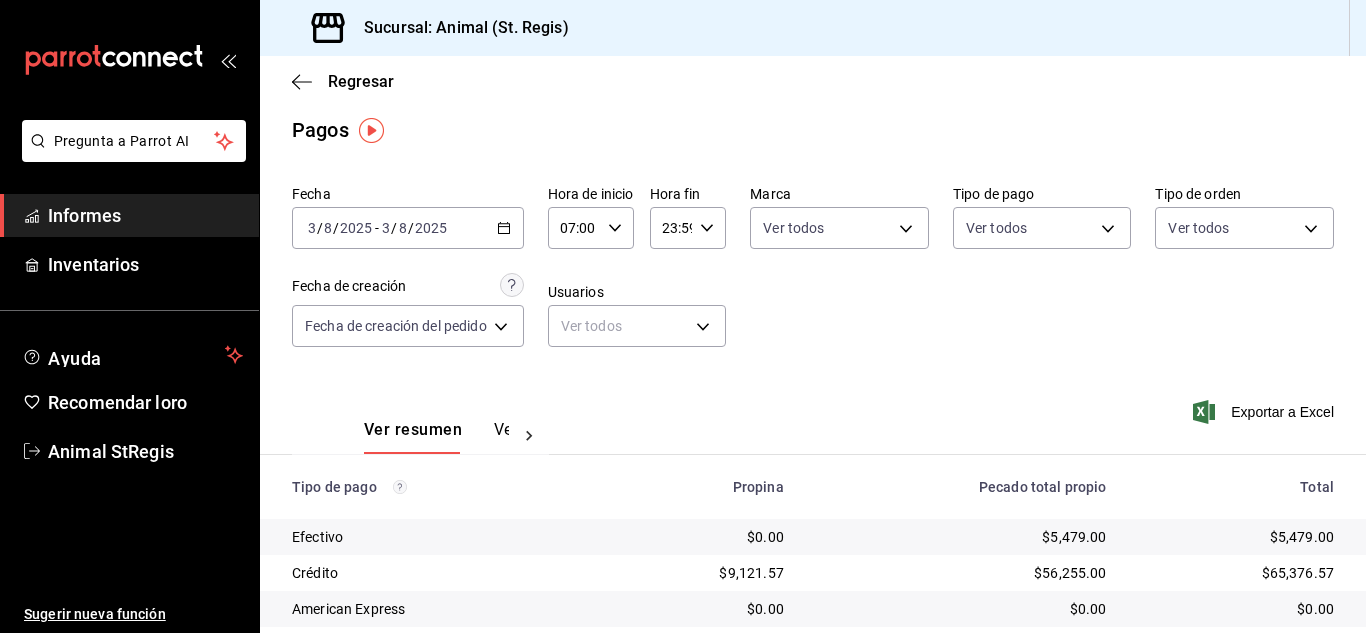 drag, startPoint x: 623, startPoint y: 253, endPoint x: 747, endPoint y: 242, distance: 124.486946 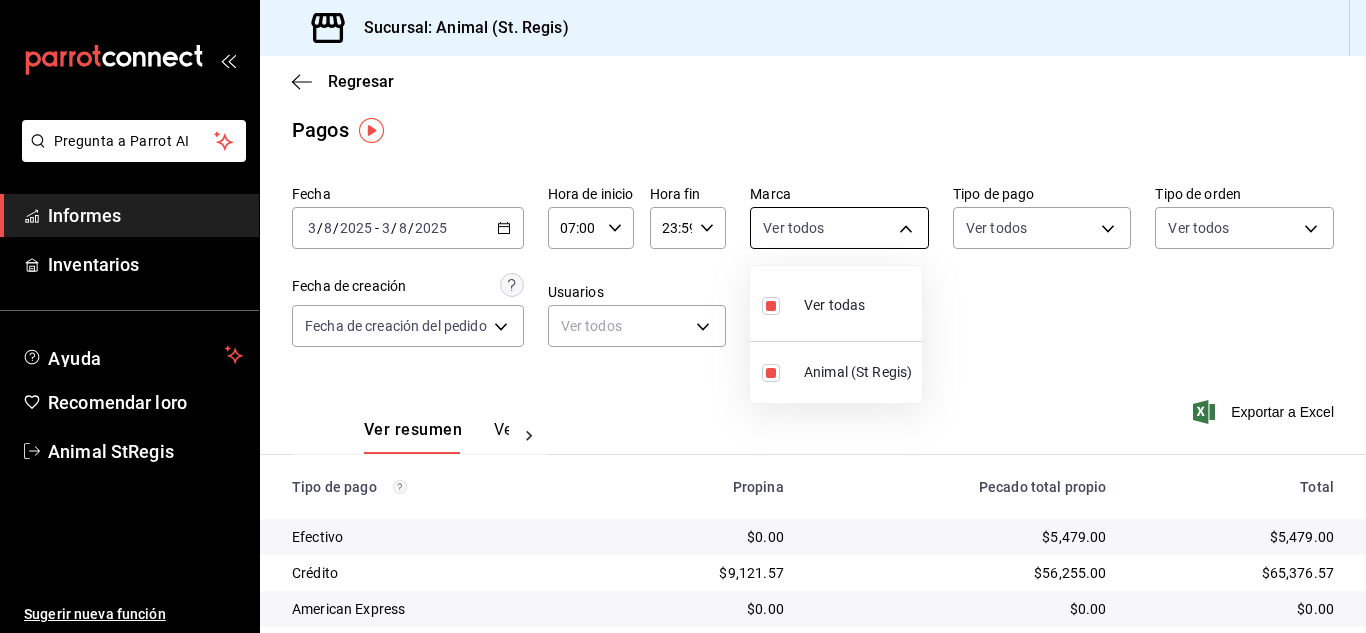 click on "Pregunta a Parrot AI Informes   Inventarios   Ayuda Recomendar loro   Animal [LOCATION]   Sugerir nueva función   Sucursal: Animal ([LOCATION]) Regresar Pagos Fecha [DATE] [DATE] / [DATE] - [DATE] [DATE] / [DATE] Hora de inicio [TIME] Hora de inicio Hora fin [TIME] Hora fin Marca Ver todos [UUID] Tipo de pago Ver todos Tipo de orden Ver todos Fecha de creación   Fecha de creación del pedido ORDER Usuarios Ver todos null Ver resumen Ver pagos Exportar a Excel Tipo de pago   Propina Pecado total propio Total Efectivo $0.00 $[AMOUNT] $[AMOUNT] Crédito $[AMOUNT] $[AMOUNT] $[AMOUNT] American Express $0.00 $0.00 $0.00 Transferencia $0.00 $0.00 $0.00 CxC Empleados $0.00 $0.00 $0.00 Clientes de CxC $0.00 $0.00 $0.00 UDS $0.00 $0.00 $0.00 Débito $[AMOUNT] $[AMOUNT] $[AMOUNT] Total $[AMOUNT] $[AMOUNT] $[AMOUNT] Texto original Valora esta traducción Tu opinión servirá para ayudar a mejorar el Traductor de Google Pregunta a Parrot AI Informes   Inventarios   Ayuda Recomendar loro" at bounding box center [683, 316] 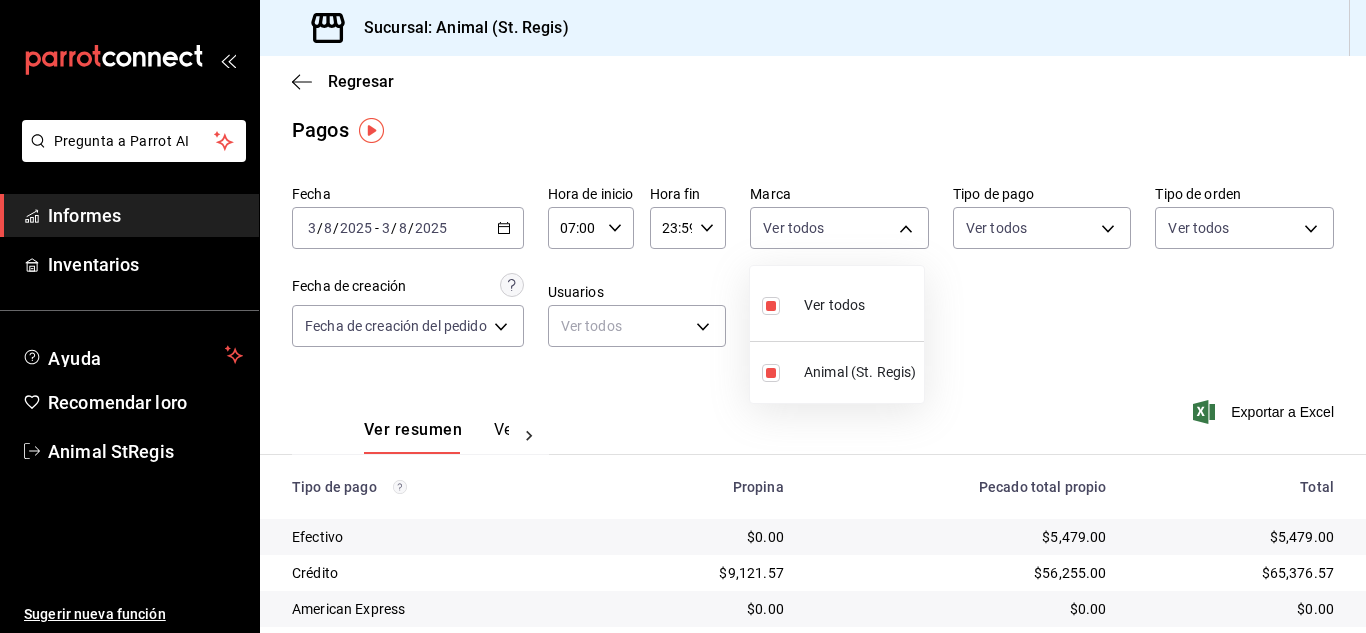 click at bounding box center [683, 316] 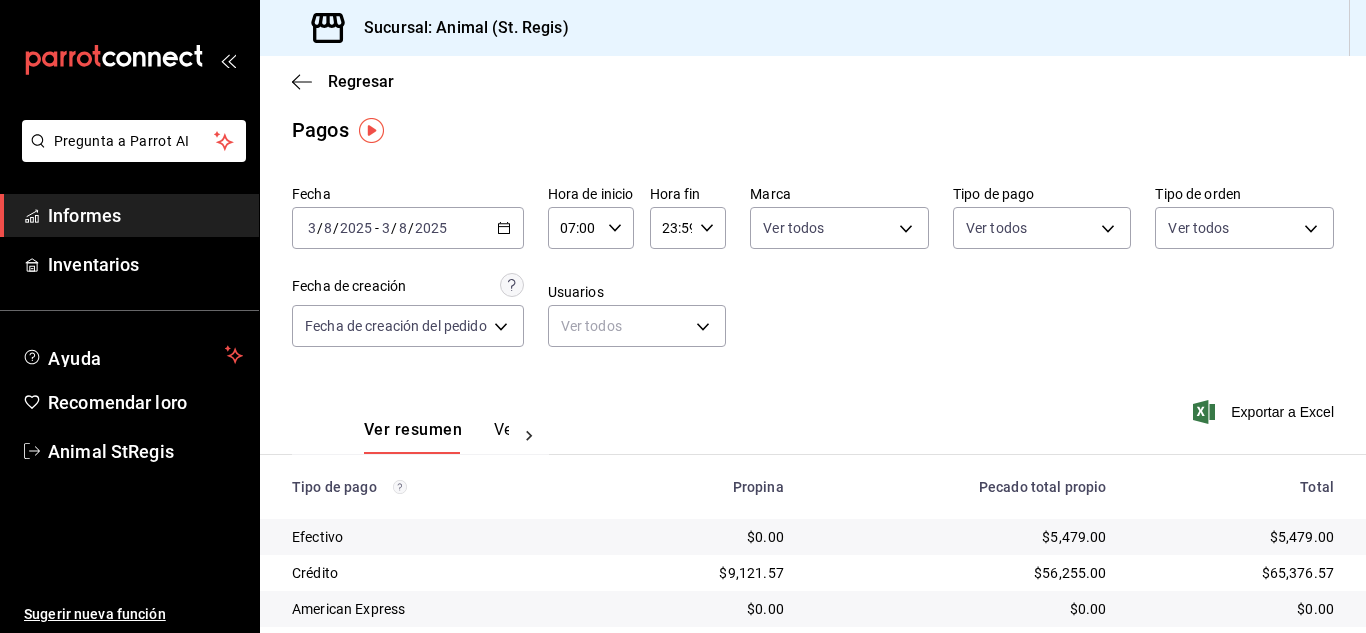 click on "Regresar" at bounding box center [361, 81] 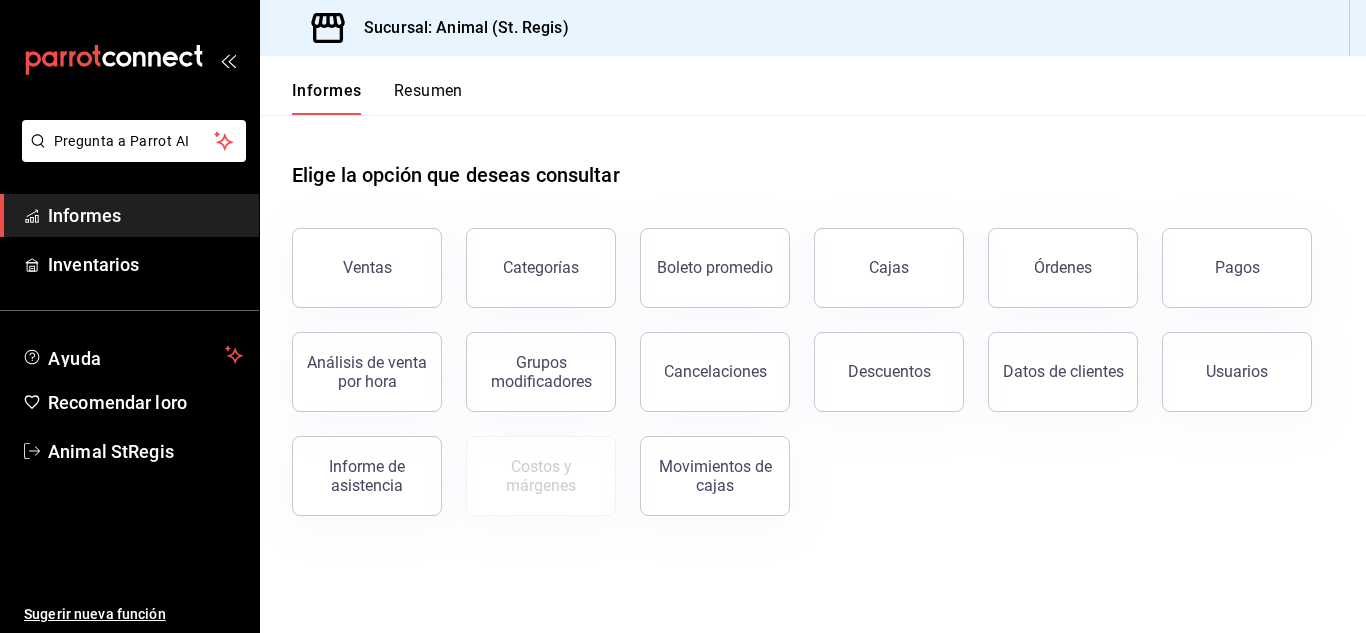 click 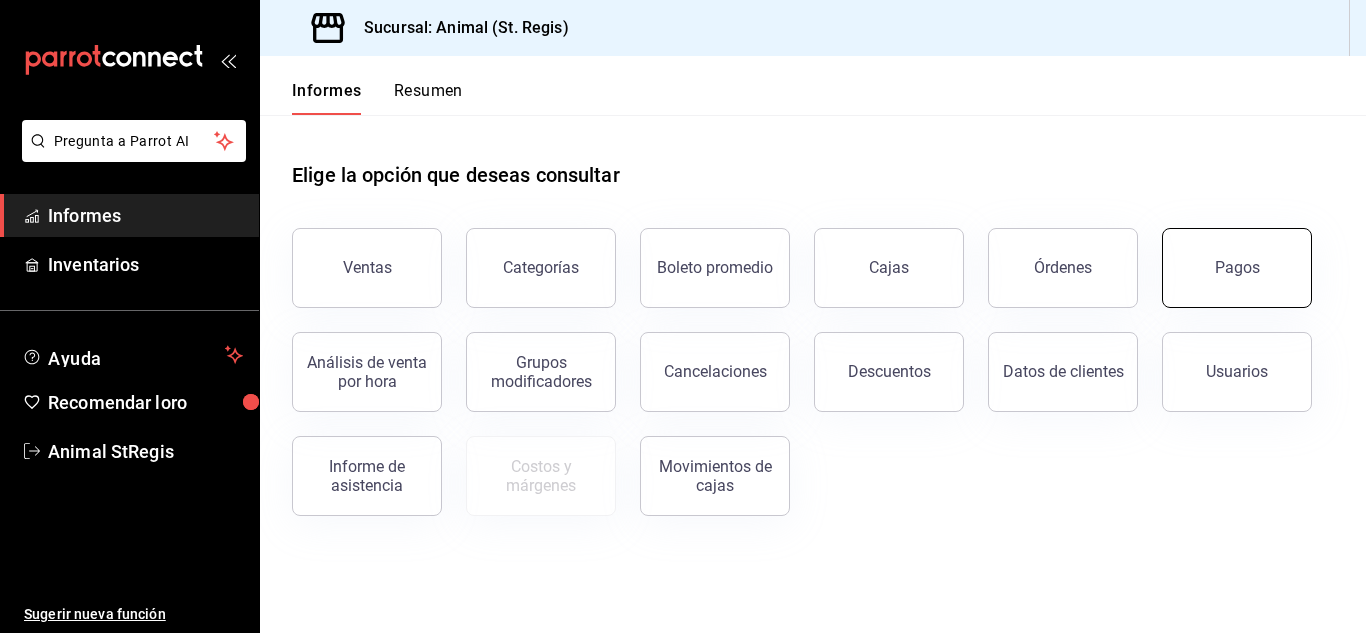 click on "Pagos" at bounding box center [1237, 268] 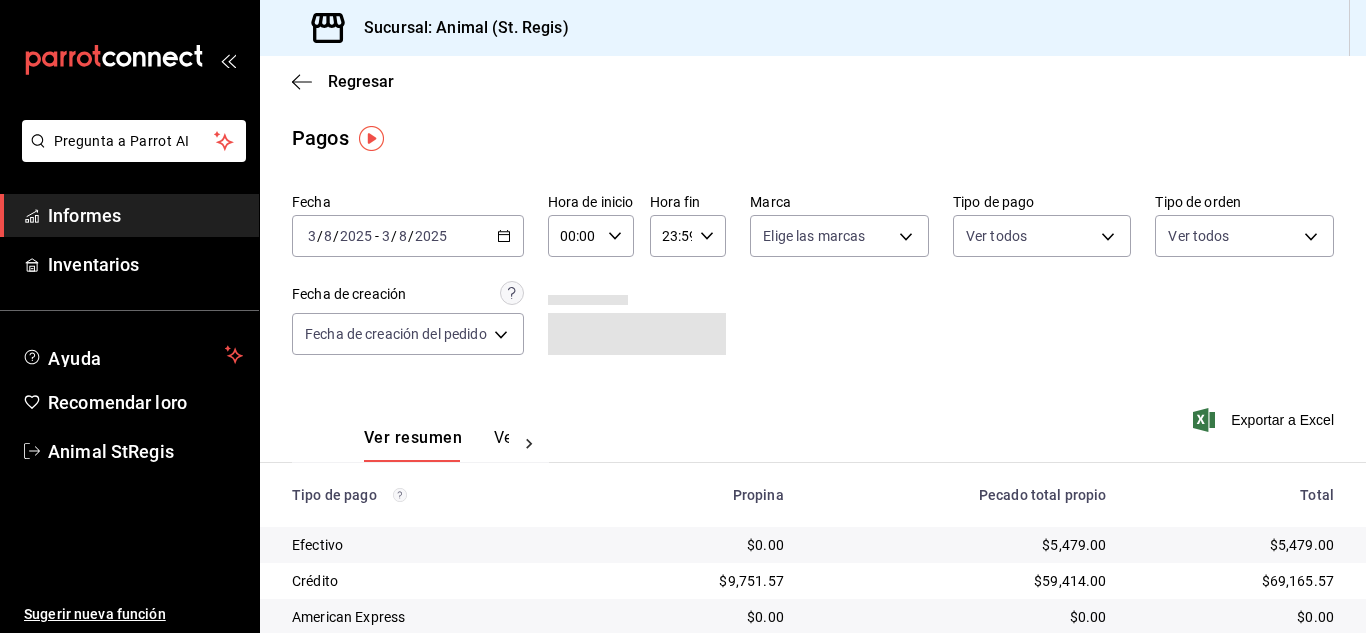 click 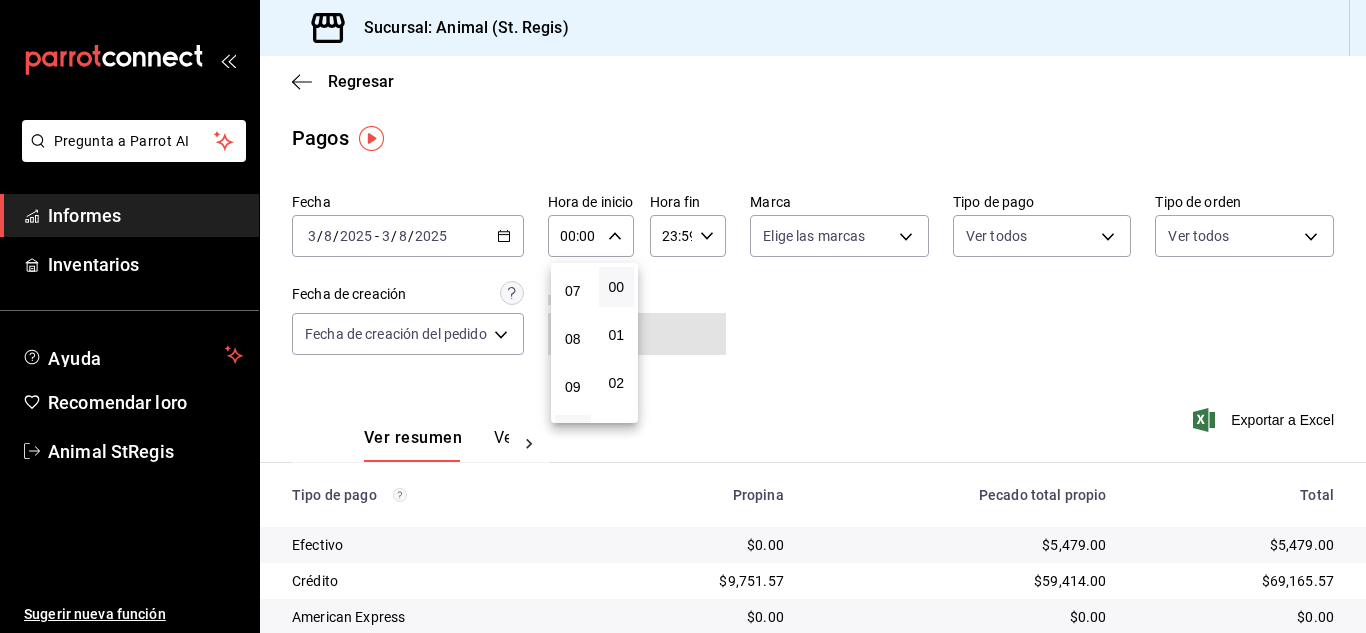 scroll, scrollTop: 300, scrollLeft: 0, axis: vertical 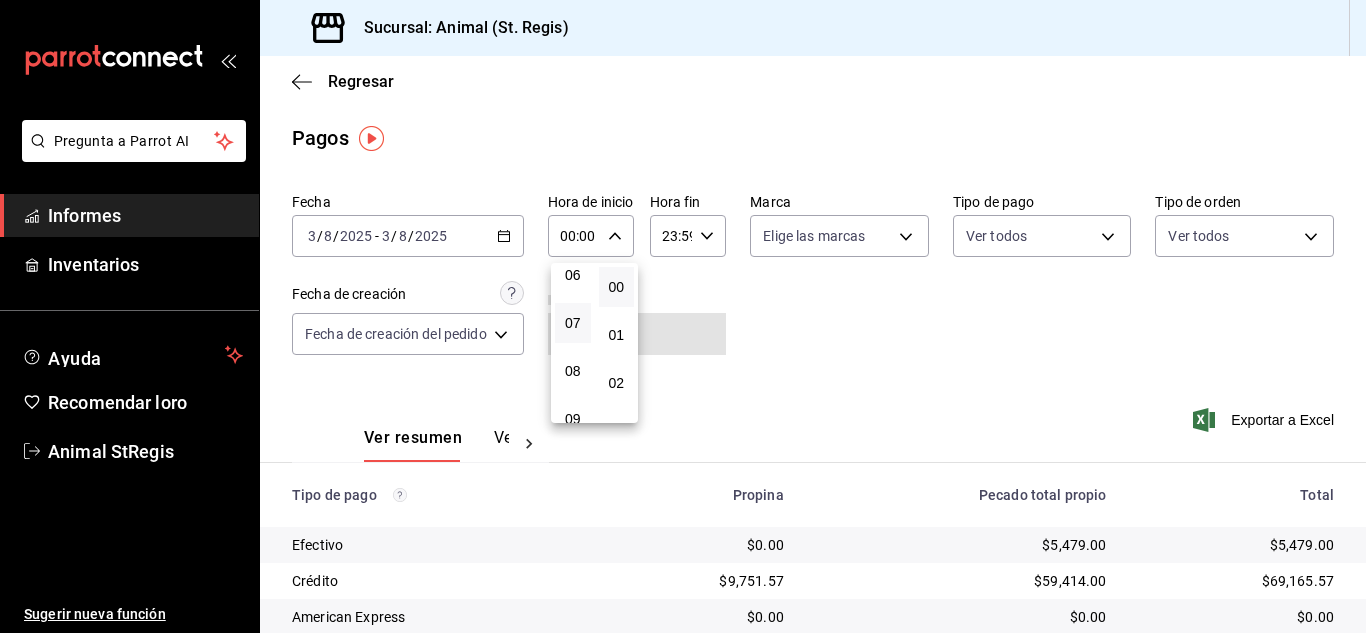 click on "07" at bounding box center (573, 323) 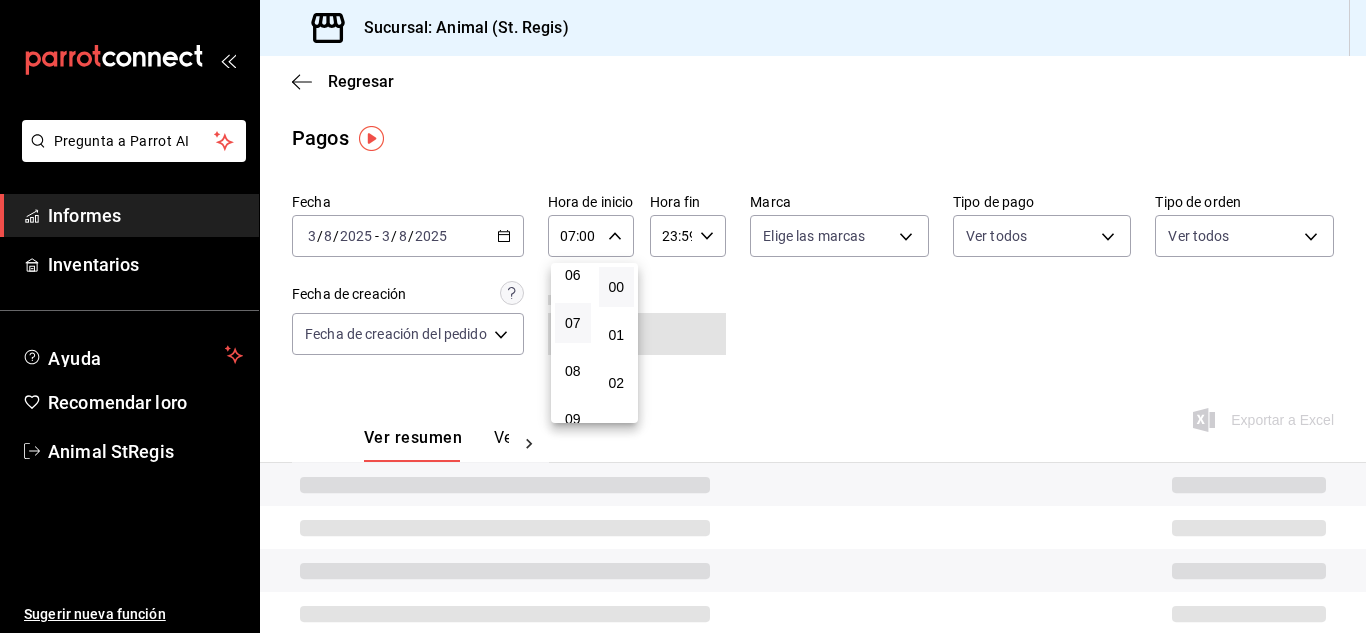click at bounding box center [683, 316] 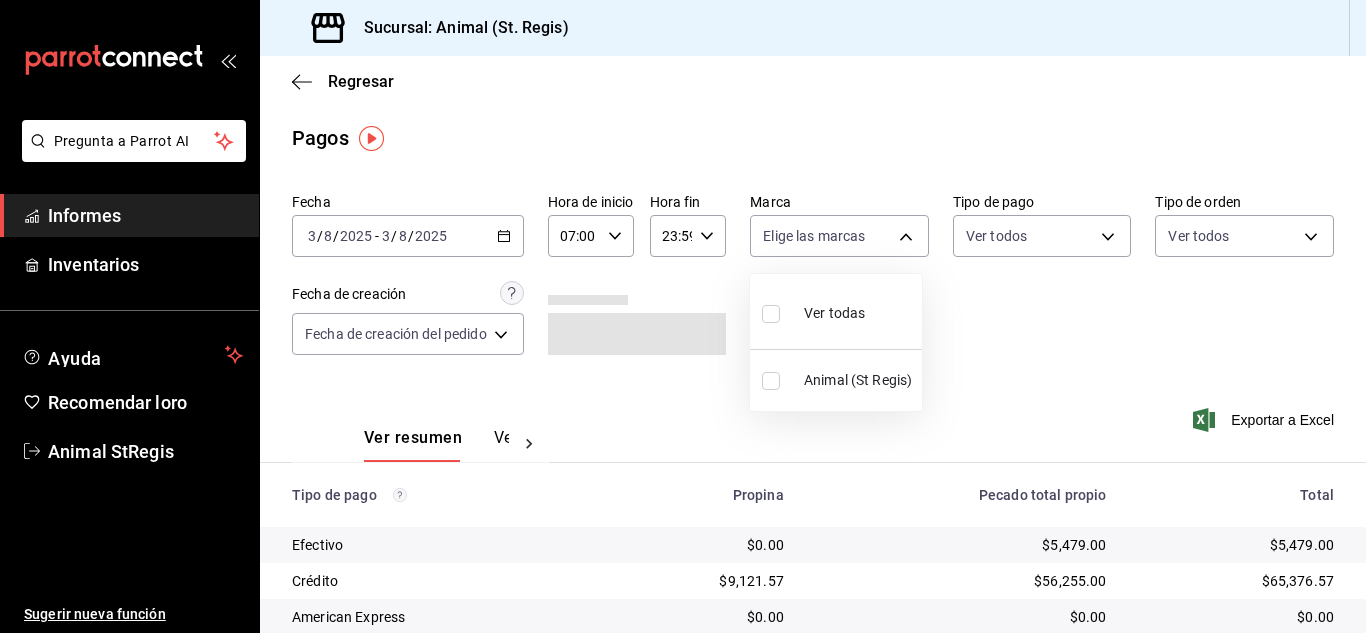 click on "Pregunta a Parrot AI Informes   Inventarios   Ayuda Recomendar loro   Animal [LOCATION]   Sugerir nueva función   Sucursal: Animal ([LOCATION]) Regresar Pagos Fecha [DATE] [DATE] / [DATE] - [DATE] [DATE] / [DATE] Hora de inicio [TIME] Hora de inicio Hora fin [TIME] Hora fin Marca Elige las marcas Tipo de pago Ver todos Tipo de orden Ver todos Fecha de creación   Fecha de creación del pedido ORDER Ver resumen Ver pagos Exportar a Excel Tipo de pago   Propina Pecado total propio Total Efectivo $0.00 $[AMOUNT] $[AMOUNT] Crédito $[AMOUNT] $[AMOUNT] $[AMOUNT] American Express $0.00 $0.00 $0.00 Transferencia $0.00 $0.00 $0.00 CxC Empleados $0.00 $0.00 $0.00 Clientes de CxC $0.00 $0.00 $0.00 UDS $0.00 $0.00 $0.00 Débito $[AMOUNT] $[AMOUNT] $[AMOUNT] Total $[AMOUNT] $[AMOUNT] $[AMOUNT] Texto original Valora esta traducción Tu opinión servirá para ayudar a mejorar el Traductor de Google GANA 1 MES GRATIS EN TU SUSCRIPCIÓN AQUÍ Ver video tutorial Ir a un video Pregunta a Parrot AI Informes   Inventarios" at bounding box center [683, 316] 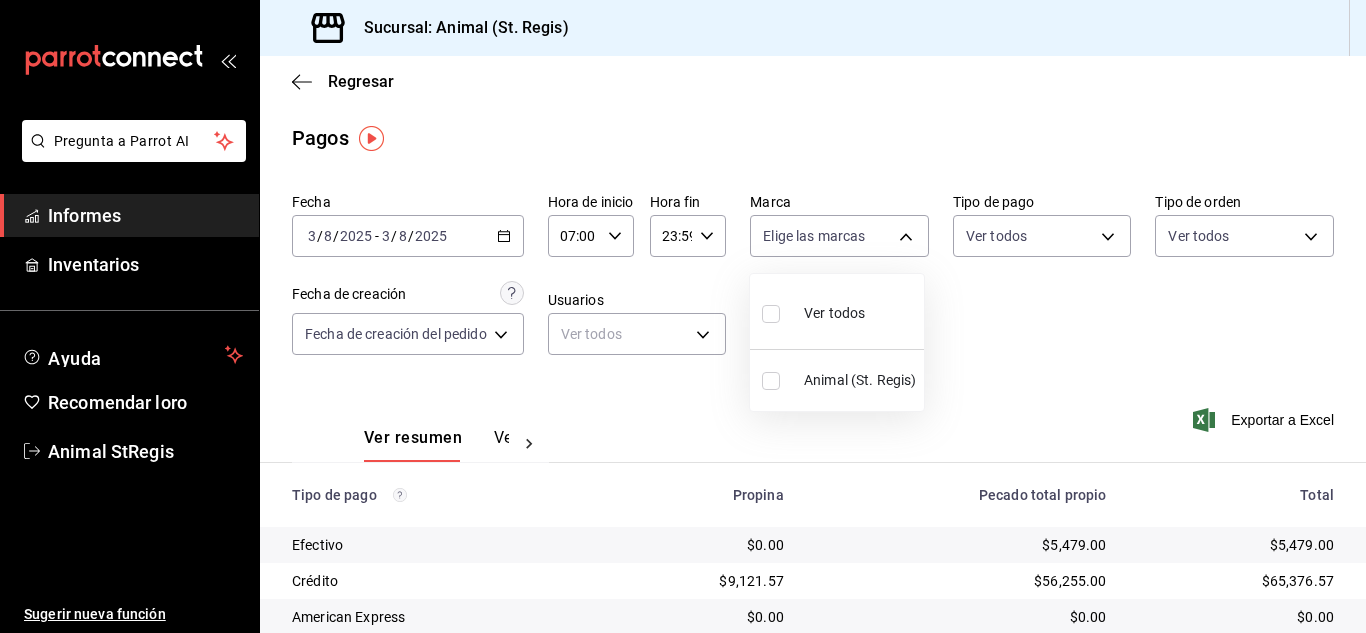 click at bounding box center [775, 313] 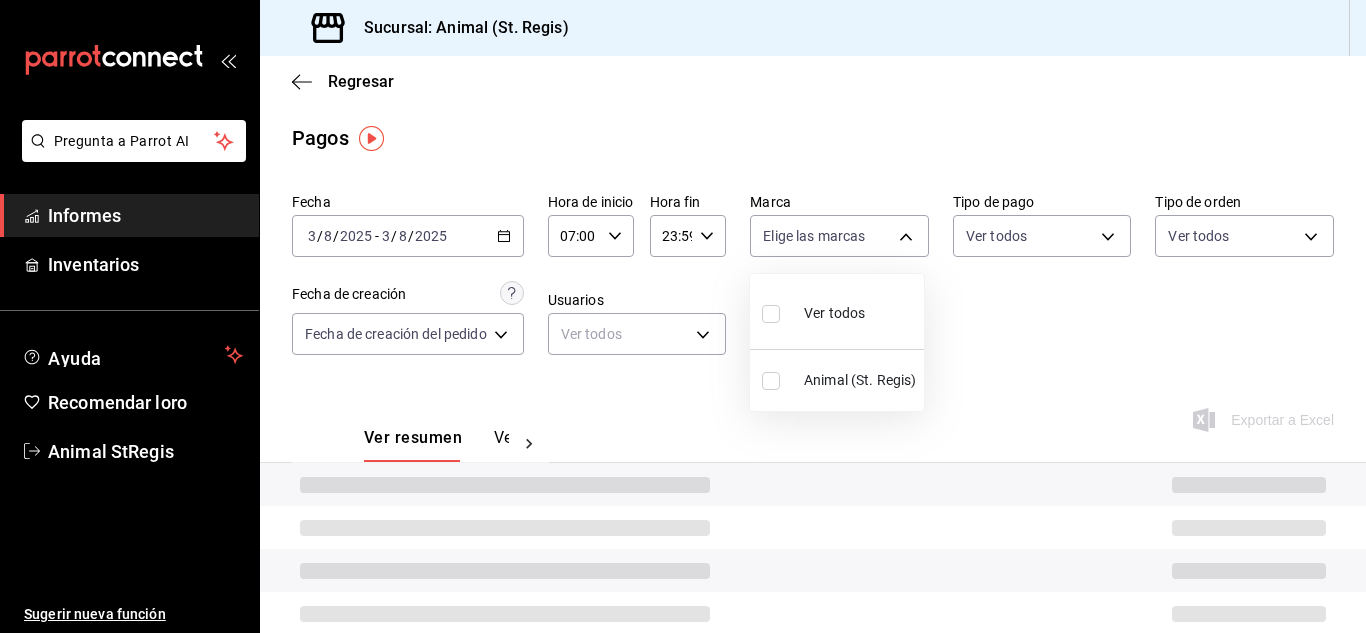 click at bounding box center [683, 316] 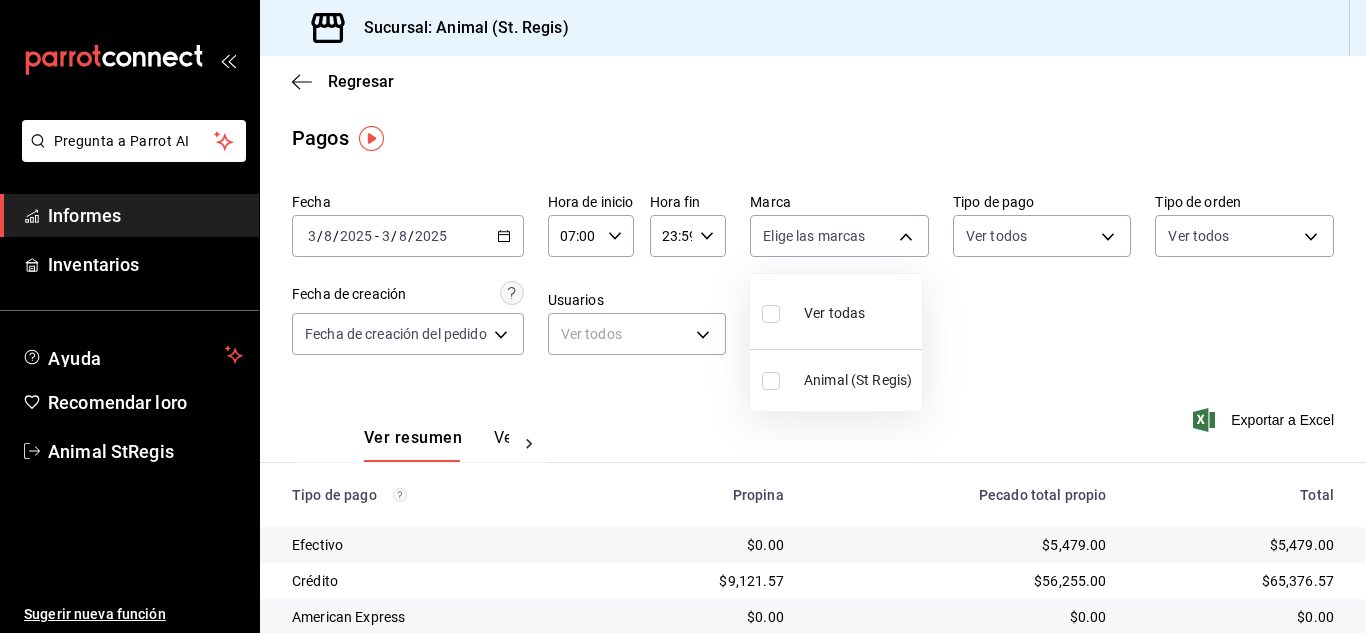 drag, startPoint x: 839, startPoint y: 235, endPoint x: 778, endPoint y: 305, distance: 92.84934 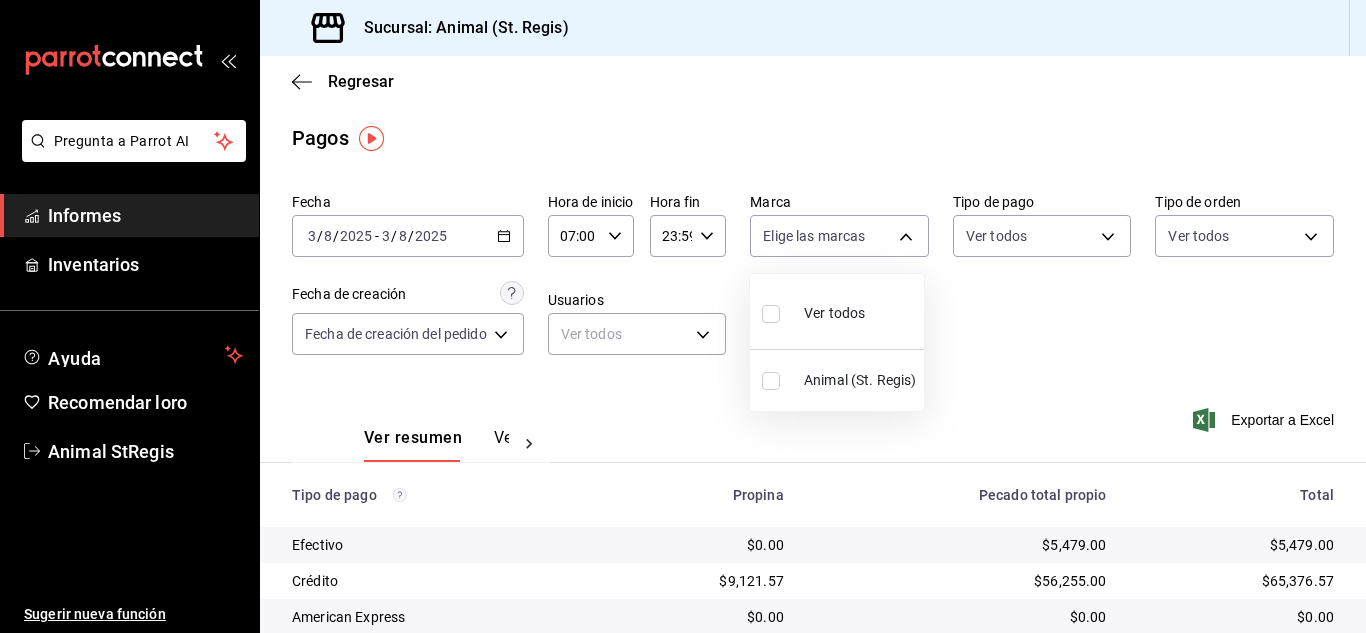 click on "Ver todos" at bounding box center (837, 311) 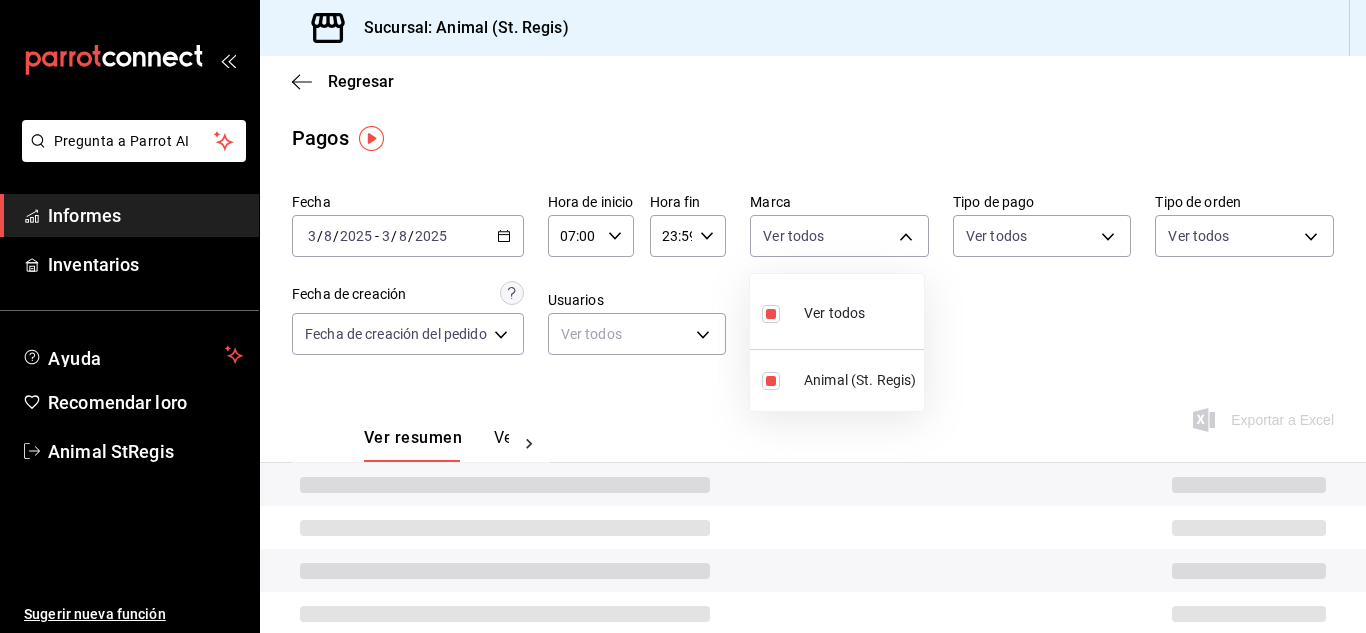 click at bounding box center [683, 316] 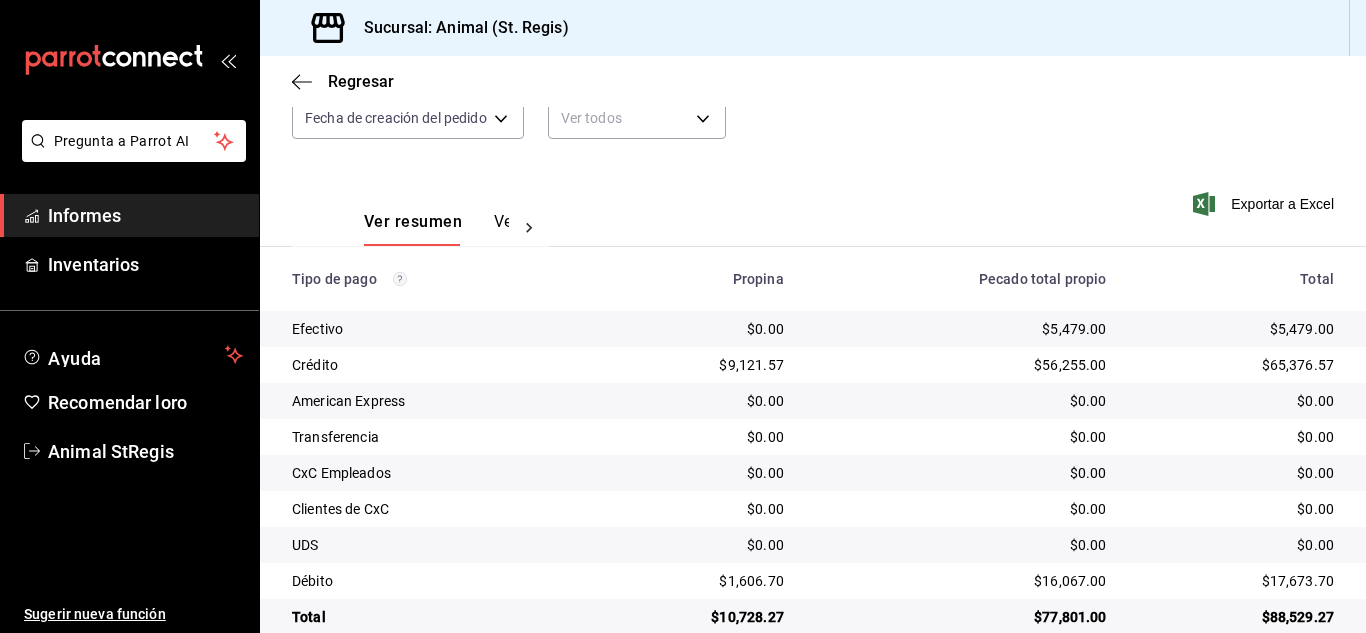 scroll, scrollTop: 251, scrollLeft: 0, axis: vertical 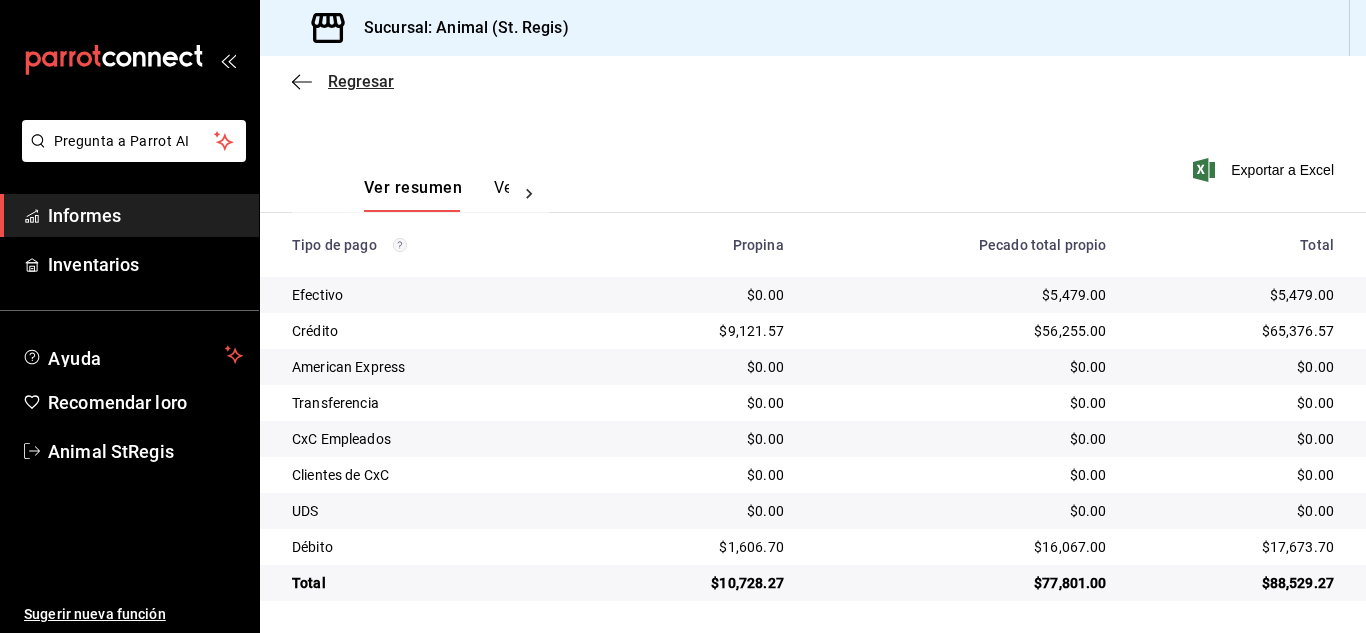 click on "Regresar" at bounding box center (361, 81) 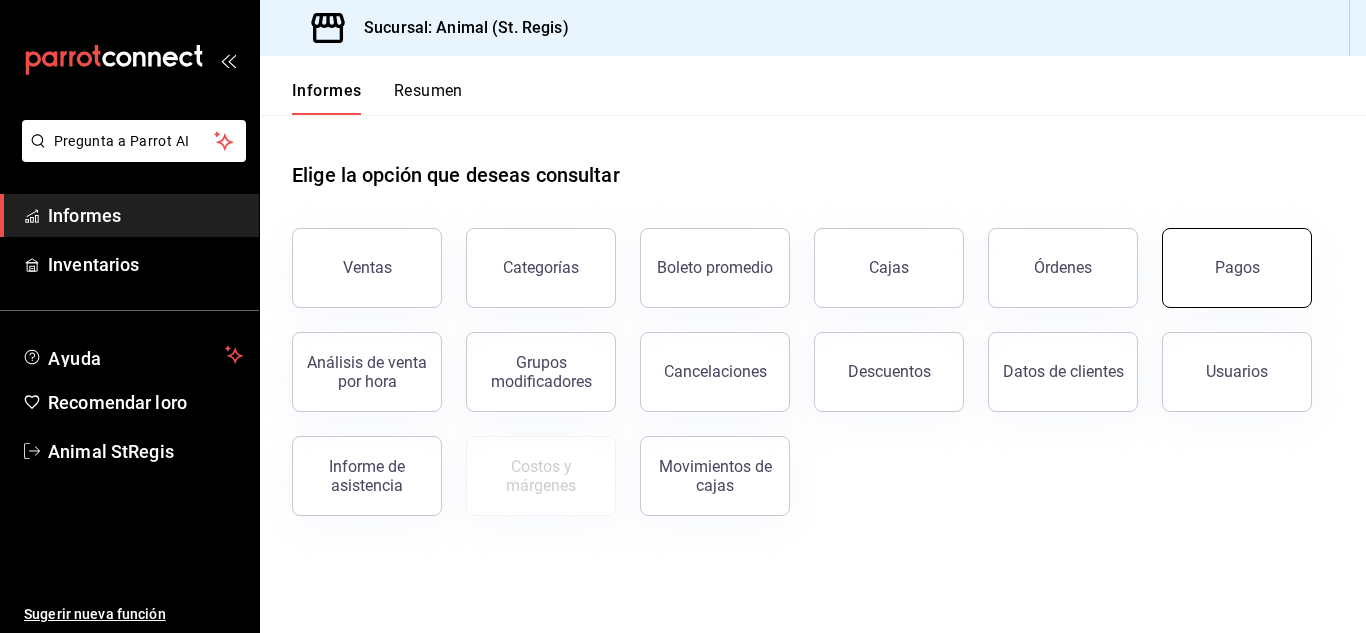 click on "Pagos" at bounding box center (1237, 268) 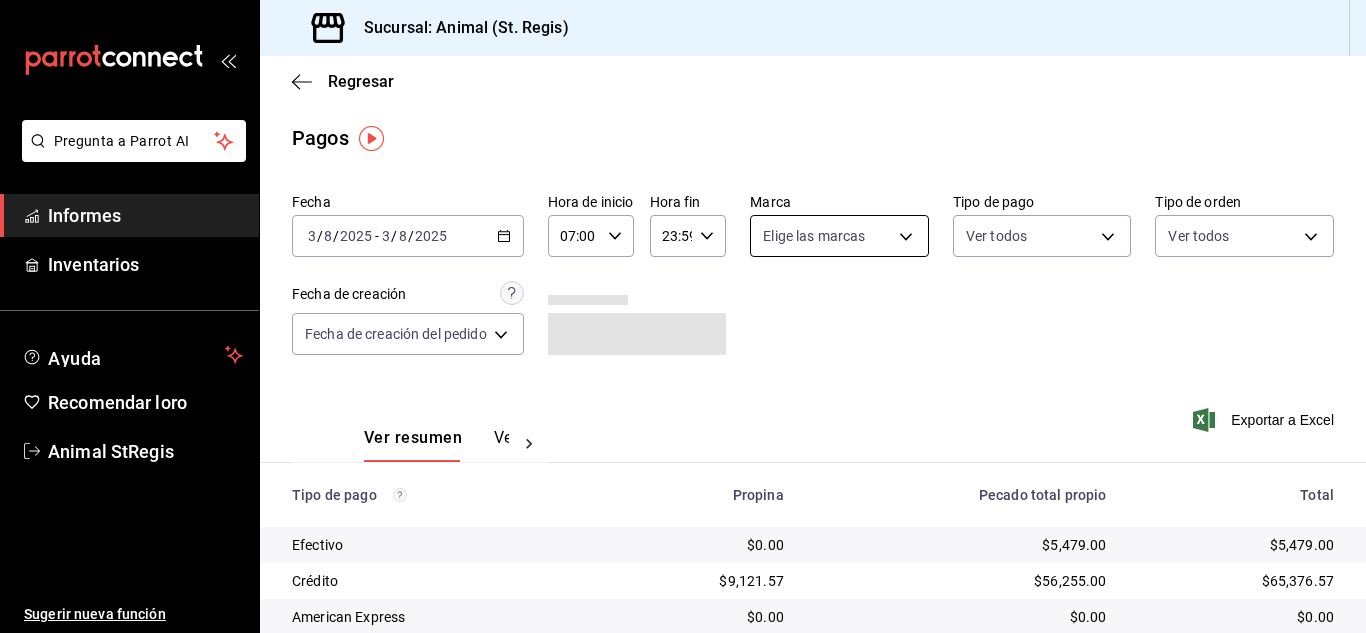 click on "Pregunta a Parrot AI Informes   Inventarios   Ayuda Recomendar loro   Animal [LOCATION]   Sugerir nueva función   Sucursal: Animal ([LOCATION]) Regresar Pagos Fecha [DATE] [DATE] / [DATE] - [DATE] [DATE] / [DATE] Hora de inicio [TIME] Hora de inicio Hora fin [TIME] Hora fin Marca Elige las marcas Tipo de pago Ver todos Tipo de orden Ver todos Fecha de creación   Fecha de creación del pedido ORDER Ver resumen Ver pagos Exportar a Excel Tipo de pago   Propina Pecado total propio Total Efectivo $0.00 $[AMOUNT] $[AMOUNT] Crédito $[AMOUNT] $[AMOUNT] $[AMOUNT] American Express $0.00 $0.00 $0.00 Transferencia $0.00 $0.00 $0.00 CxC Empleados $0.00 $0.00 $0.00 Clientes de CxC $0.00 $0.00 $0.00 UDS $0.00 $0.00 $0.00 Débito $[AMOUNT] $[AMOUNT] $[AMOUNT] Total $[AMOUNT] $[AMOUNT] $[AMOUNT] Texto original Valora esta traducción Tu opinión servirá para ayudar a mejorar el Traductor de Google GANA 1 MES GRATIS EN TU SUSCRIPCIÓN AQUÍ Ver video tutorial Ir a un video Pregunta a Parrot AI Informes   Inventarios" at bounding box center [683, 316] 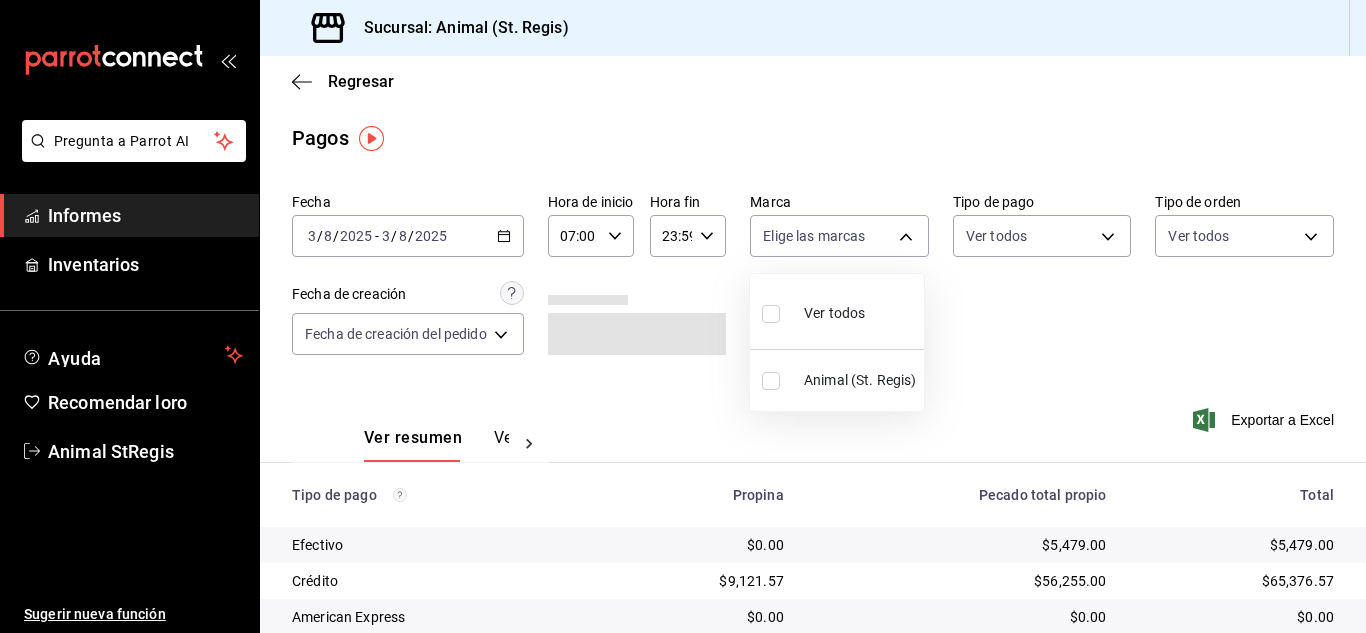 click at bounding box center (771, 314) 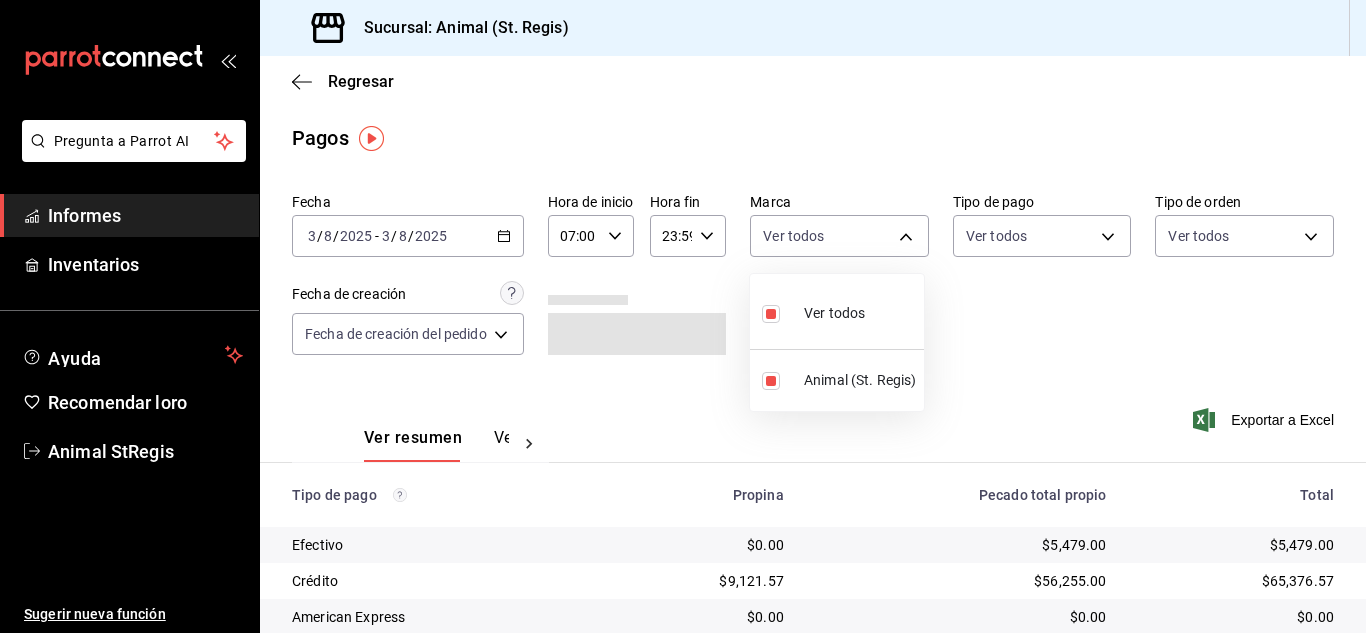 click at bounding box center [683, 316] 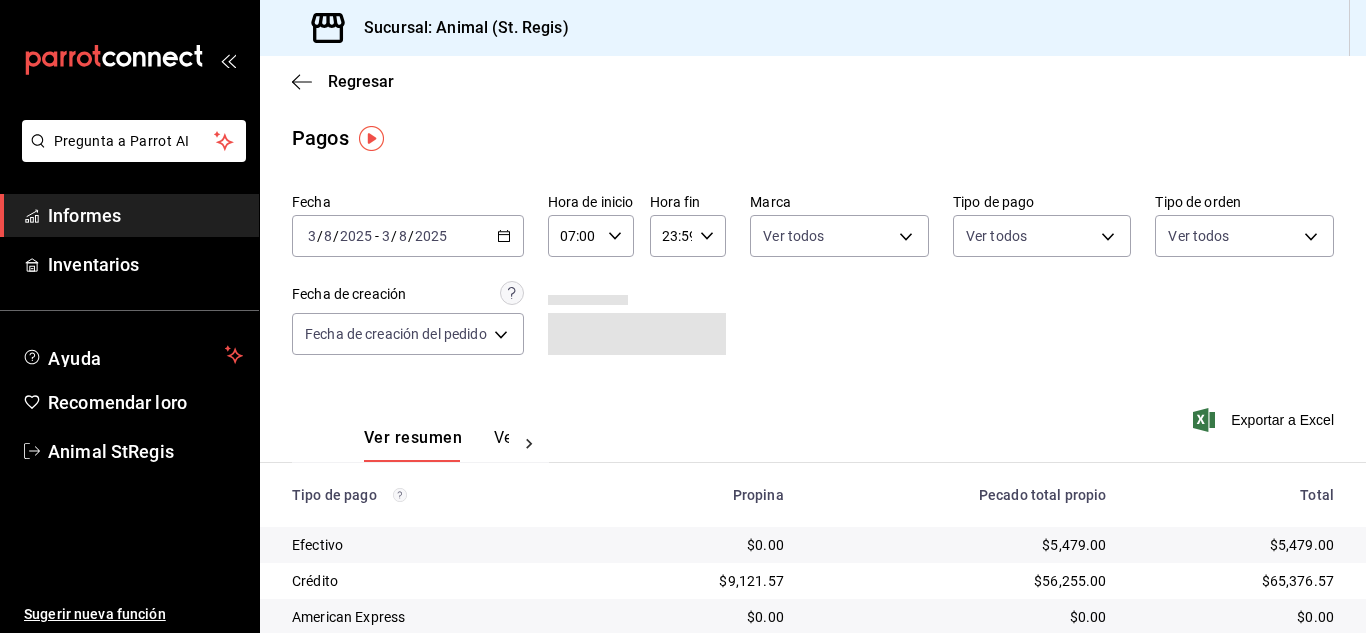 drag, startPoint x: 892, startPoint y: 331, endPoint x: 1365, endPoint y: 263, distance: 477.86295 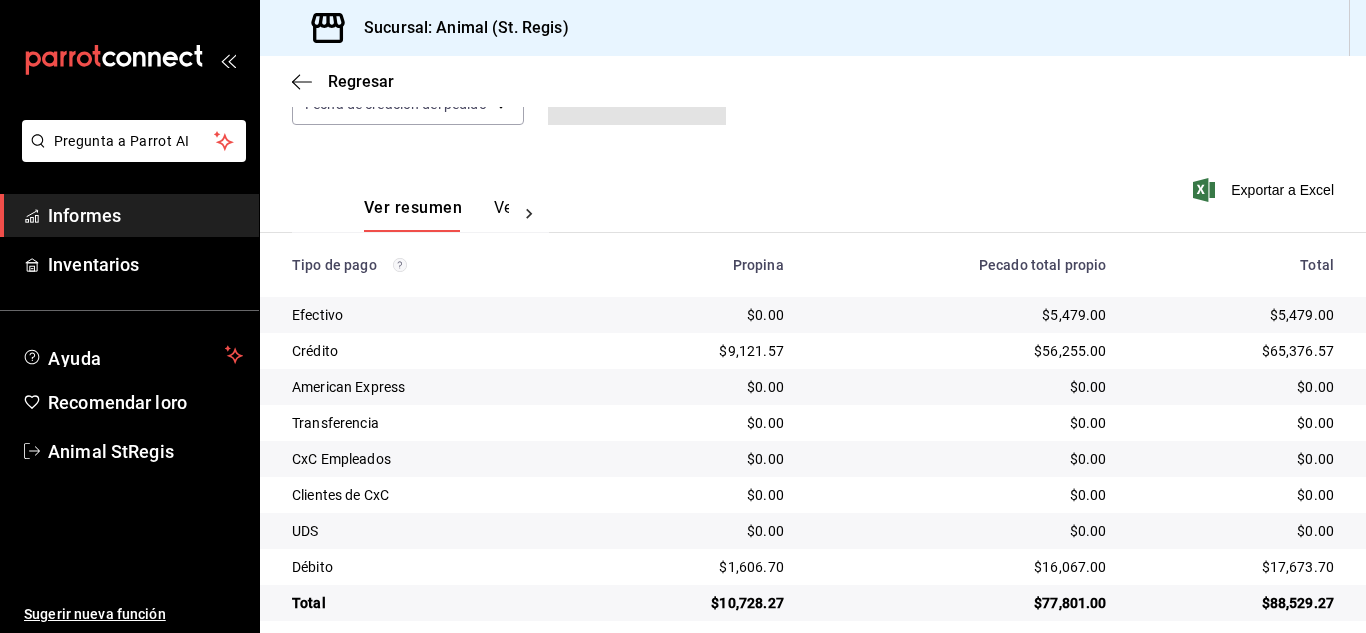 scroll, scrollTop: 251, scrollLeft: 0, axis: vertical 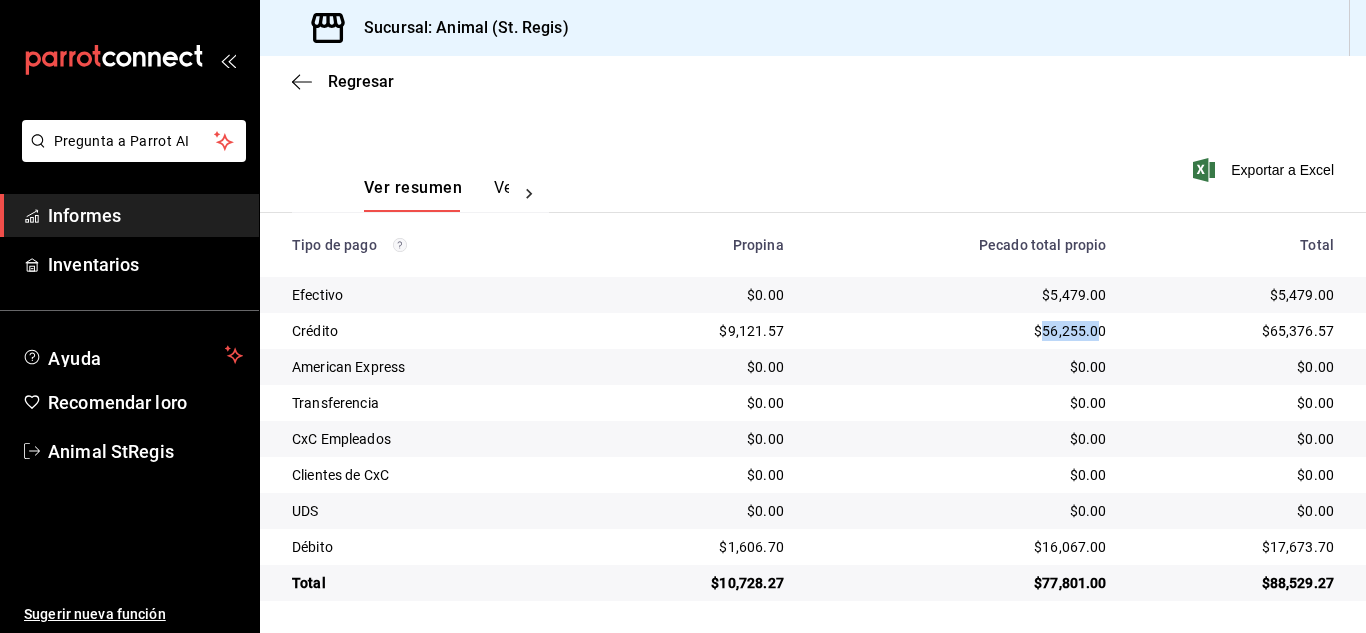 drag, startPoint x: 1030, startPoint y: 329, endPoint x: 1087, endPoint y: 346, distance: 59.48109 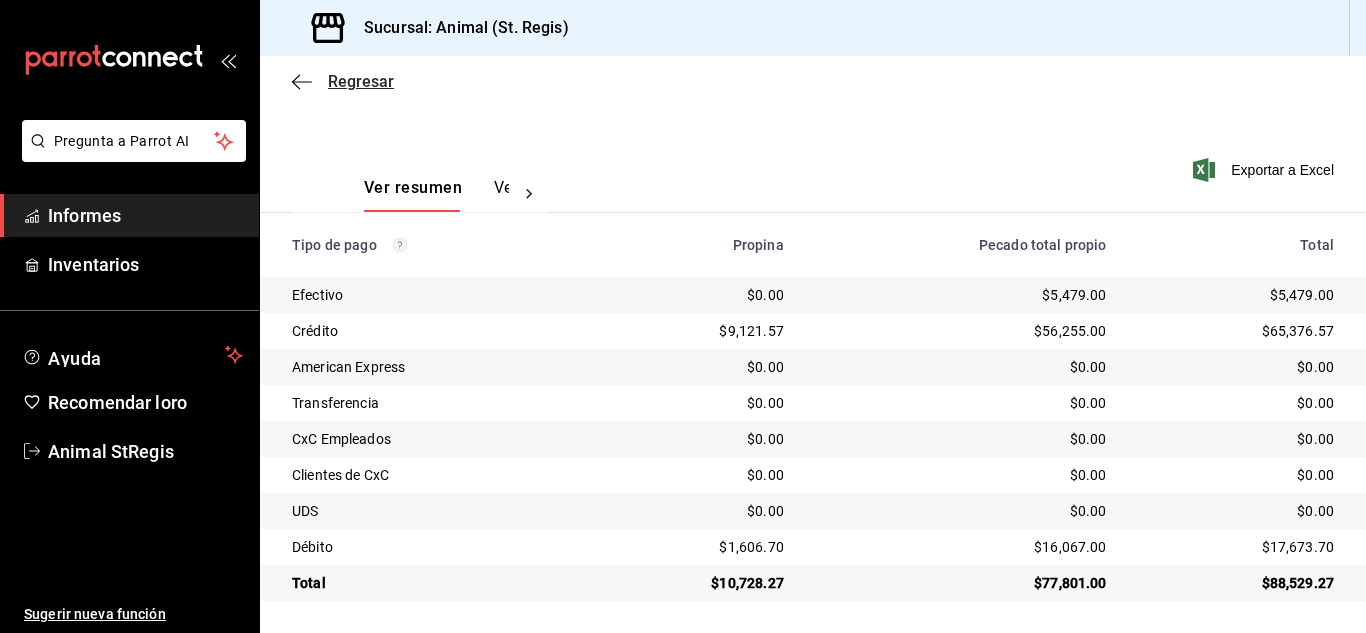 click on "Regresar" at bounding box center [361, 81] 